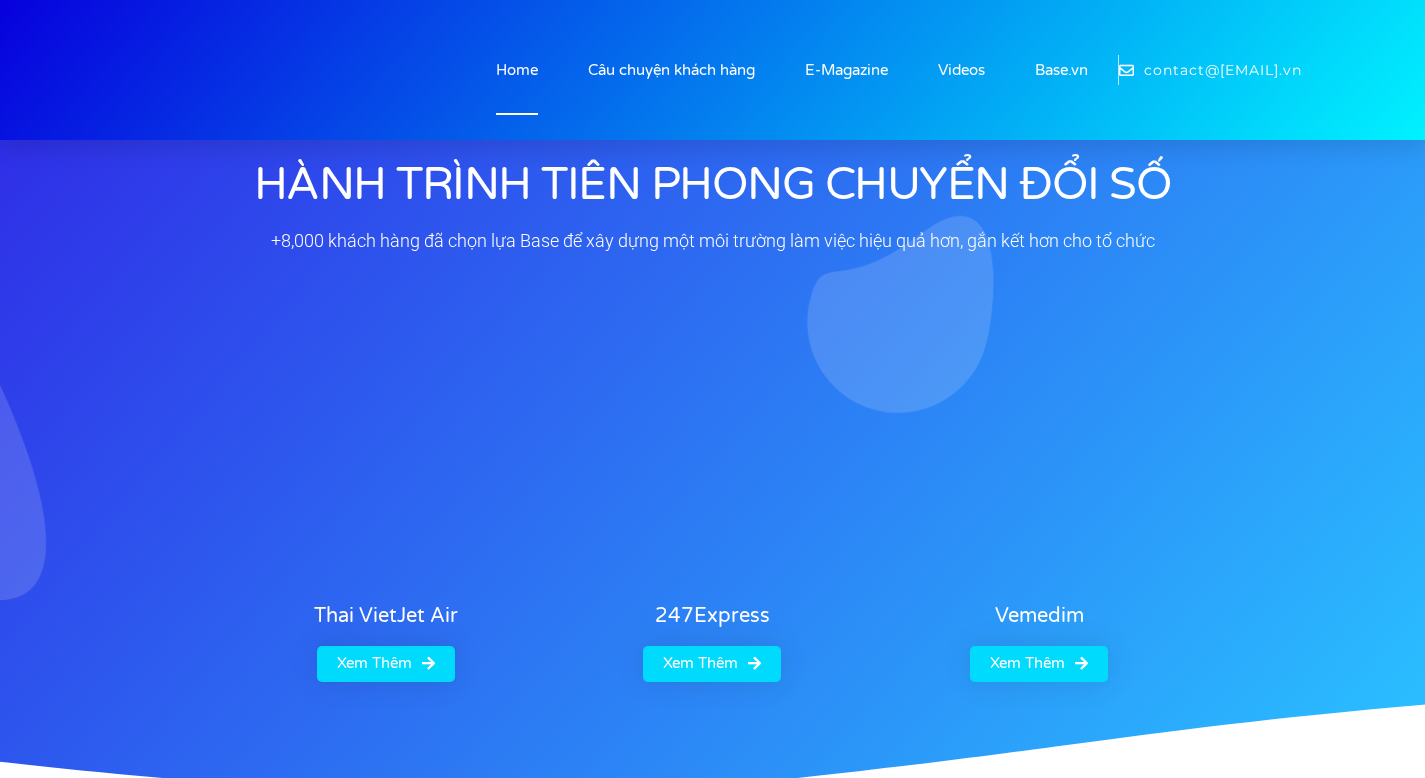 scroll, scrollTop: 0, scrollLeft: 0, axis: both 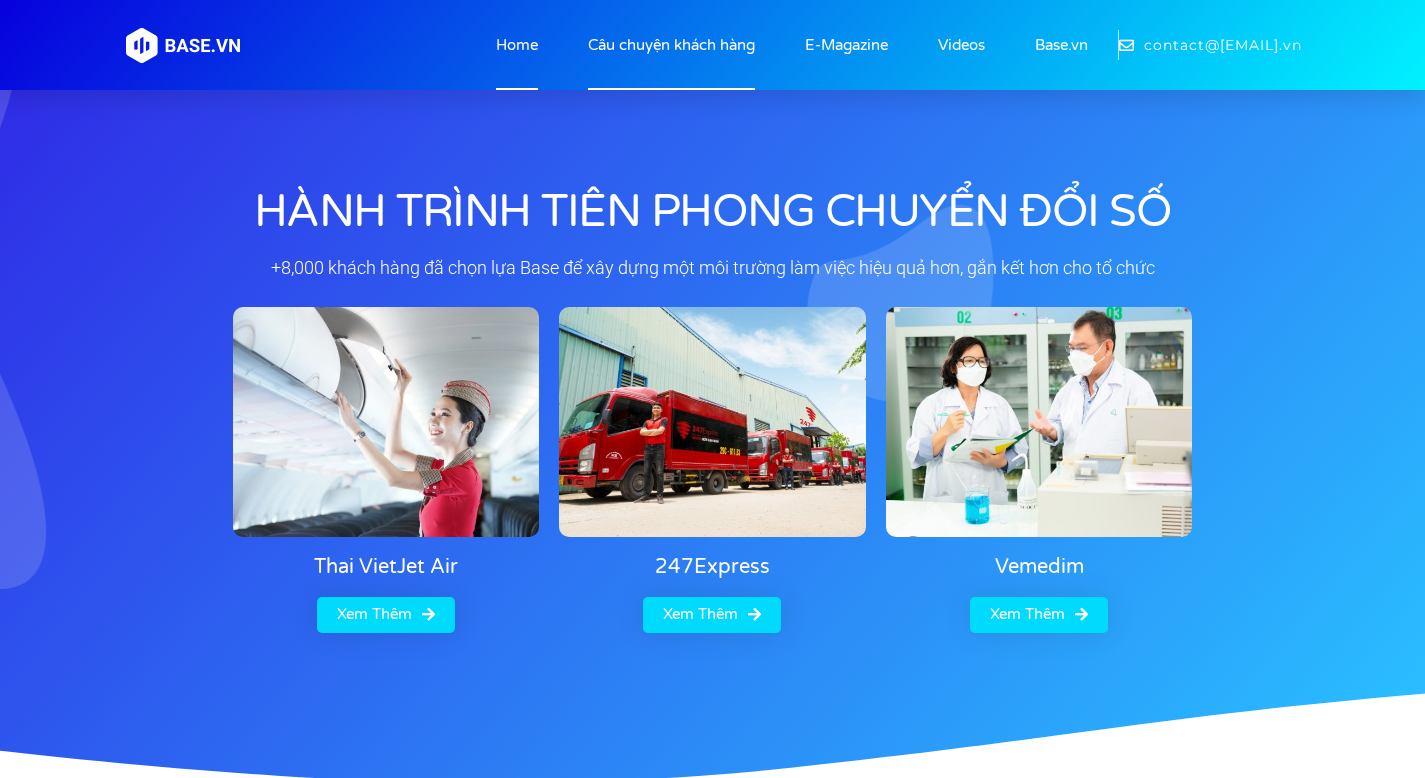 click on "Câu chuyện khách hàng" 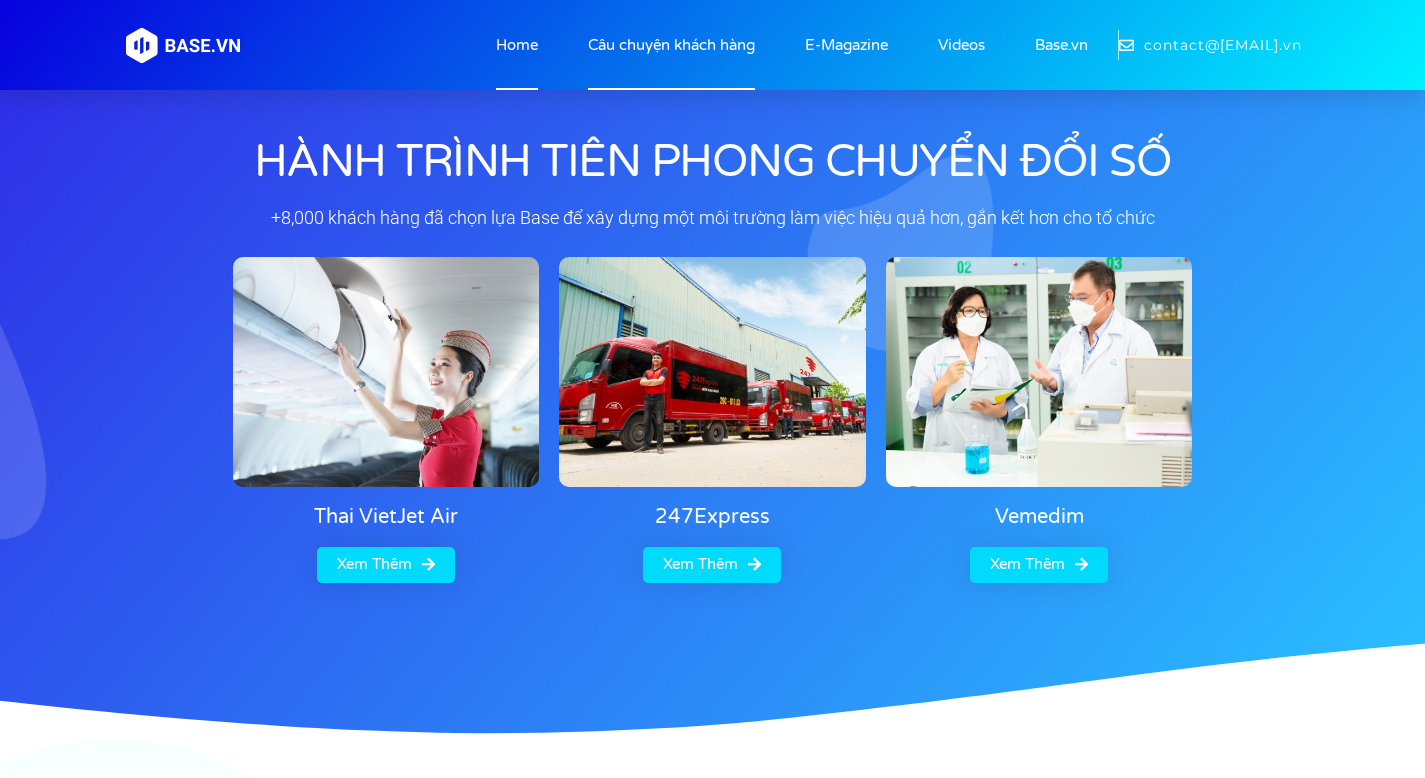 scroll, scrollTop: 27, scrollLeft: 0, axis: vertical 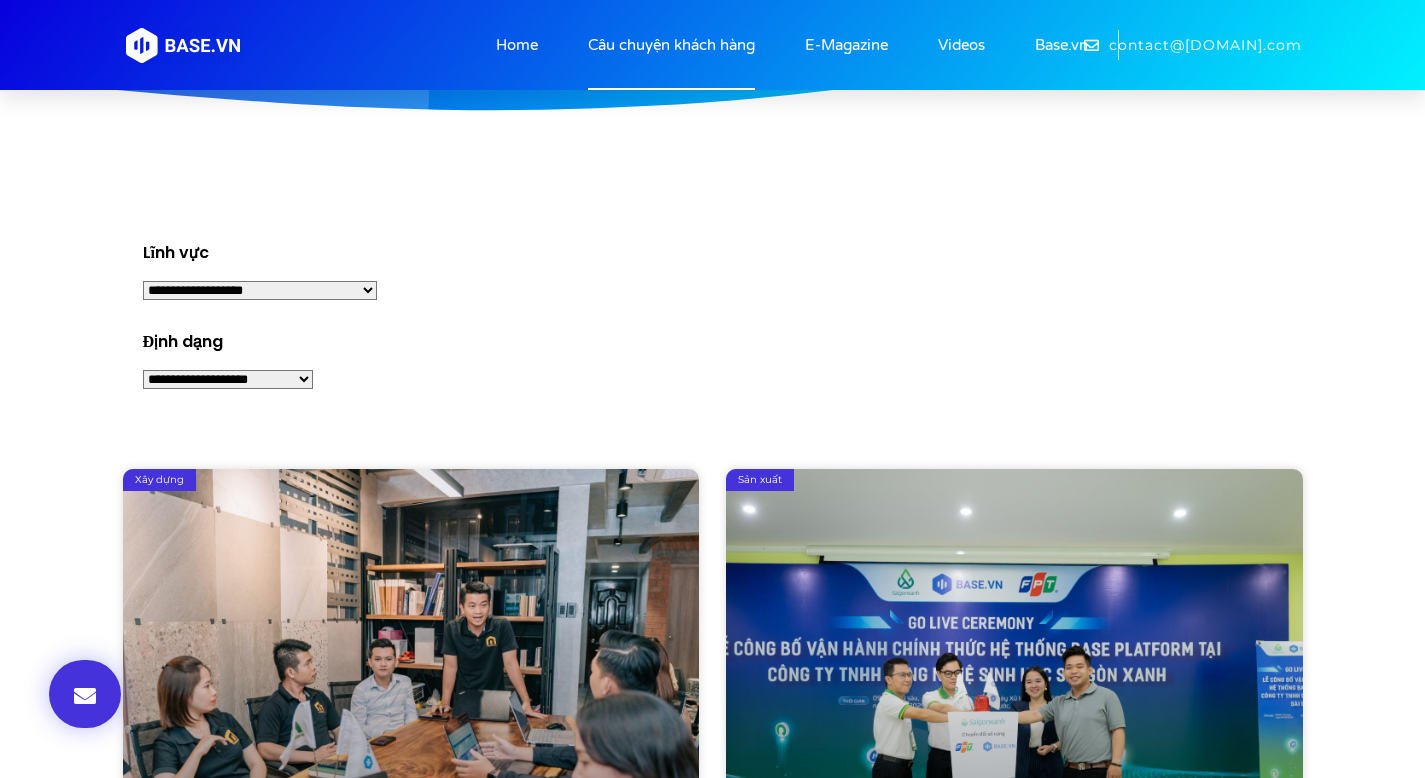 click on "**********" at bounding box center [260, 290] 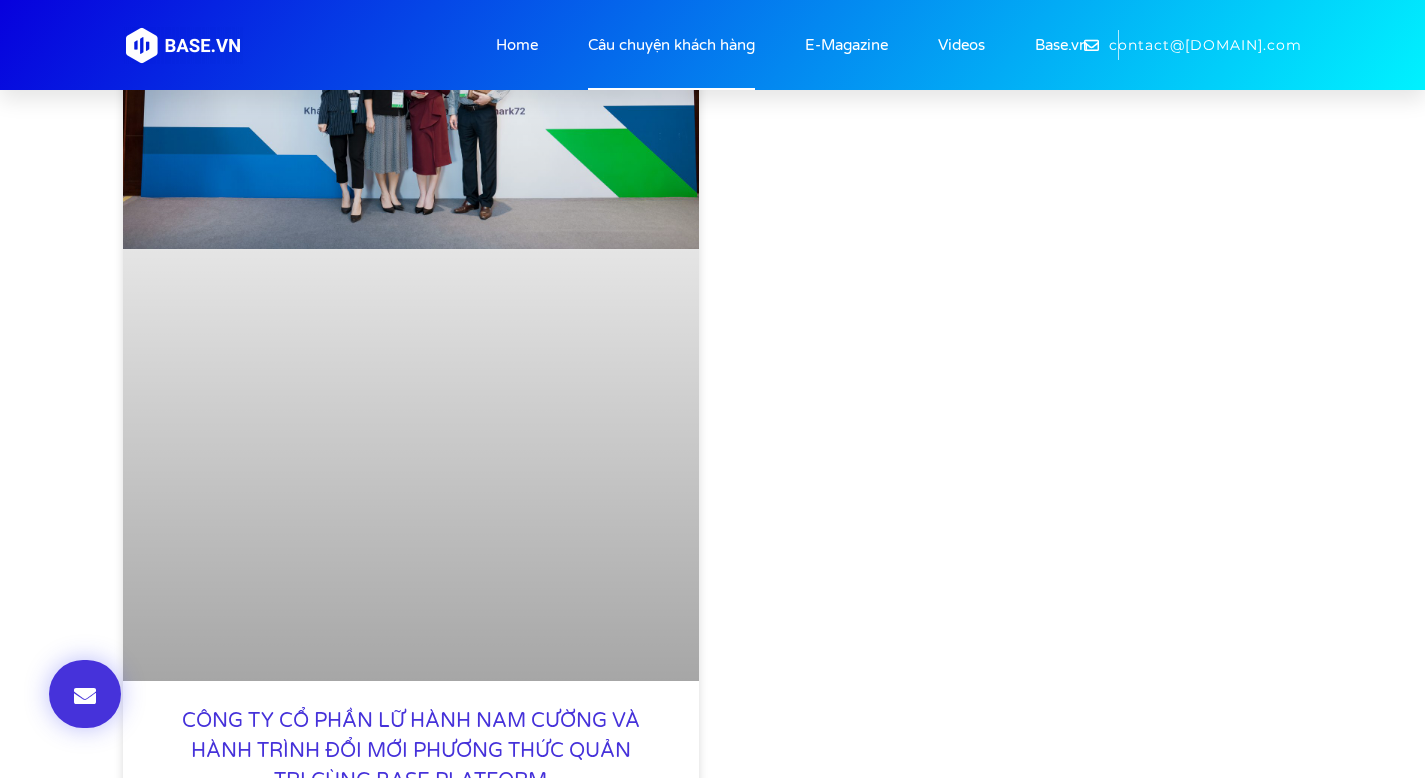 scroll, scrollTop: 995, scrollLeft: 0, axis: vertical 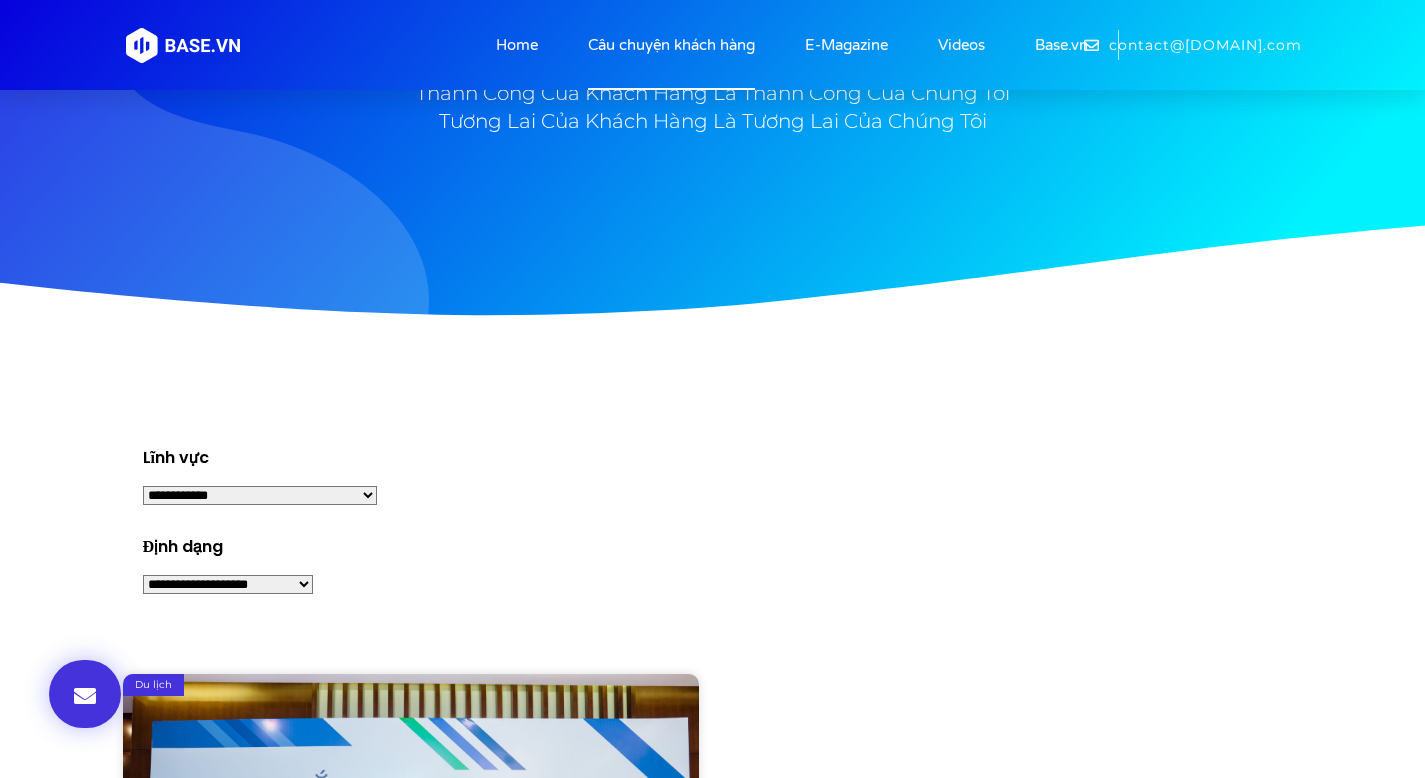 click on "**********" at bounding box center (260, 495) 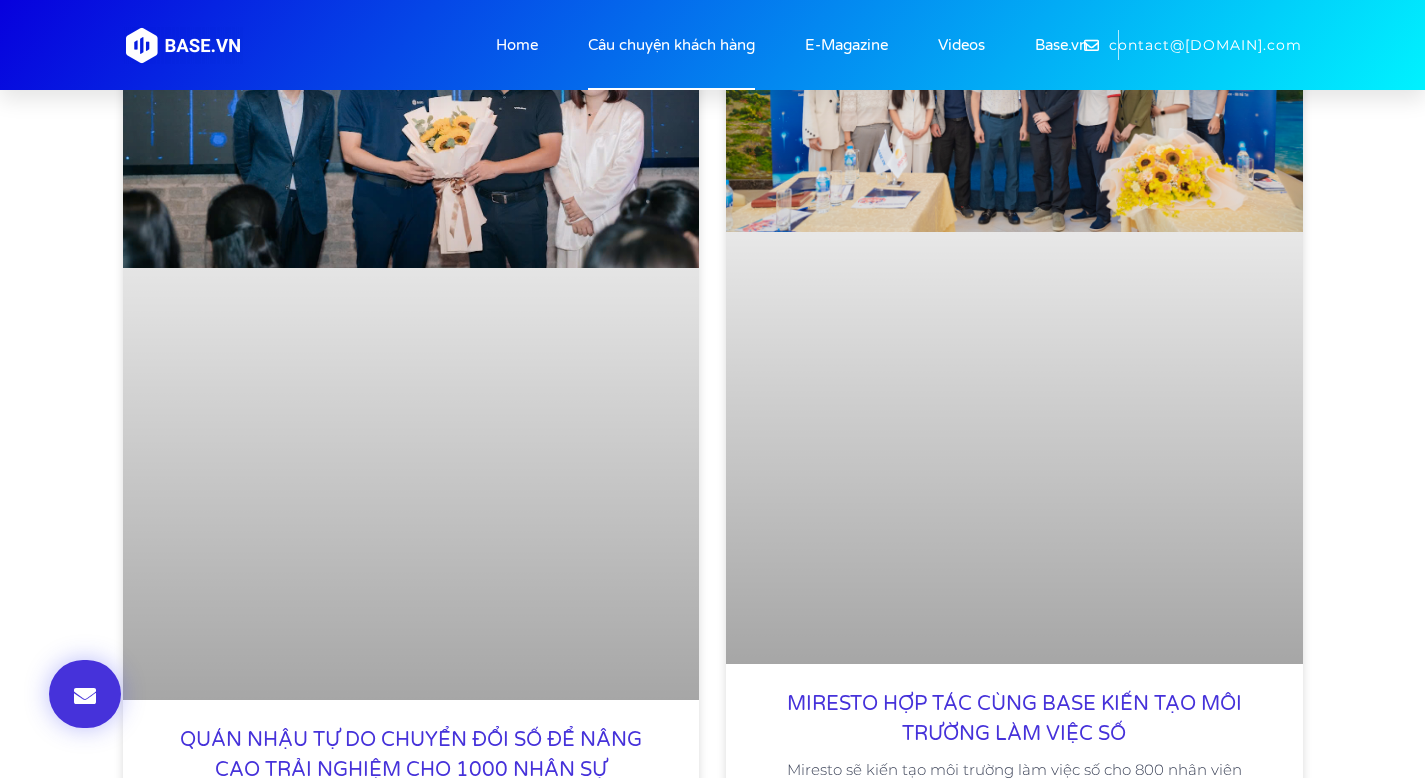 scroll, scrollTop: 1270, scrollLeft: 0, axis: vertical 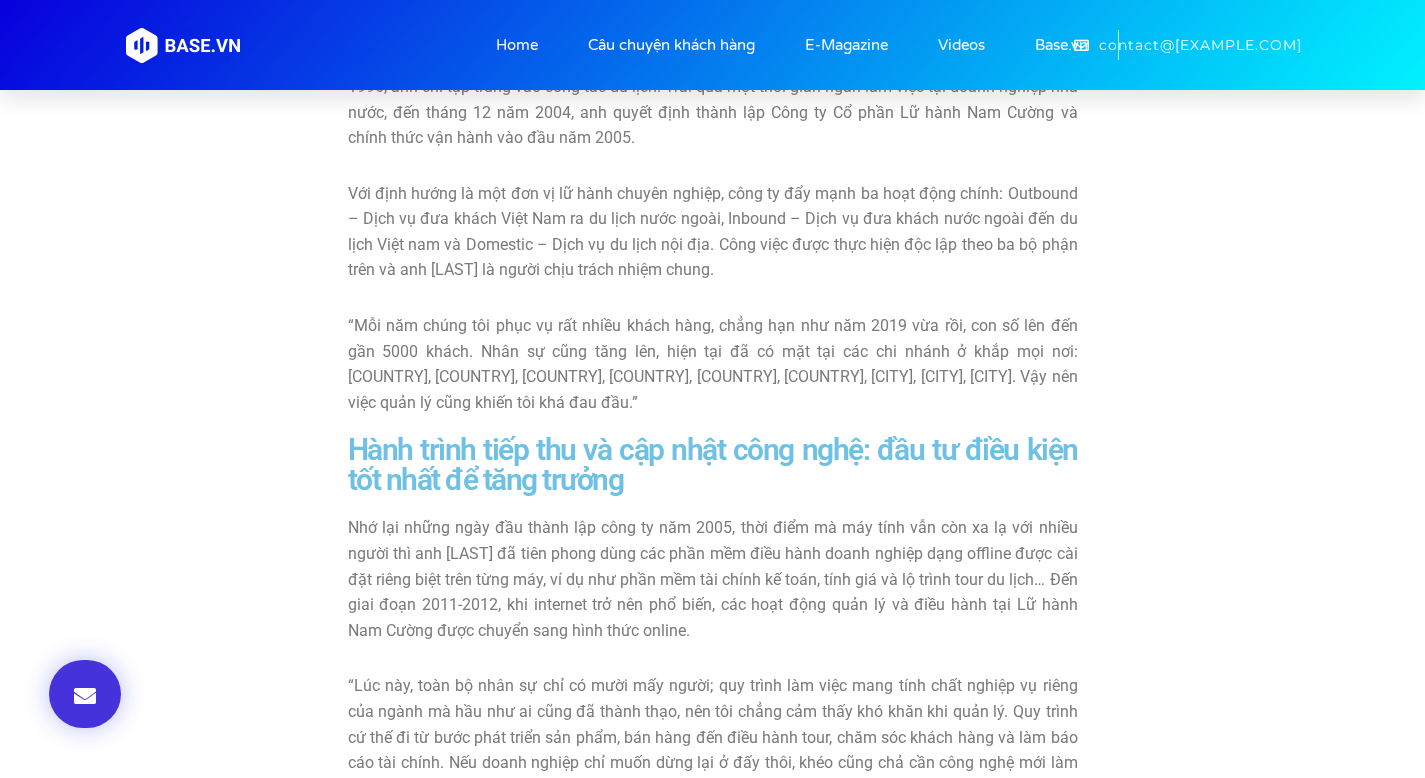 click on "Với định hướng là một đơn vị lữ hành chuyên nghiệp, công ty đẩy mạnh ba hoạt động chính: Outbound – Dịch vụ đưa khách Việt Nam ra du lịch nước ngoài, Inbound – Dịch vụ đưa khách nước ngoài đến du lịch Việt nam và Domestic – Dịch vụ du lịch nội địa. Công việc được thực hiện độc lập theo ba bộ phận trên và anh [LAST] là người chịu trách nhiệm chung." at bounding box center [713, 232] 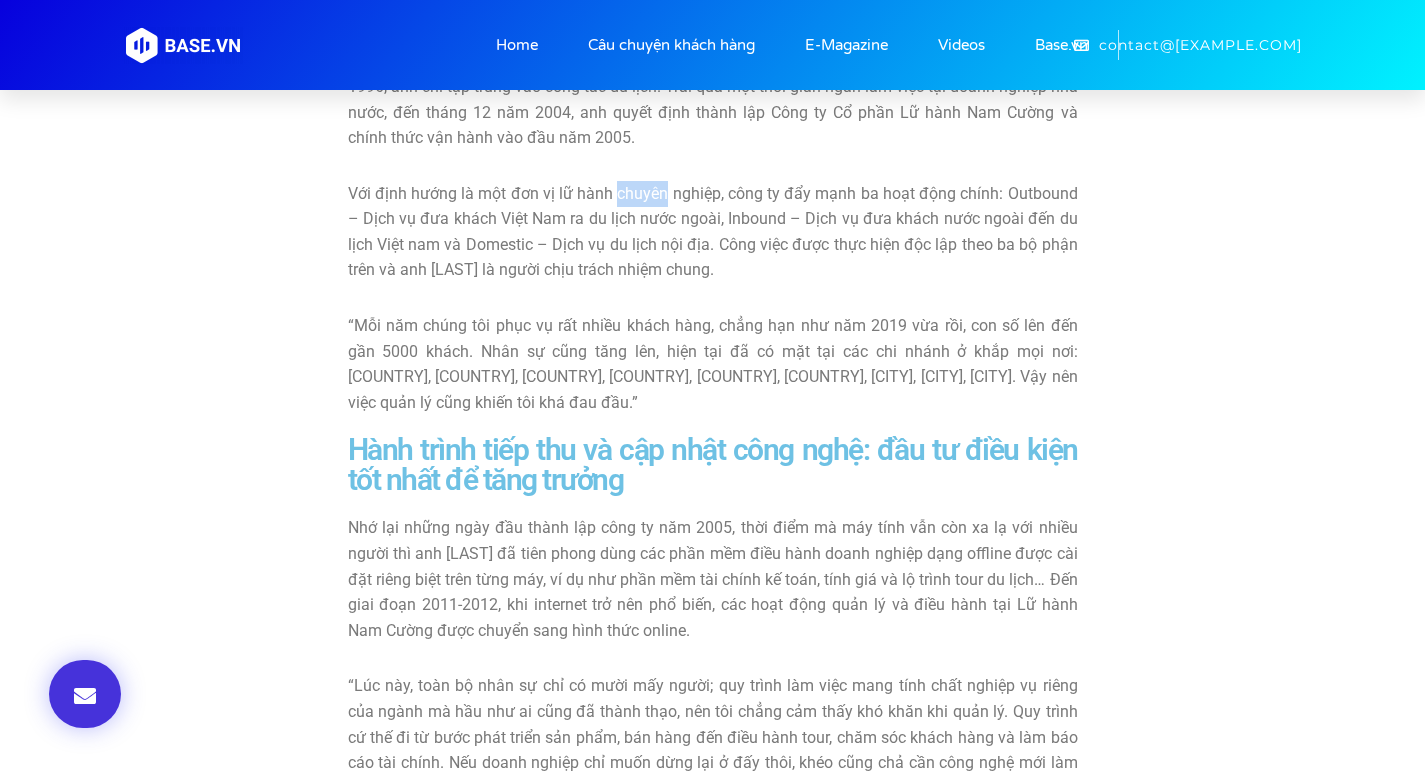 click on "Với định hướng là một đơn vị lữ hành chuyên nghiệp, công ty đẩy mạnh ba hoạt động chính: Outbound – Dịch vụ đưa khách Việt Nam ra du lịch nước ngoài, Inbound – Dịch vụ đưa khách nước ngoài đến du lịch Việt nam và Domestic – Dịch vụ du lịch nội địa. Công việc được thực hiện độc lập theo ba bộ phận trên và anh [LAST] là người chịu trách nhiệm chung." at bounding box center (713, 232) 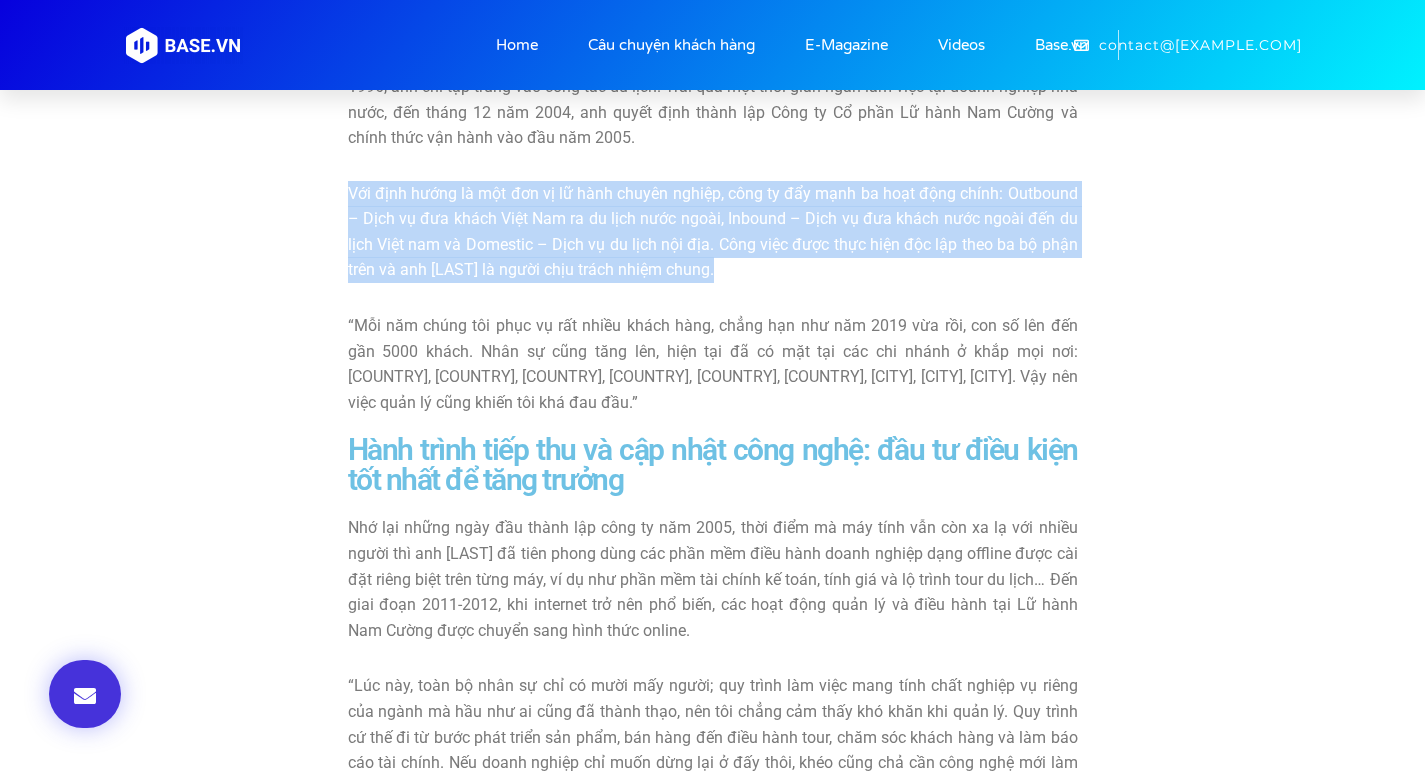 click on "Với định hướng là một đơn vị lữ hành chuyên nghiệp, công ty đẩy mạnh ba hoạt động chính: Outbound – Dịch vụ đưa khách Việt Nam ra du lịch nước ngoài, Inbound – Dịch vụ đưa khách nước ngoài đến du lịch Việt nam và Domestic – Dịch vụ du lịch nội địa. Công việc được thực hiện độc lập theo ba bộ phận trên và anh [LAST] là người chịu trách nhiệm chung." at bounding box center (713, 232) 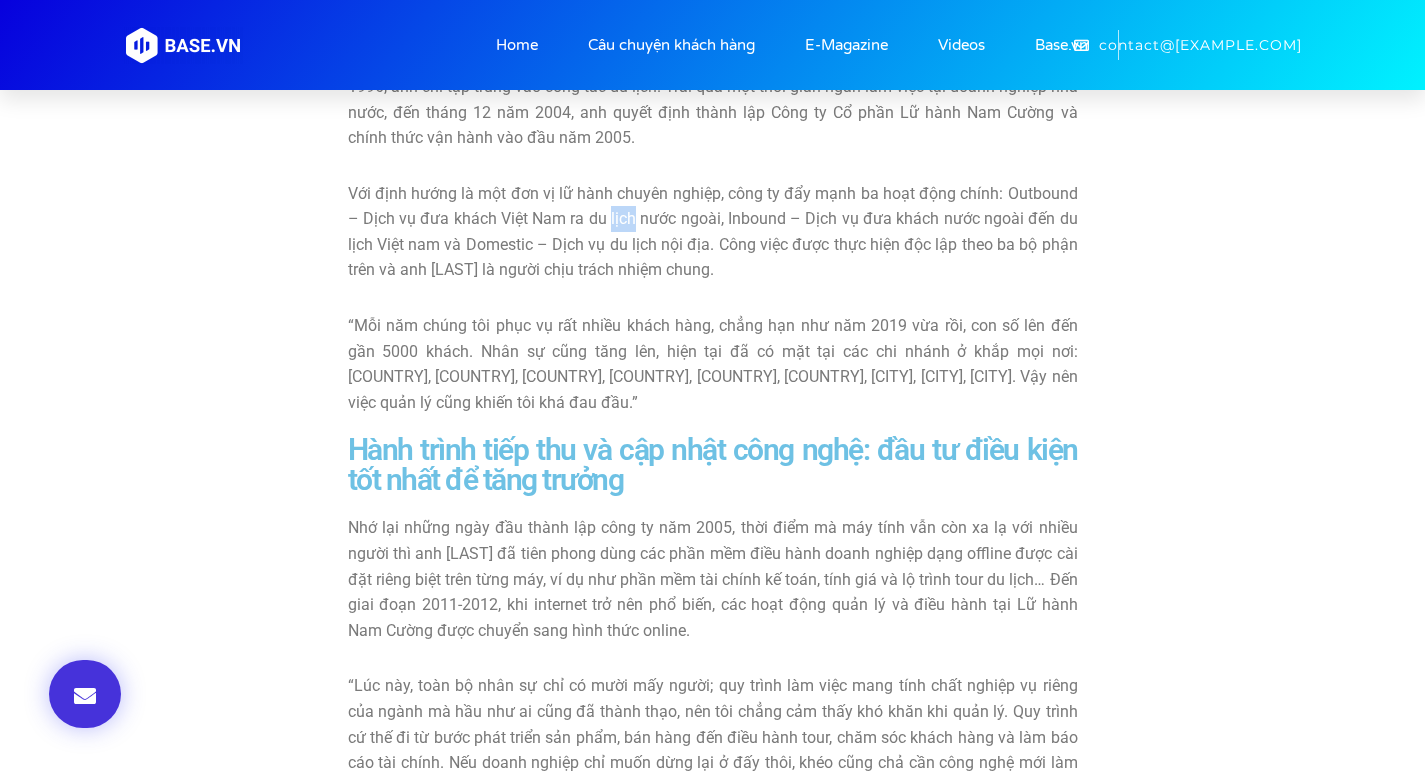 click on "Với định hướng là một đơn vị lữ hành chuyên nghiệp, công ty đẩy mạnh ba hoạt động chính: Outbound – Dịch vụ đưa khách Việt Nam ra du lịch nước ngoài, Inbound – Dịch vụ đưa khách nước ngoài đến du lịch Việt nam và Domestic – Dịch vụ du lịch nội địa. Công việc được thực hiện độc lập theo ba bộ phận trên và anh [LAST] là người chịu trách nhiệm chung." at bounding box center [713, 232] 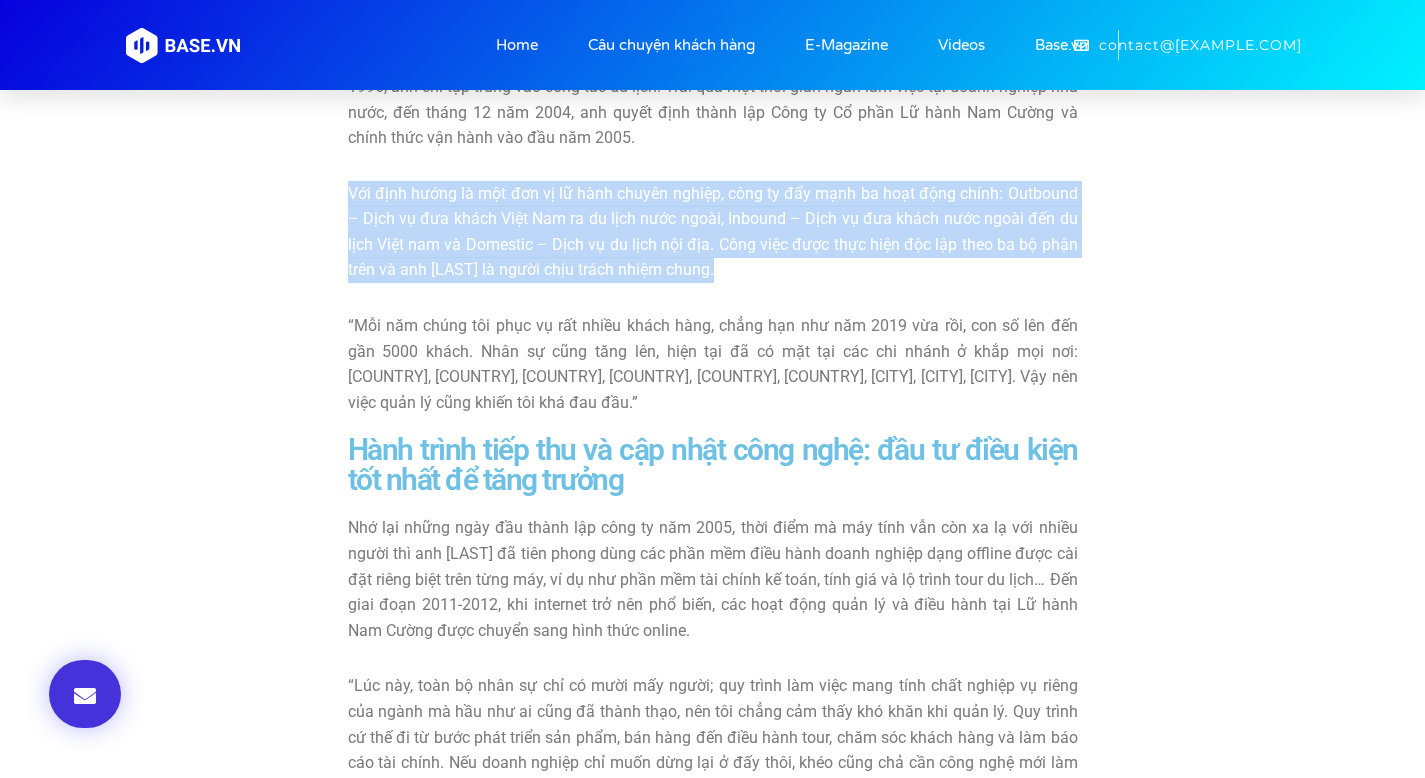 click on "Với định hướng là một đơn vị lữ hành chuyên nghiệp, công ty đẩy mạnh ba hoạt động chính: Outbound – Dịch vụ đưa khách Việt Nam ra du lịch nước ngoài, Inbound – Dịch vụ đưa khách nước ngoài đến du lịch Việt nam và Domestic – Dịch vụ du lịch nội địa. Công việc được thực hiện độc lập theo ba bộ phận trên và anh [LAST] là người chịu trách nhiệm chung." at bounding box center (713, 232) 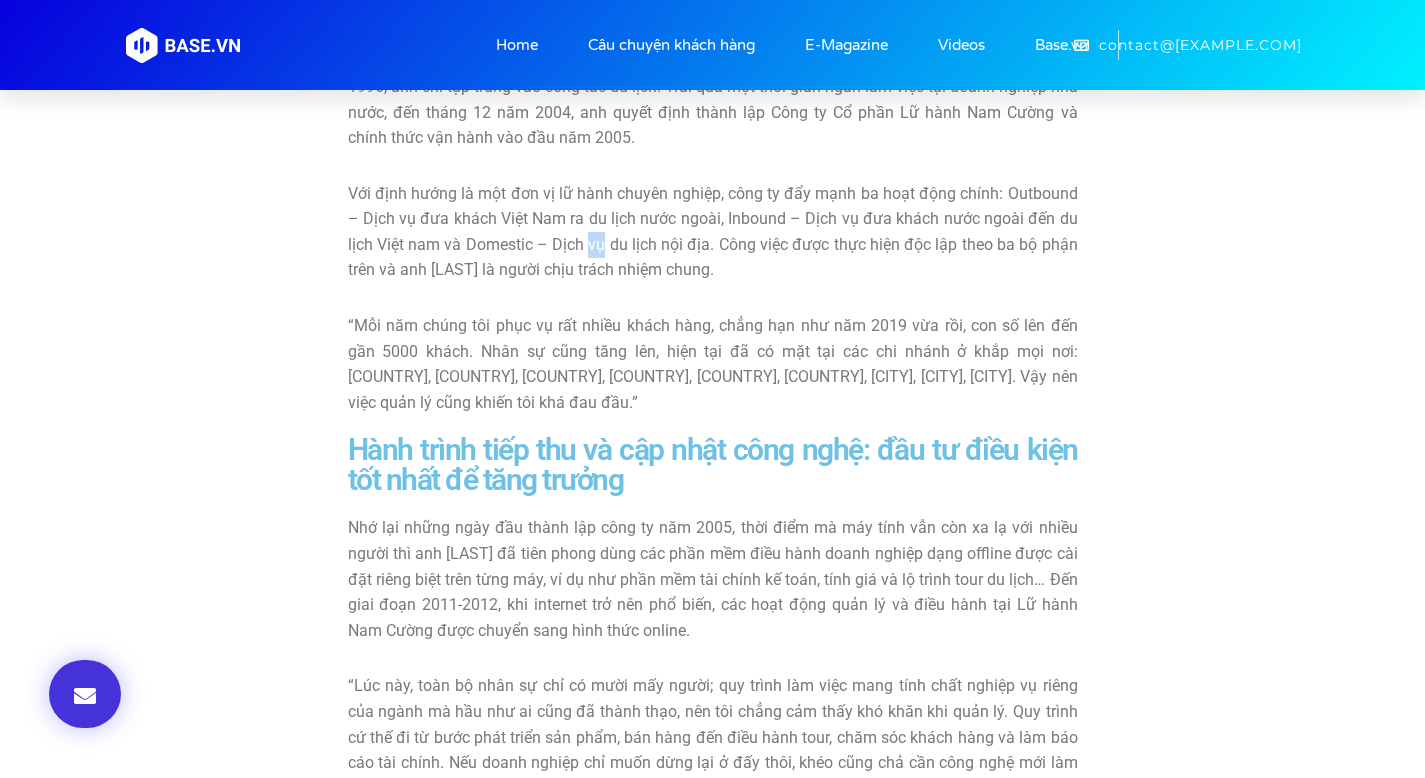 click on "Với định hướng là một đơn vị lữ hành chuyên nghiệp, công ty đẩy mạnh ba hoạt động chính: Outbound – Dịch vụ đưa khách Việt Nam ra du lịch nước ngoài, Inbound – Dịch vụ đưa khách nước ngoài đến du lịch Việt nam và Domestic – Dịch vụ du lịch nội địa. Công việc được thực hiện độc lập theo ba bộ phận trên và anh [LAST] là người chịu trách nhiệm chung." at bounding box center (713, 232) 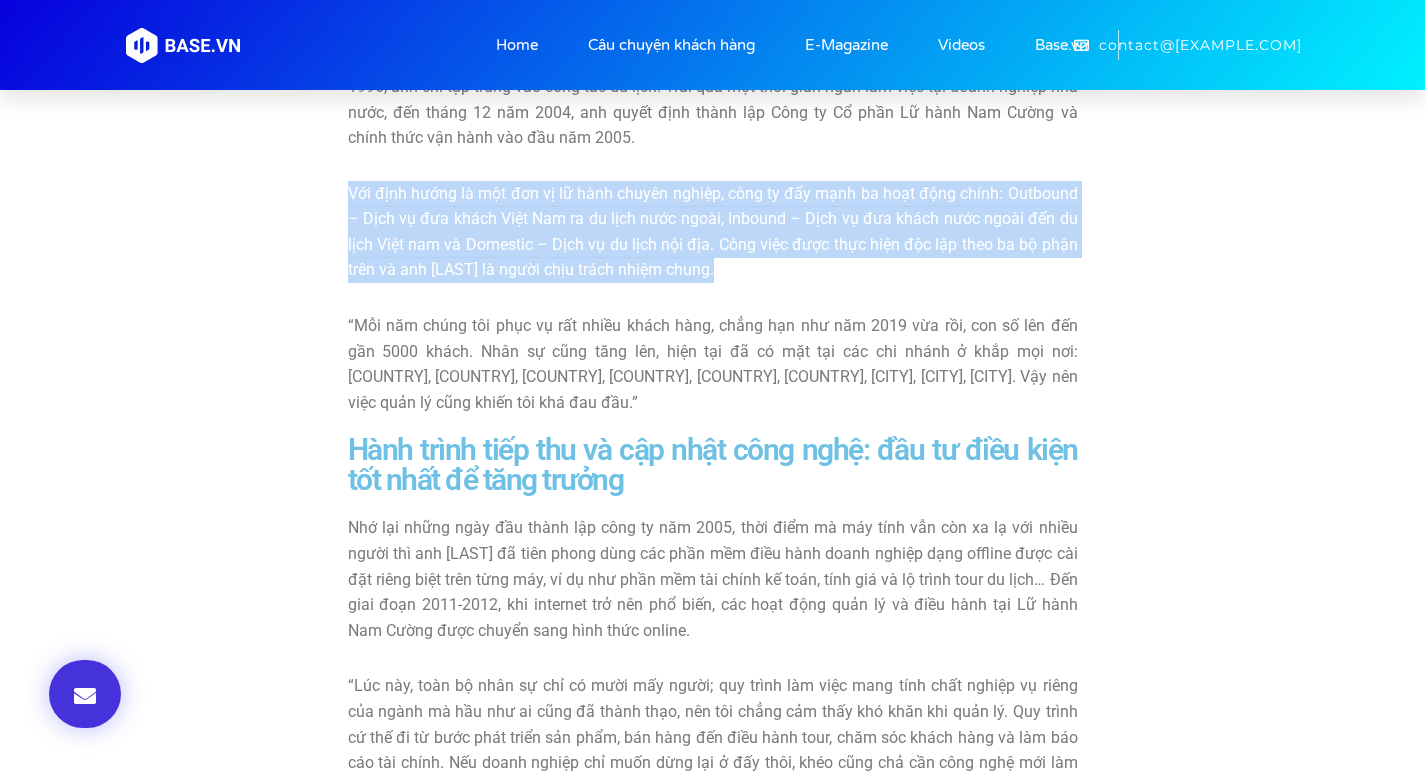 click on "Với định hướng là một đơn vị lữ hành chuyên nghiệp, công ty đẩy mạnh ba hoạt động chính: Outbound – Dịch vụ đưa khách Việt Nam ra du lịch nước ngoài, Inbound – Dịch vụ đưa khách nước ngoài đến du lịch Việt nam và Domestic – Dịch vụ du lịch nội địa. Công việc được thực hiện độc lập theo ba bộ phận trên và anh [LAST] là người chịu trách nhiệm chung." at bounding box center [713, 232] 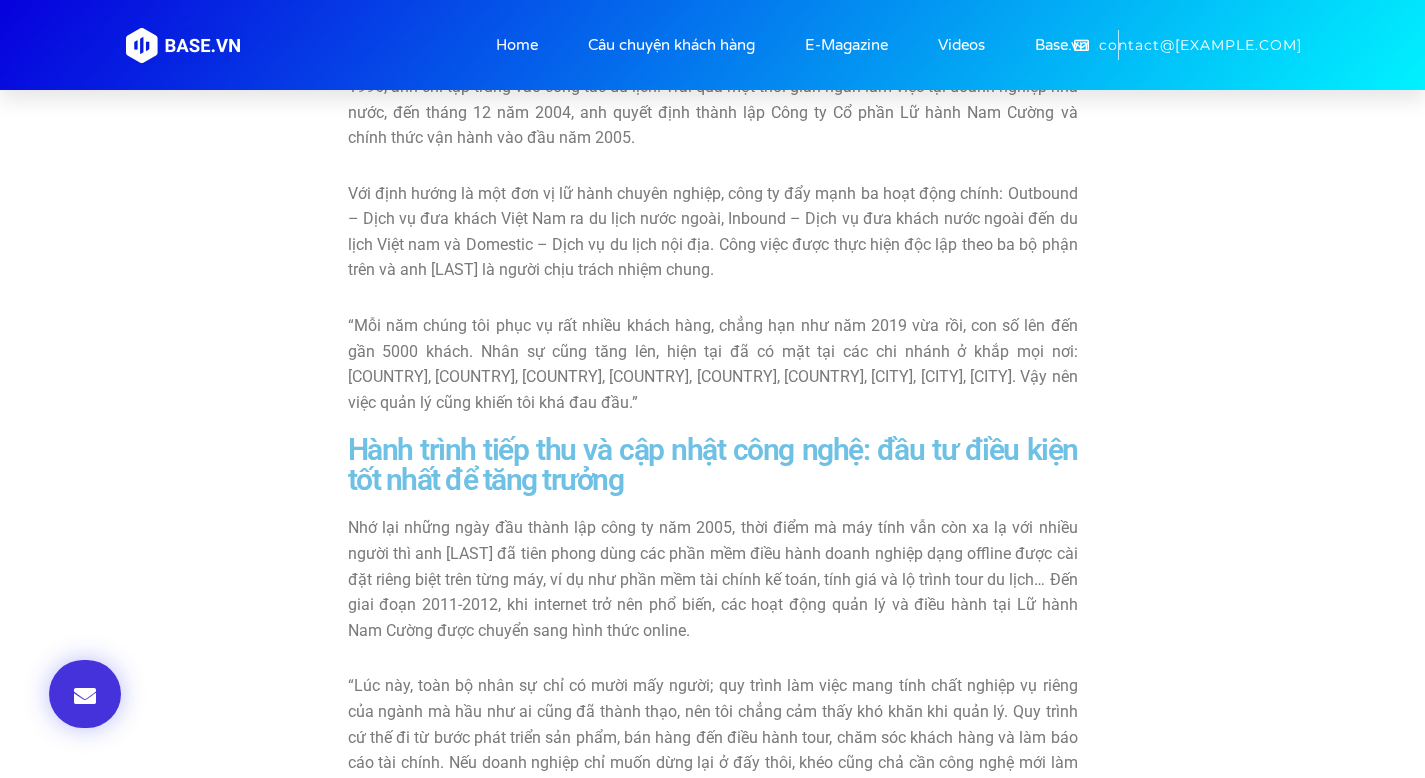 click on "Mỗi năm chúng tôi phục vụ rất nhiều khách hàng, chẳng hạn như năm 2019 vừa rồi, con số lên đến gần 5000 khách. Nhân sự cũng tăng lên, hiện tại đã có mặt tại các chi nhánh ở khắp mọi nơi: [COUNTRY], [COUNTRY], [COUNTRY], [COUNTRY], [COUNTRY], [COUNTRY], [CITY], [CITY], [CITY]. Vậy nên việc quản lý cũng khiến tôi khá đau đầu" at bounding box center [713, 364] 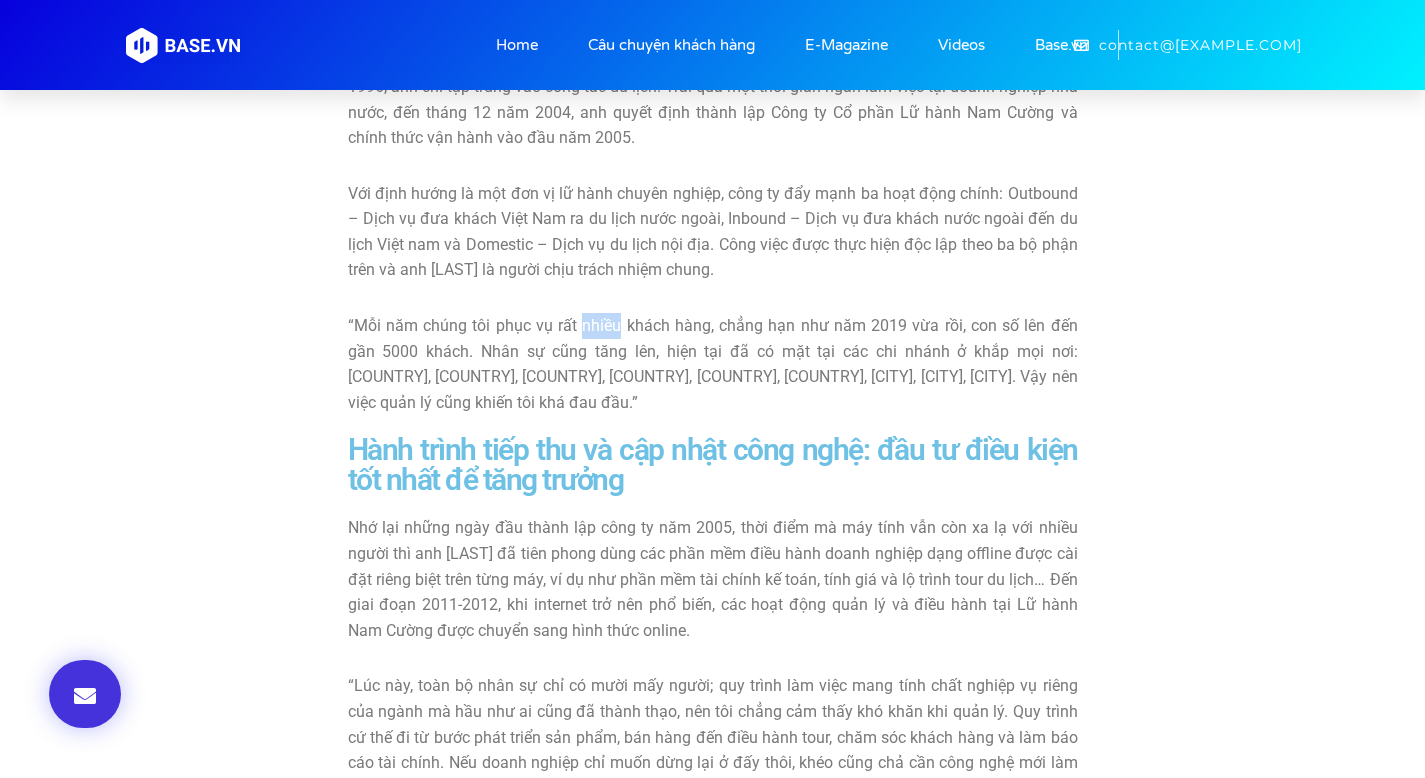 click on "Mỗi năm chúng tôi phục vụ rất nhiều khách hàng, chẳng hạn như năm 2019 vừa rồi, con số lên đến gần 5000 khách. Nhân sự cũng tăng lên, hiện tại đã có mặt tại các chi nhánh ở khắp mọi nơi: [COUNTRY], [COUNTRY], [COUNTRY], [COUNTRY], [COUNTRY], [COUNTRY], [CITY], [CITY], [CITY]. Vậy nên việc quản lý cũng khiến tôi khá đau đầu" at bounding box center [713, 364] 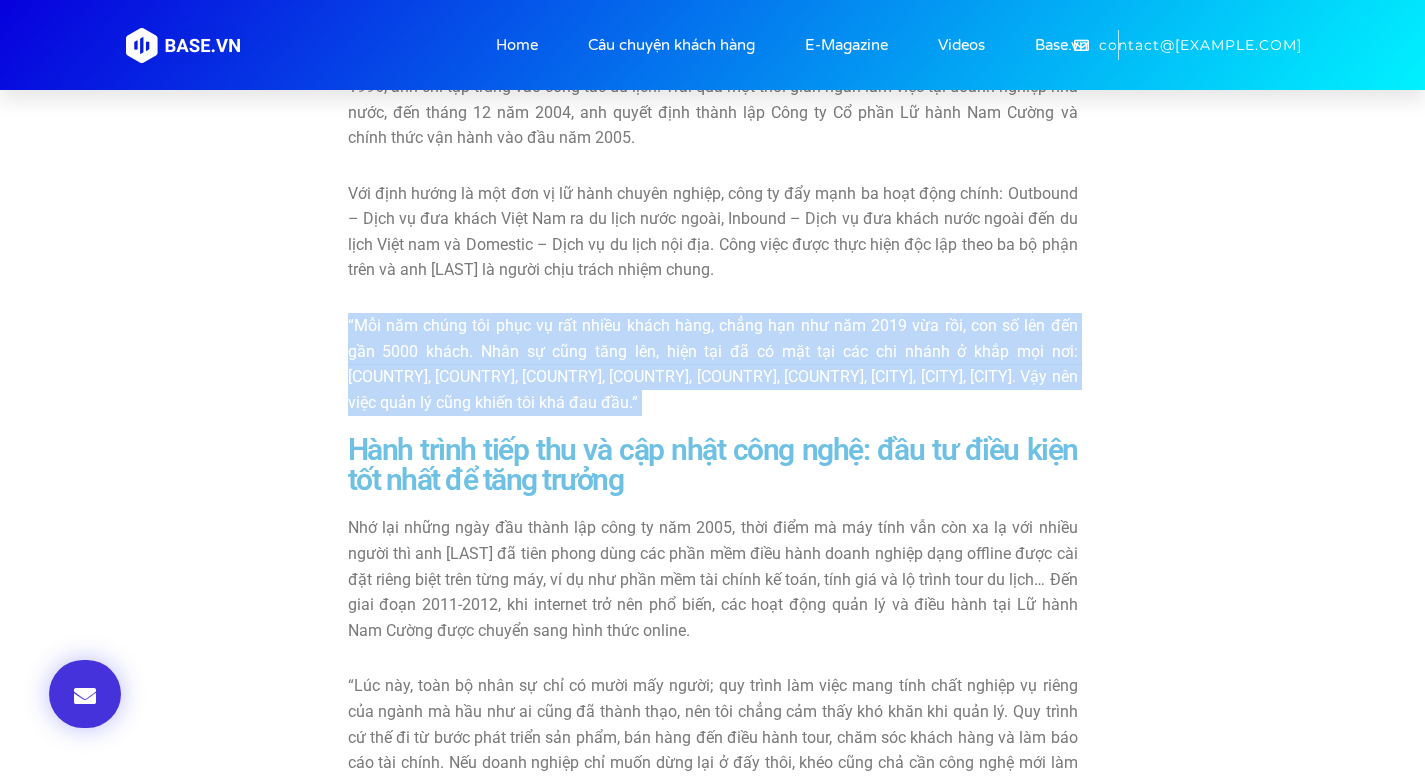 click on "Mỗi năm chúng tôi phục vụ rất nhiều khách hàng, chẳng hạn như năm 2019 vừa rồi, con số lên đến gần 5000 khách. Nhân sự cũng tăng lên, hiện tại đã có mặt tại các chi nhánh ở khắp mọi nơi: [COUNTRY], [COUNTRY], [COUNTRY], [COUNTRY], [COUNTRY], [COUNTRY], [CITY], [CITY], [CITY]. Vậy nên việc quản lý cũng khiến tôi khá đau đầu" at bounding box center (713, 364) 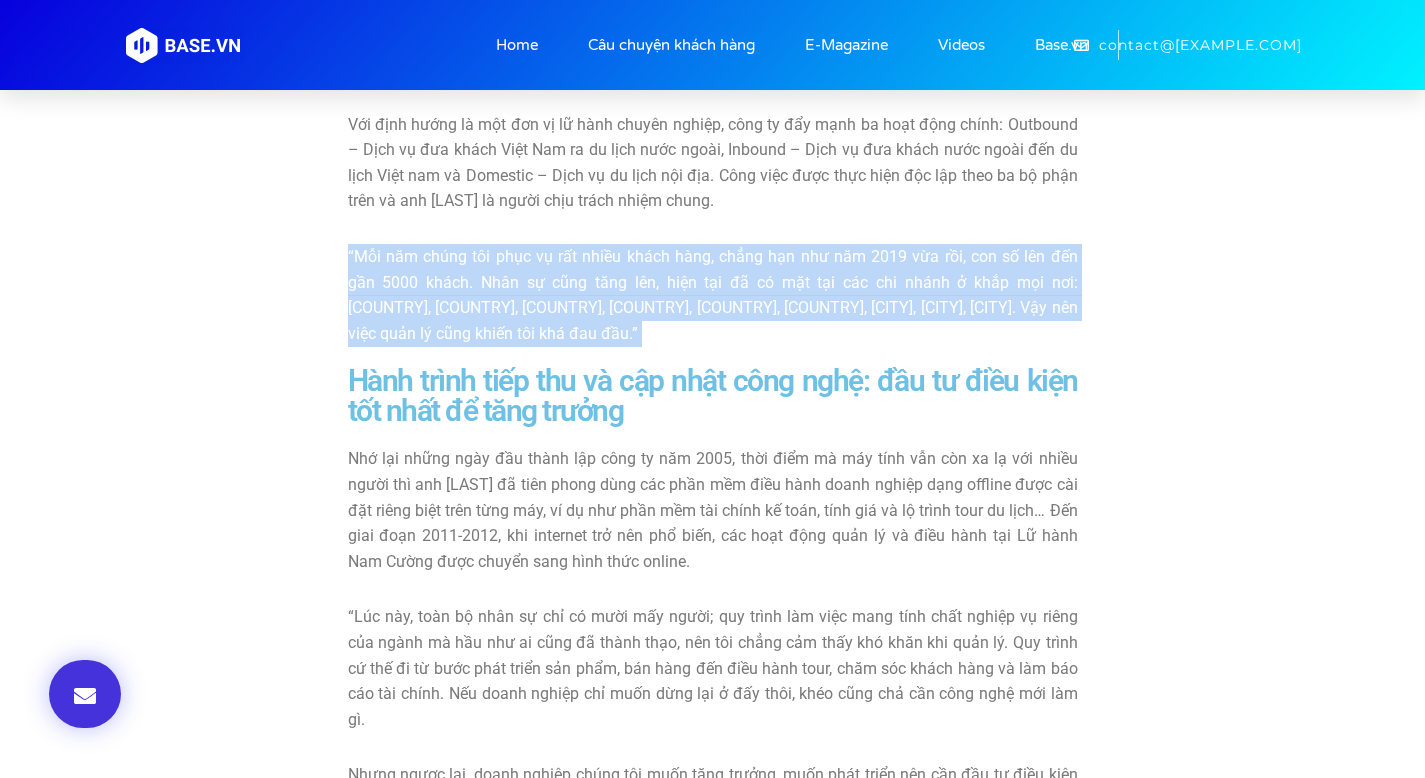 scroll, scrollTop: 1890, scrollLeft: 0, axis: vertical 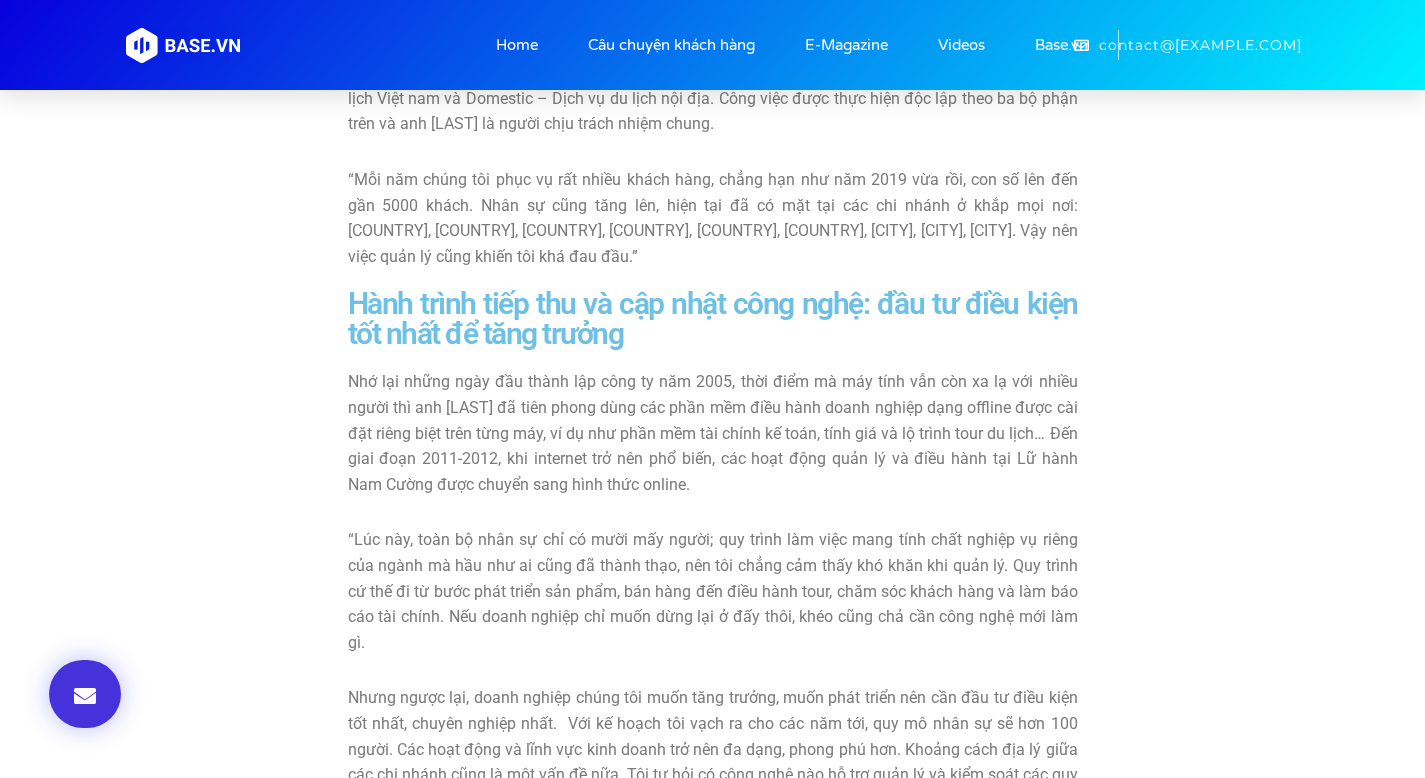 click on "Hành trình tiếp thu và cập nhật công nghệ: đầu tư điều kiện tốt nhất để tăng trưởng" at bounding box center [713, 319] 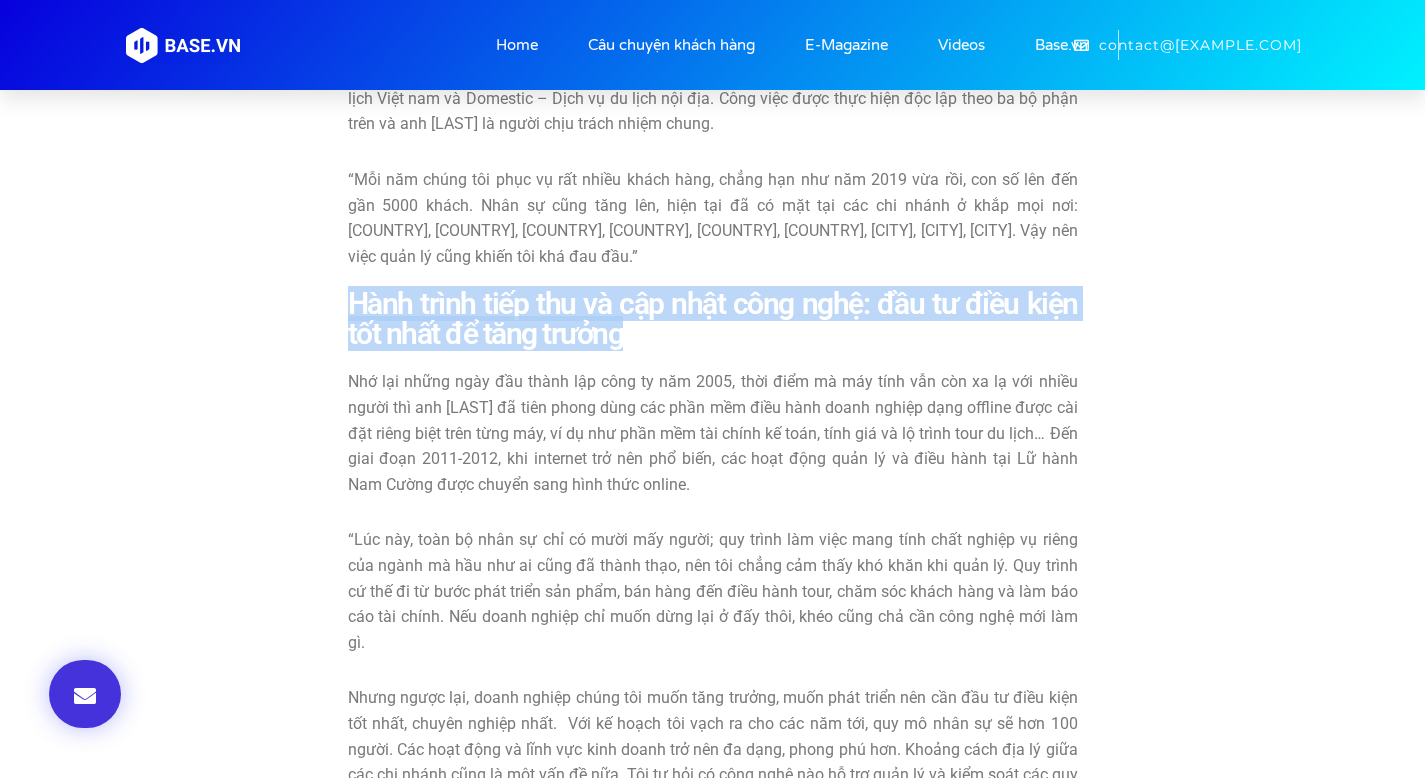 click on "Hành trình tiếp thu và cập nhật công nghệ: đầu tư điều kiện tốt nhất để tăng trưởng" at bounding box center (713, 319) 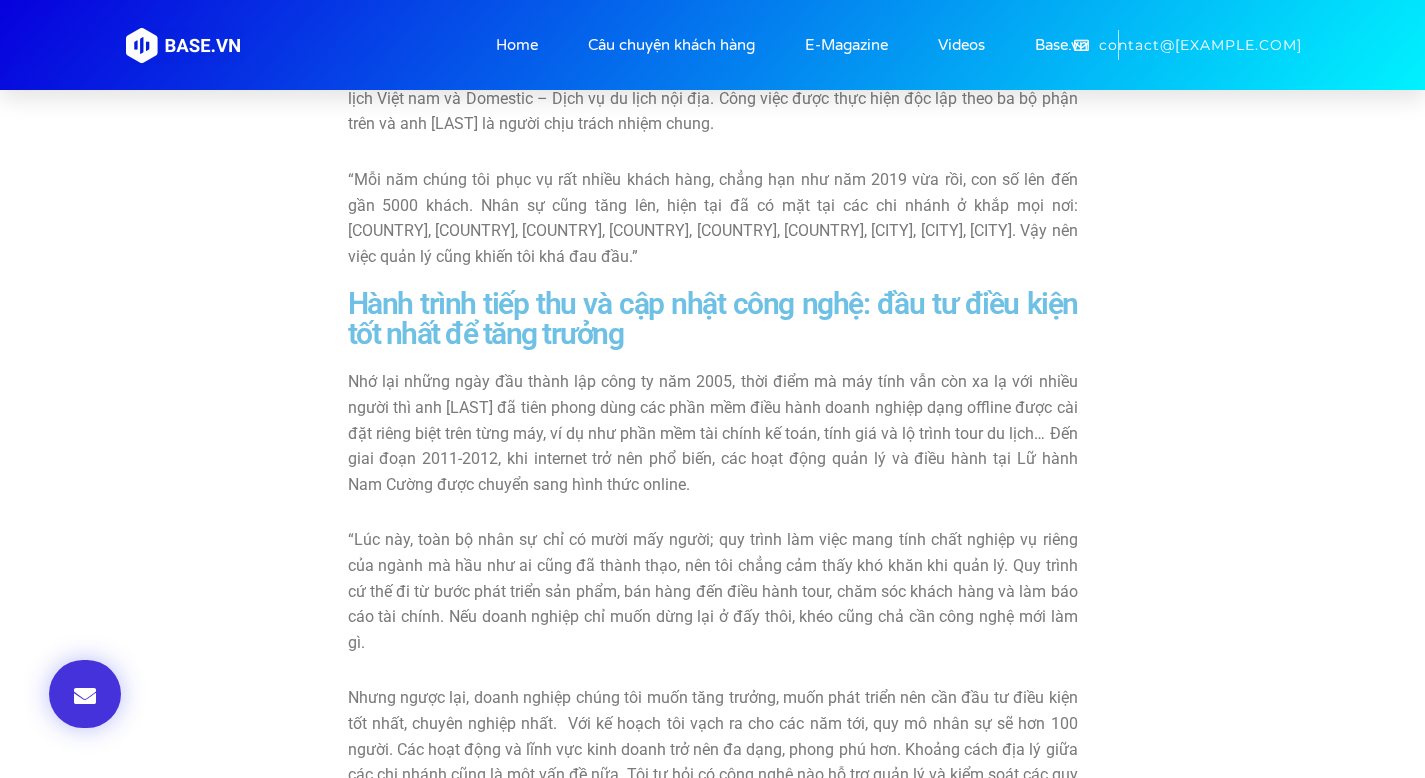 click on "Nhớ lại những ngày đầu thành lập công ty năm 2005, thời điểm mà máy tính vẫn còn xa lạ với nhiều người thì anh [LAST] đã tiên phong dùng các phần mềm điều hành doanh nghiệp dạng offline được cài đặt riêng biệt trên từng máy, ví dụ như phần mềm tài chính kế toán, tính giá và lộ trình tour du lịch… Đến giai đoạn 2011-2012, khi internet trở nên phổ biến, các hoạt động quản lý và điều hành tại Lữ hành Nam Cường được chuyển sang hình thức online." at bounding box center [713, 432] 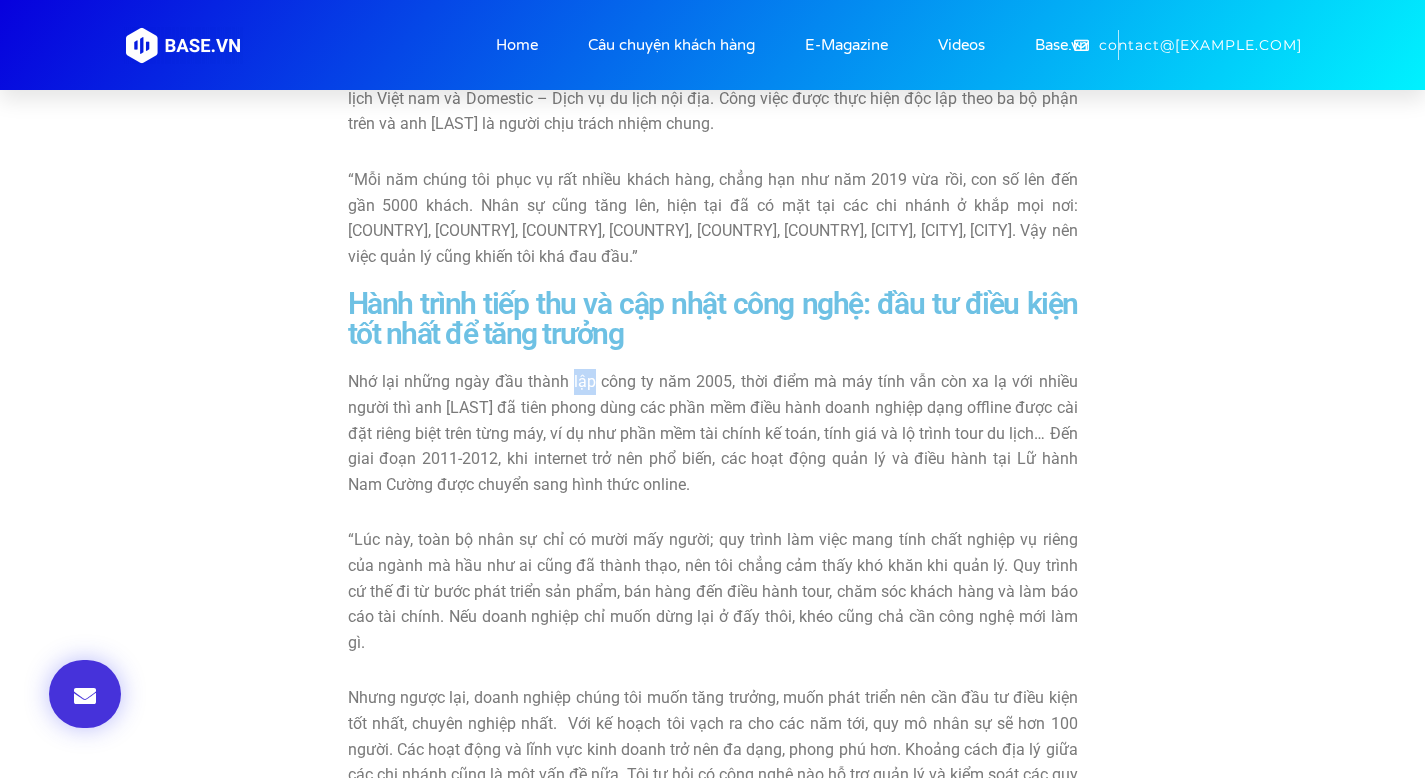 click on "Nhớ lại những ngày đầu thành lập công ty năm 2005, thời điểm mà máy tính vẫn còn xa lạ với nhiều người thì anh [LAST] đã tiên phong dùng các phần mềm điều hành doanh nghiệp dạng offline được cài đặt riêng biệt trên từng máy, ví dụ như phần mềm tài chính kế toán, tính giá và lộ trình tour du lịch… Đến giai đoạn 2011-2012, khi internet trở nên phổ biến, các hoạt động quản lý và điều hành tại Lữ hành Nam Cường được chuyển sang hình thức online." at bounding box center [713, 432] 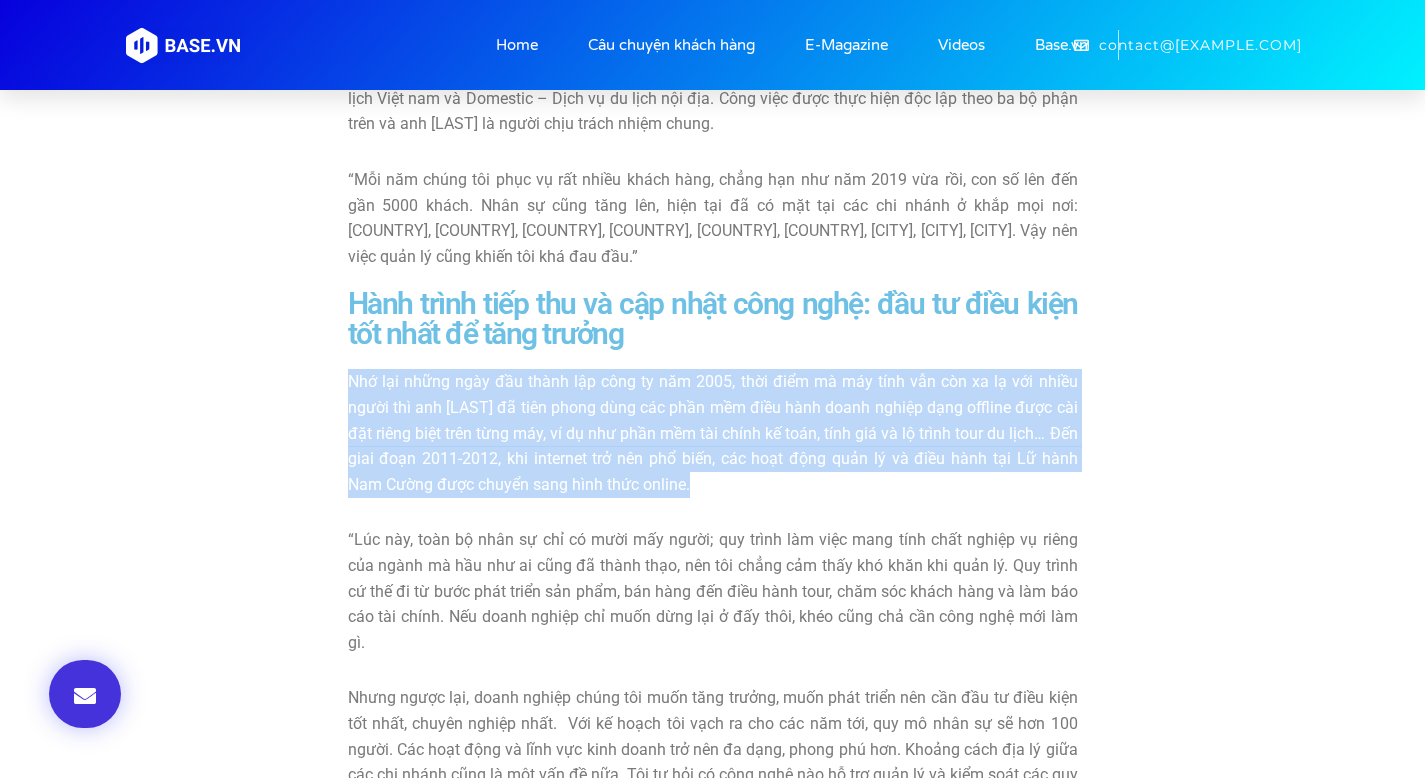 click on "Nhớ lại những ngày đầu thành lập công ty năm 2005, thời điểm mà máy tính vẫn còn xa lạ với nhiều người thì anh [LAST] đã tiên phong dùng các phần mềm điều hành doanh nghiệp dạng offline được cài đặt riêng biệt trên từng máy, ví dụ như phần mềm tài chính kế toán, tính giá và lộ trình tour du lịch… Đến giai đoạn 2011-2012, khi internet trở nên phổ biến, các hoạt động quản lý và điều hành tại Lữ hành Nam Cường được chuyển sang hình thức online." at bounding box center (713, 432) 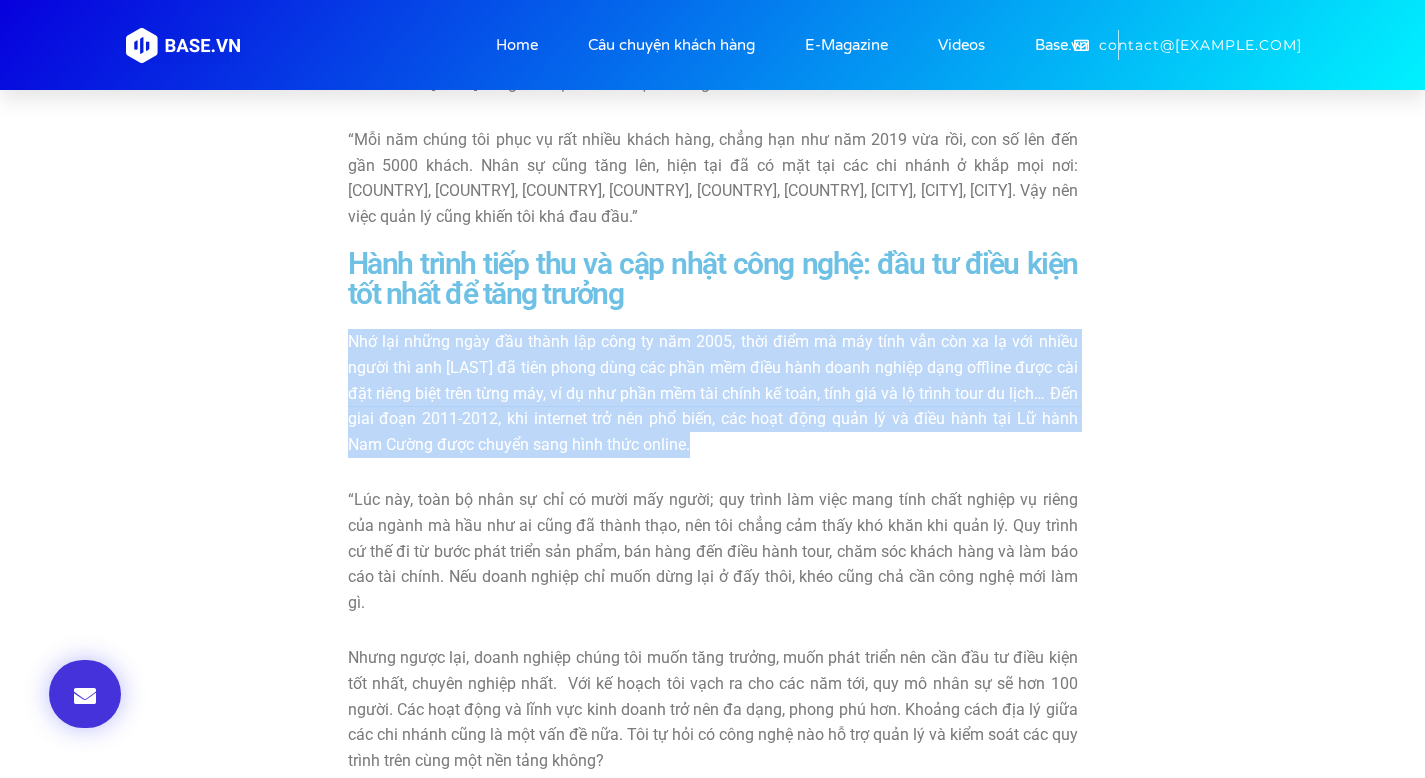scroll, scrollTop: 2176, scrollLeft: 0, axis: vertical 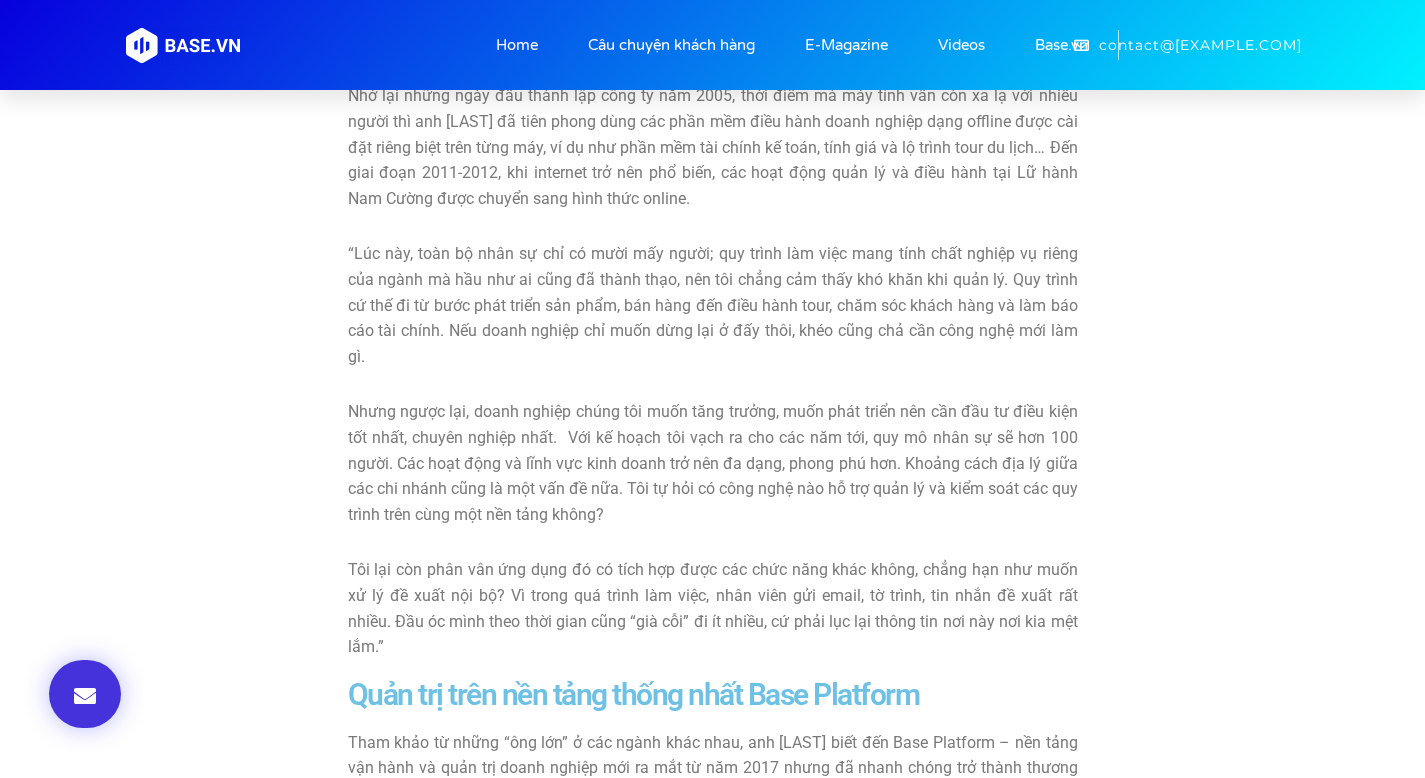 click on "Lúc này, toàn bộ nhân sự chỉ có mười mấy người; quy trình làm việc mang tính chất nghiệp vụ riêng của ngành mà hầu như ai cũng đã thành thạo, nên tôi chẳng cảm thấy khó khăn khi quản lý. Quy trình cứ thế đi từ bước phát triển sản phẩm, bán hàng đến điều hành tour, chăm sóc khách hàng và làm báo cáo tài chính. Nếu doanh nghiệp chỉ muốn dừng lại ở đấy thôi, khéo cũng chả cần công nghệ mới làm gì" at bounding box center (713, 371) 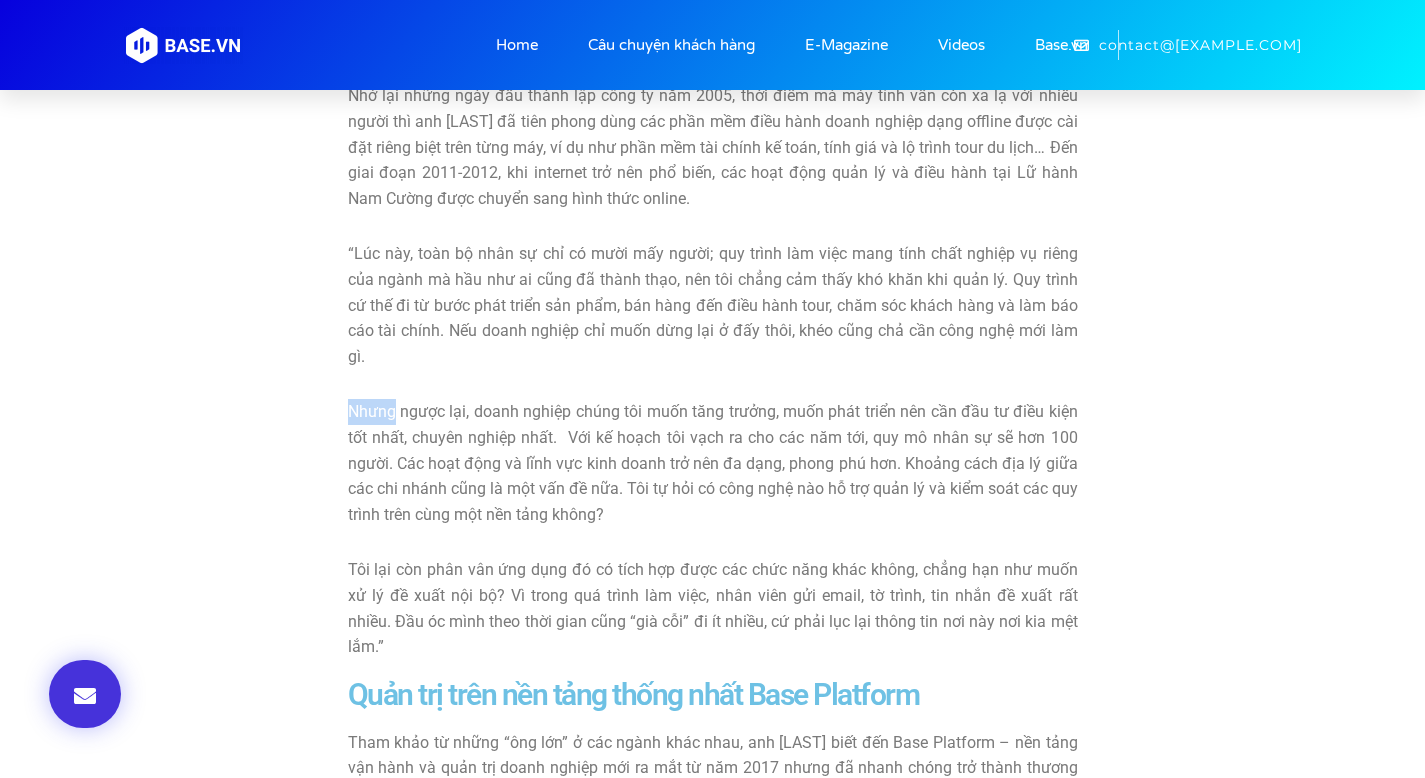 click on "Lúc này, toàn bộ nhân sự chỉ có mười mấy người; quy trình làm việc mang tính chất nghiệp vụ riêng của ngành mà hầu như ai cũng đã thành thạo, nên tôi chẳng cảm thấy khó khăn khi quản lý. Quy trình cứ thế đi từ bước phát triển sản phẩm, bán hàng đến điều hành tour, chăm sóc khách hàng và làm báo cáo tài chính. Nếu doanh nghiệp chỉ muốn dừng lại ở đấy thôi, khéo cũng chả cần công nghệ mới làm gì" at bounding box center (713, 371) 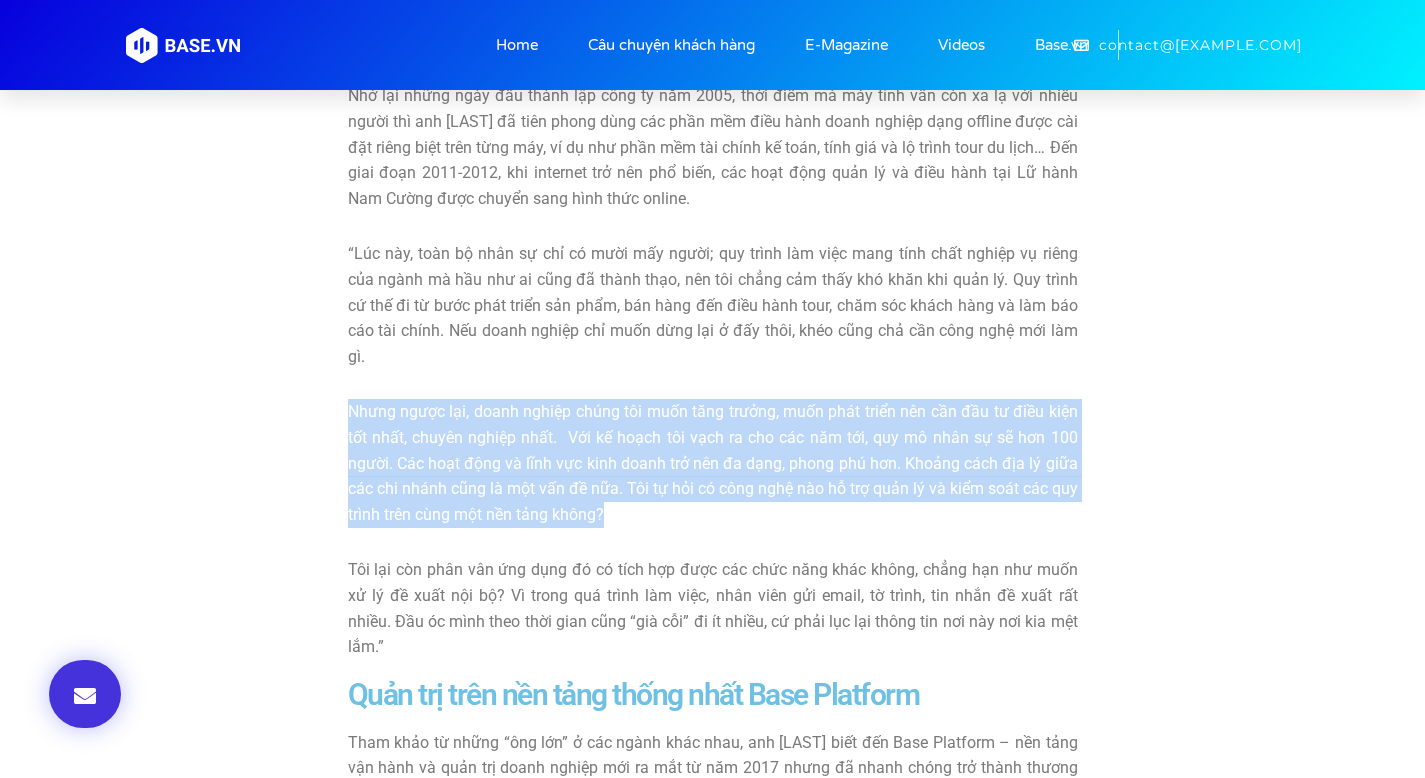 click on "Lúc này, toàn bộ nhân sự chỉ có mười mấy người; quy trình làm việc mang tính chất nghiệp vụ riêng của ngành mà hầu như ai cũng đã thành thạo, nên tôi chẳng cảm thấy khó khăn khi quản lý. Quy trình cứ thế đi từ bước phát triển sản phẩm, bán hàng đến điều hành tour, chăm sóc khách hàng và làm báo cáo tài chính. Nếu doanh nghiệp chỉ muốn dừng lại ở đấy thôi, khéo cũng chả cần công nghệ mới làm gì" at bounding box center [713, 371] 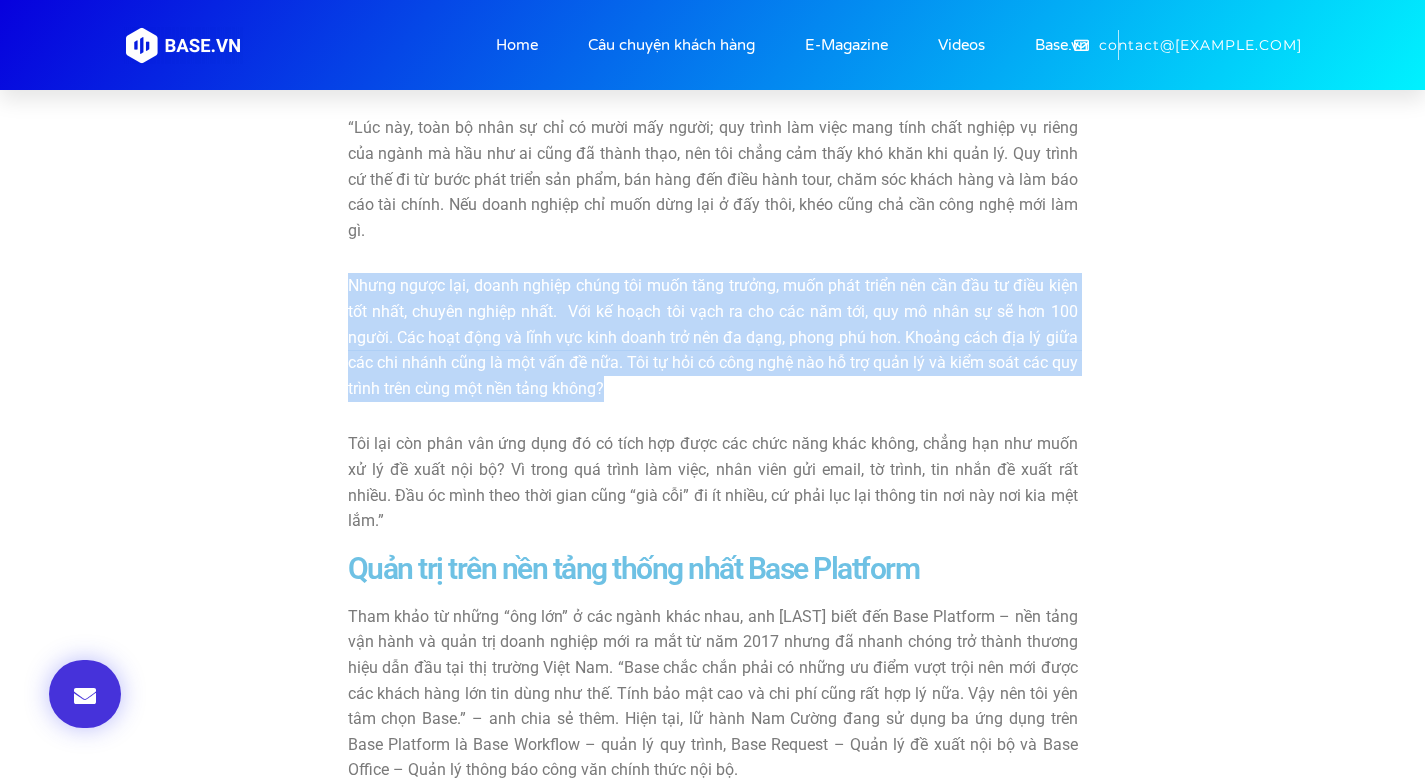 scroll, scrollTop: 2308, scrollLeft: 0, axis: vertical 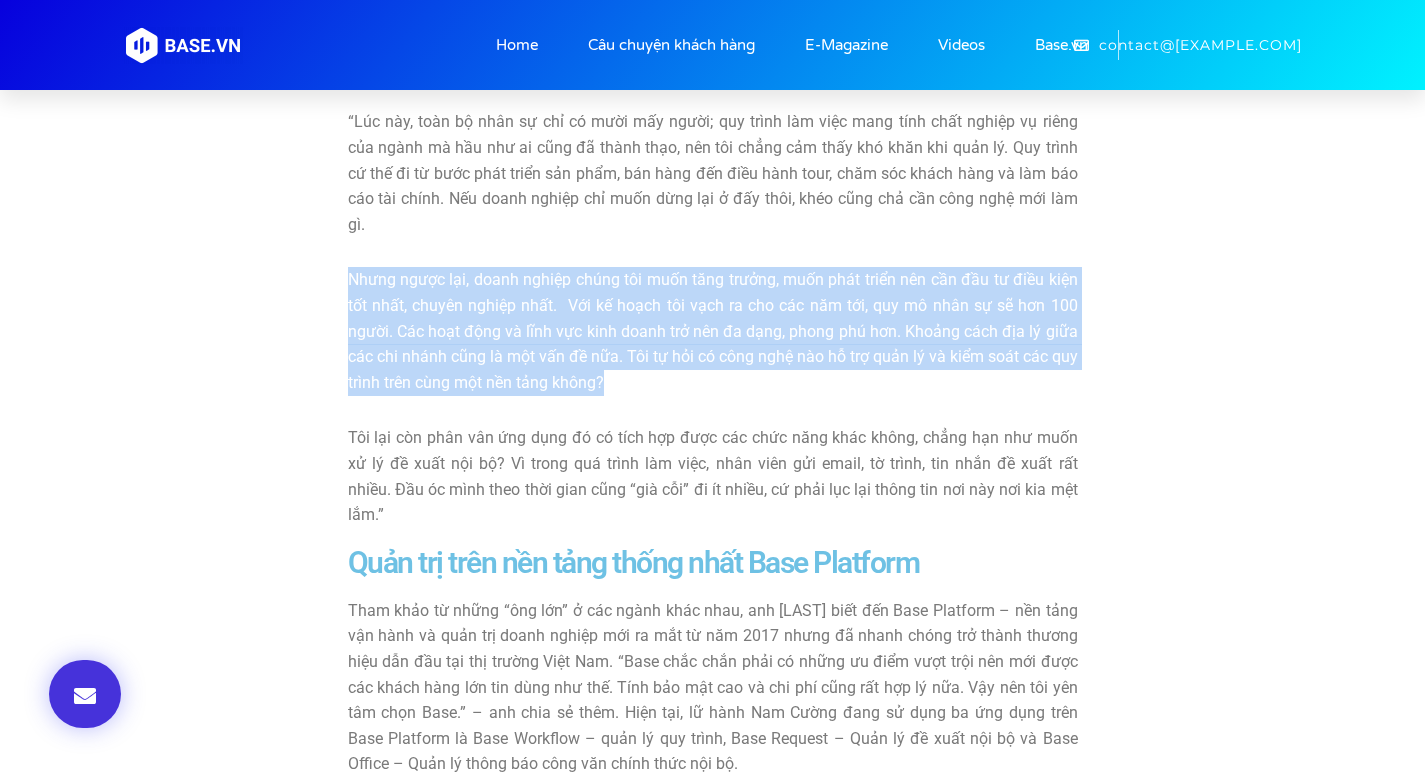 click on "Lúc này, toàn bộ nhân sự chỉ có mười mấy người; quy trình làm việc mang tính chất nghiệp vụ riêng của ngành mà hầu như ai cũng đã thành thạo, nên tôi chẳng cảm thấy khó khăn khi quản lý. Quy trình cứ thế đi từ bước phát triển sản phẩm, bán hàng đến điều hành tour, chăm sóc khách hàng và làm báo cáo tài chính. Nếu doanh nghiệp chỉ muốn dừng lại ở đấy thôi, khéo cũng chả cần công nghệ mới làm gì" at bounding box center [713, 239] 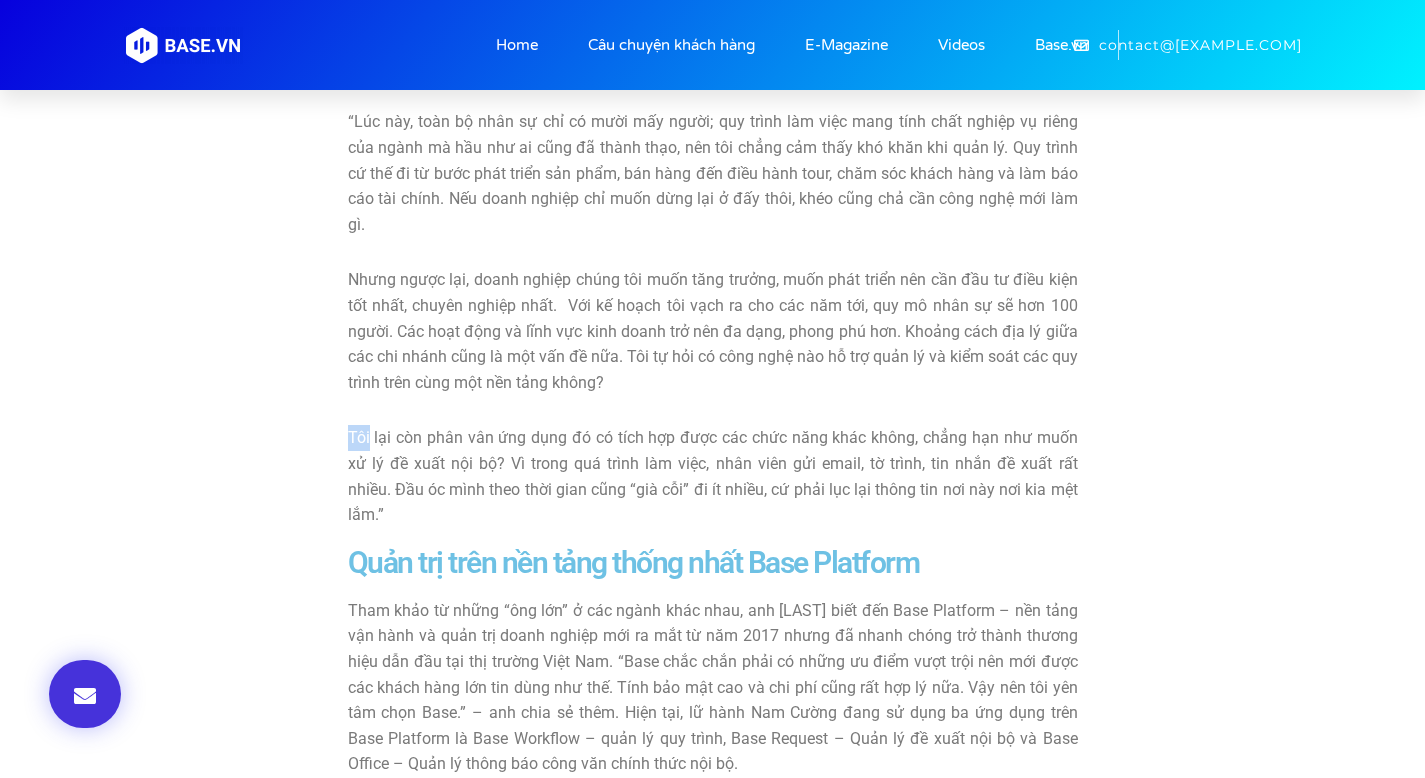 click on "Lúc này, toàn bộ nhân sự chỉ có mười mấy người; quy trình làm việc mang tính chất nghiệp vụ riêng của ngành mà hầu như ai cũng đã thành thạo, nên tôi chẳng cảm thấy khó khăn khi quản lý. Quy trình cứ thế đi từ bước phát triển sản phẩm, bán hàng đến điều hành tour, chăm sóc khách hàng và làm báo cáo tài chính. Nếu doanh nghiệp chỉ muốn dừng lại ở đấy thôi, khéo cũng chả cần công nghệ mới làm gì" at bounding box center (713, 239) 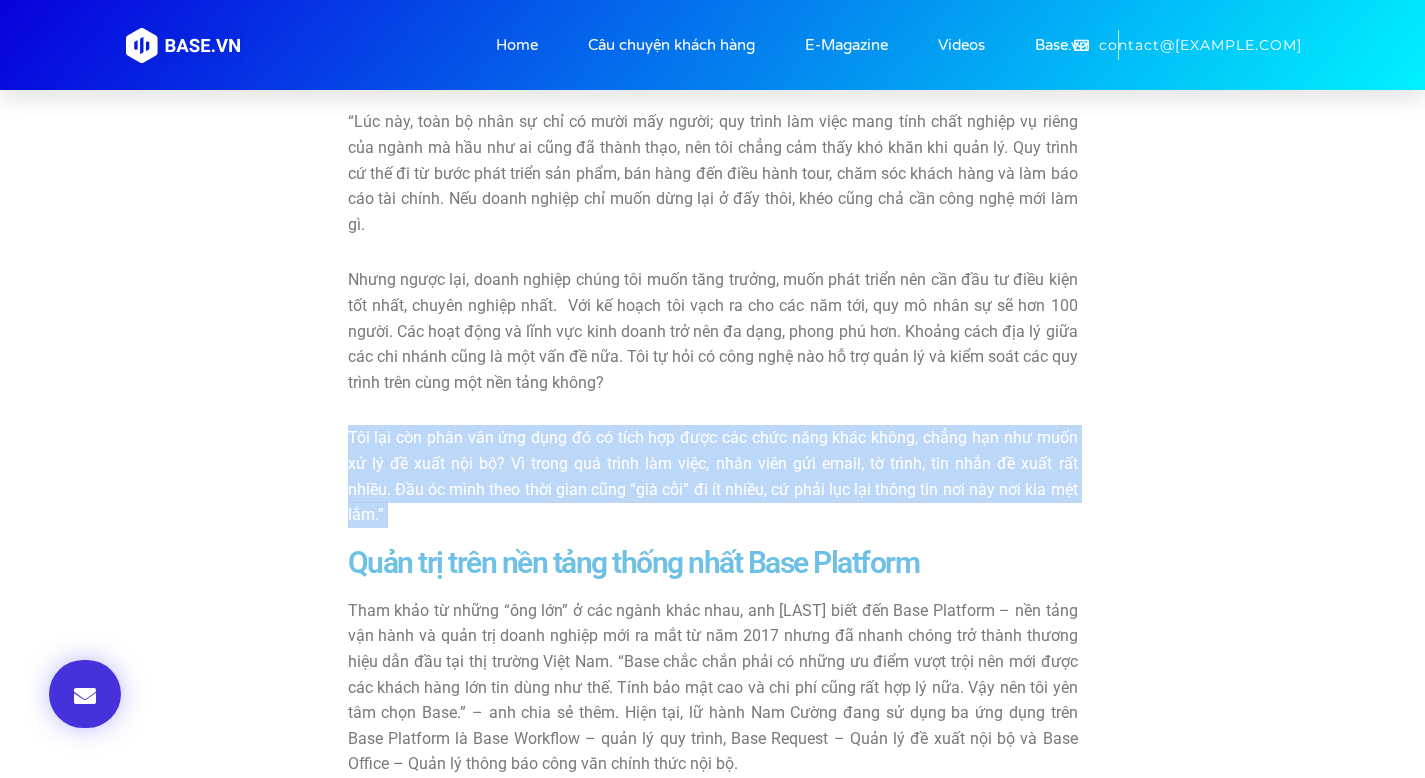 click on "Lúc này, toàn bộ nhân sự chỉ có mười mấy người; quy trình làm việc mang tính chất nghiệp vụ riêng của ngành mà hầu như ai cũng đã thành thạo, nên tôi chẳng cảm thấy khó khăn khi quản lý. Quy trình cứ thế đi từ bước phát triển sản phẩm, bán hàng đến điều hành tour, chăm sóc khách hàng và làm báo cáo tài chính. Nếu doanh nghiệp chỉ muốn dừng lại ở đấy thôi, khéo cũng chả cần công nghệ mới làm gì" at bounding box center (713, 239) 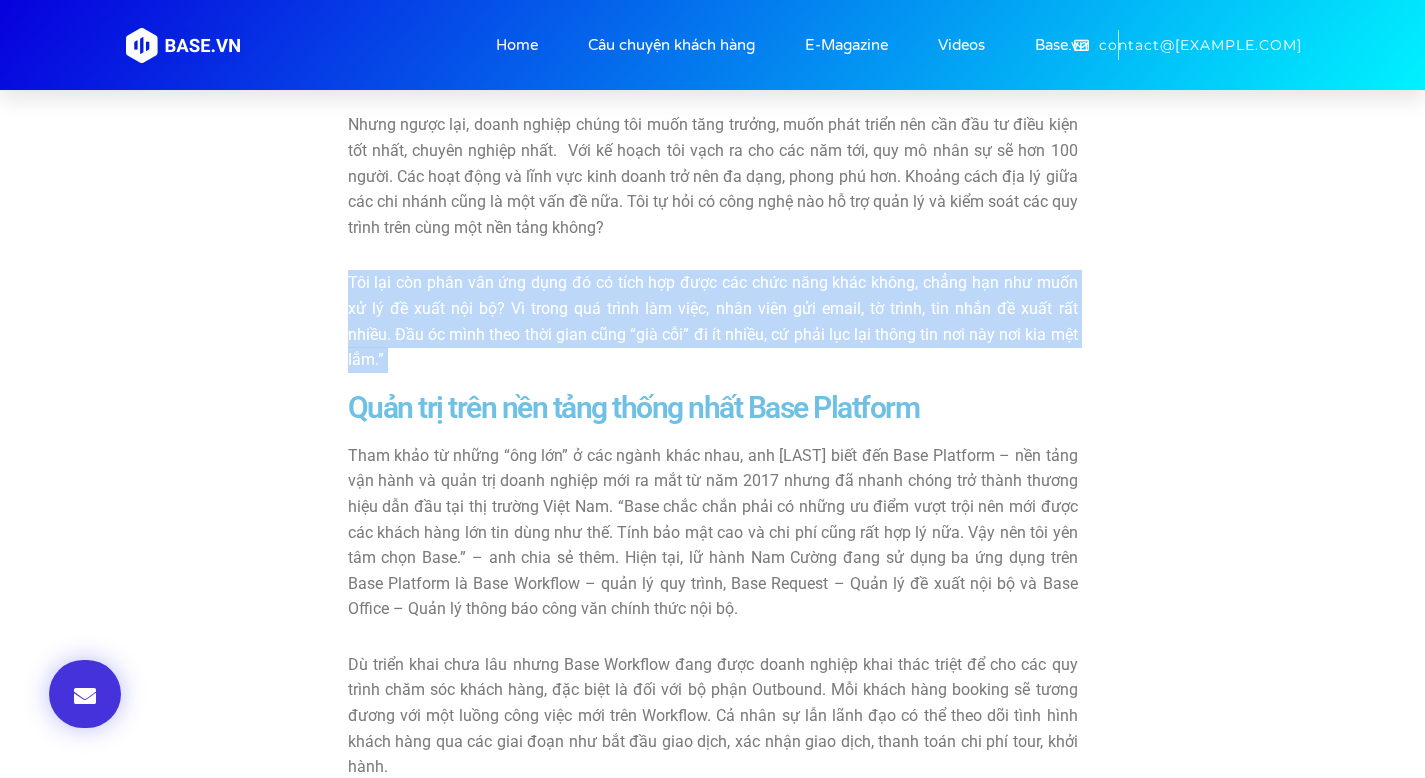 scroll, scrollTop: 2838, scrollLeft: 0, axis: vertical 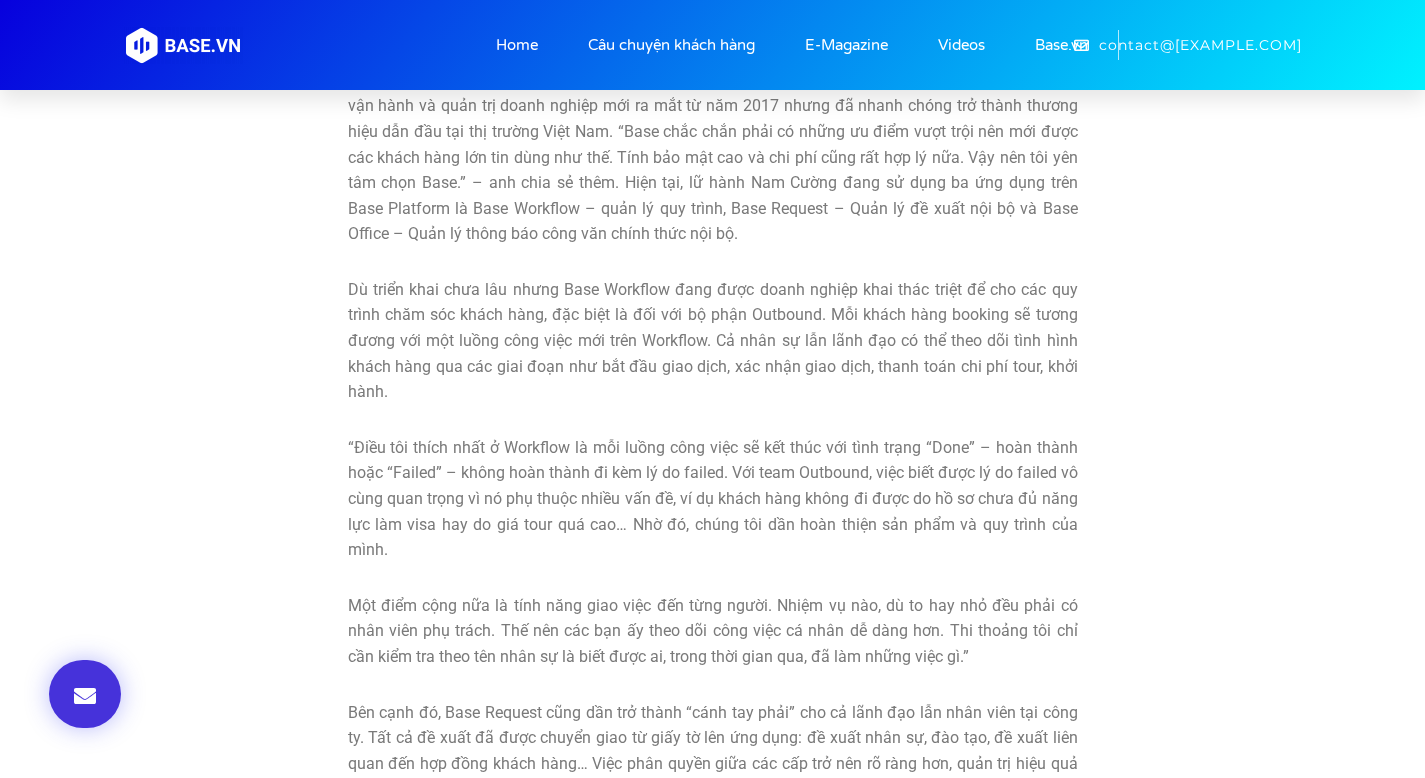 click on "“ Điều tôi thích nhất ở Workflow là mỗi luồng công việc sẽ kết thúc với tình trạng “Done” – hoàn thành hoặc “Failed” – không hoàn thành đi kèm lý do failed. Với team Outbound, việc biết được lý do failed vô cùng quan trọng vì nó phụ thuộc nhiều vấn đề, ví dụ khách hàng không đi được do hồ sơ chưa đủ năng lực làm visa hay do giá tour quá cao… Nhờ đó, chúng tôi dần hoàn thiện sản phẩm và quy trình của mình." at bounding box center (713, 499) 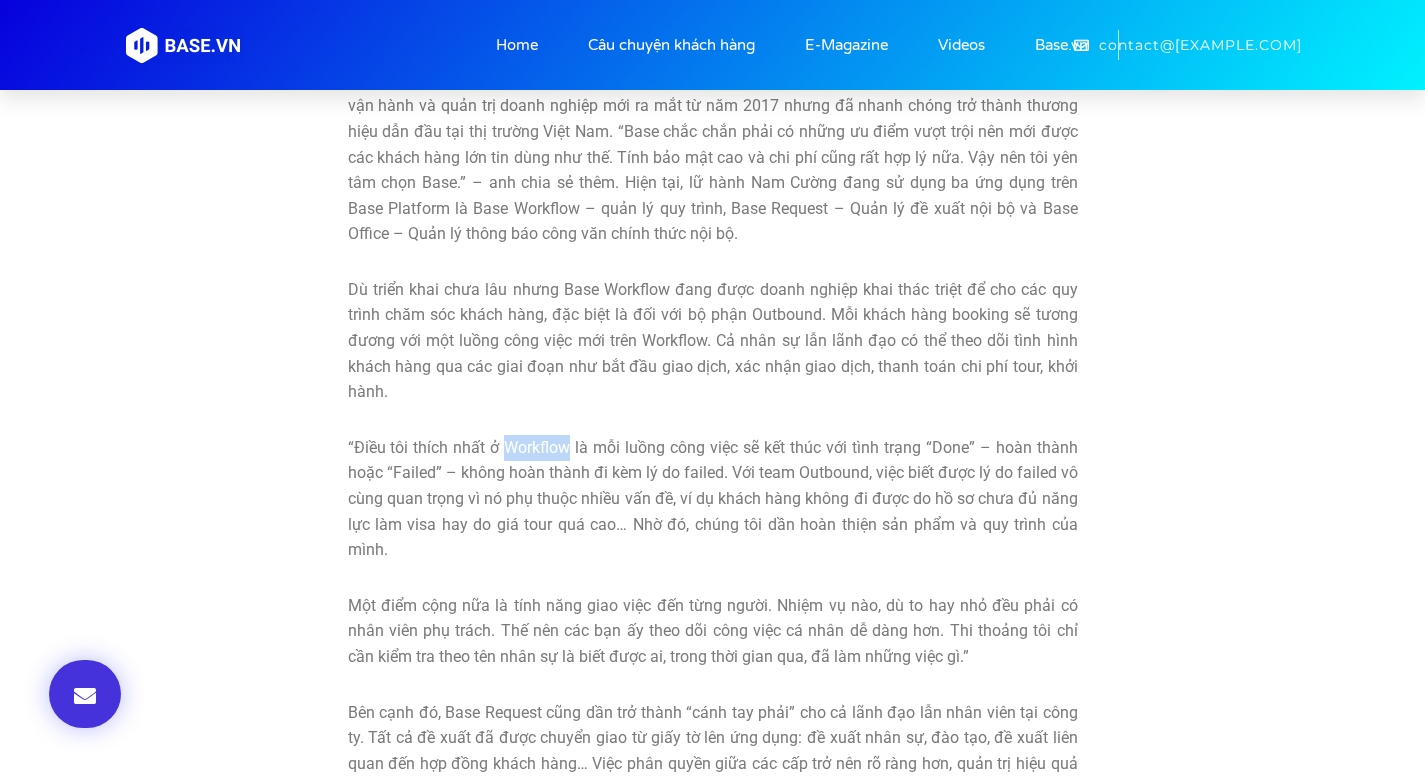 click on "Điều tôi thích nhất ở Workflow là mỗi luồng công việc sẽ kết thúc với tình trạng “Done” – hoàn thành hoặc “Failed” – không hoàn thành đi kèm lý do failed. Với team Outbound, việc biết được lý do failed vô cùng quan trọng vì nó phụ thuộc nhiều vấn đề, ví dụ khách hàng không đi được do hồ sơ chưa đủ năng lực làm visa hay do giá tour quá cao… Nhờ đó, chúng tôi dần hoàn thiện sản phẩm và quy trình của mình." at bounding box center [713, 498] 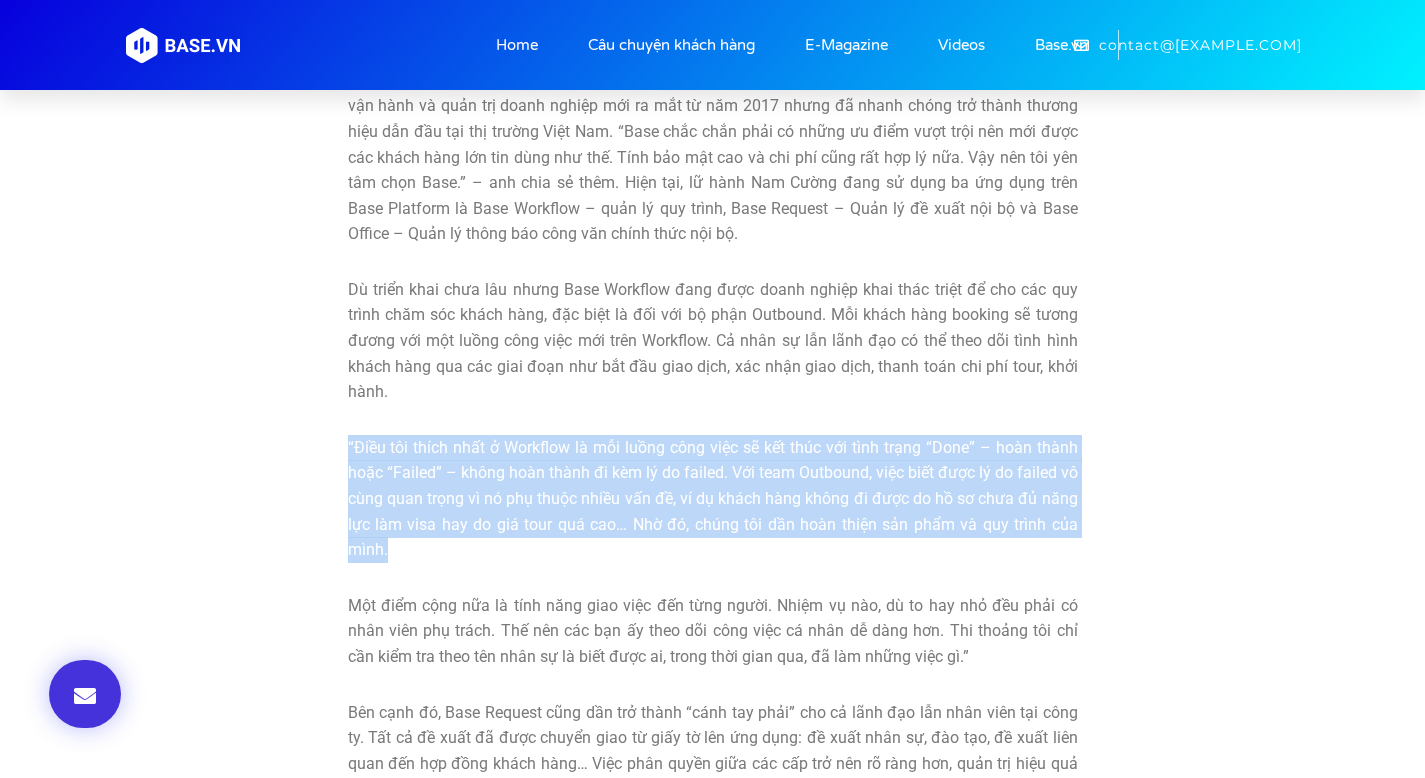 click on "Điều tôi thích nhất ở Workflow là mỗi luồng công việc sẽ kết thúc với tình trạng “Done” – hoàn thành hoặc “Failed” – không hoàn thành đi kèm lý do failed. Với team Outbound, việc biết được lý do failed vô cùng quan trọng vì nó phụ thuộc nhiều vấn đề, ví dụ khách hàng không đi được do hồ sơ chưa đủ năng lực làm visa hay do giá tour quá cao… Nhờ đó, chúng tôi dần hoàn thiện sản phẩm và quy trình của mình." at bounding box center (713, 498) 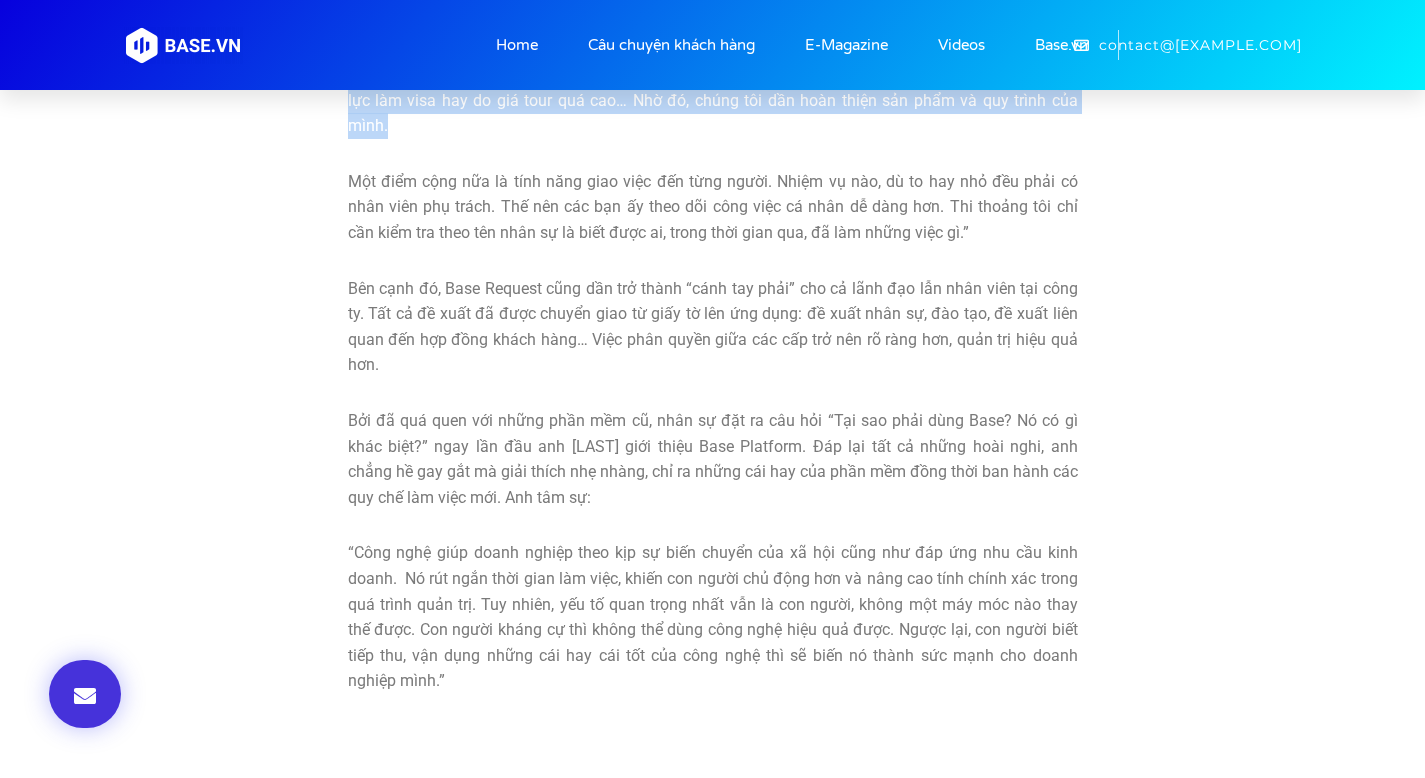 scroll, scrollTop: 3257, scrollLeft: 0, axis: vertical 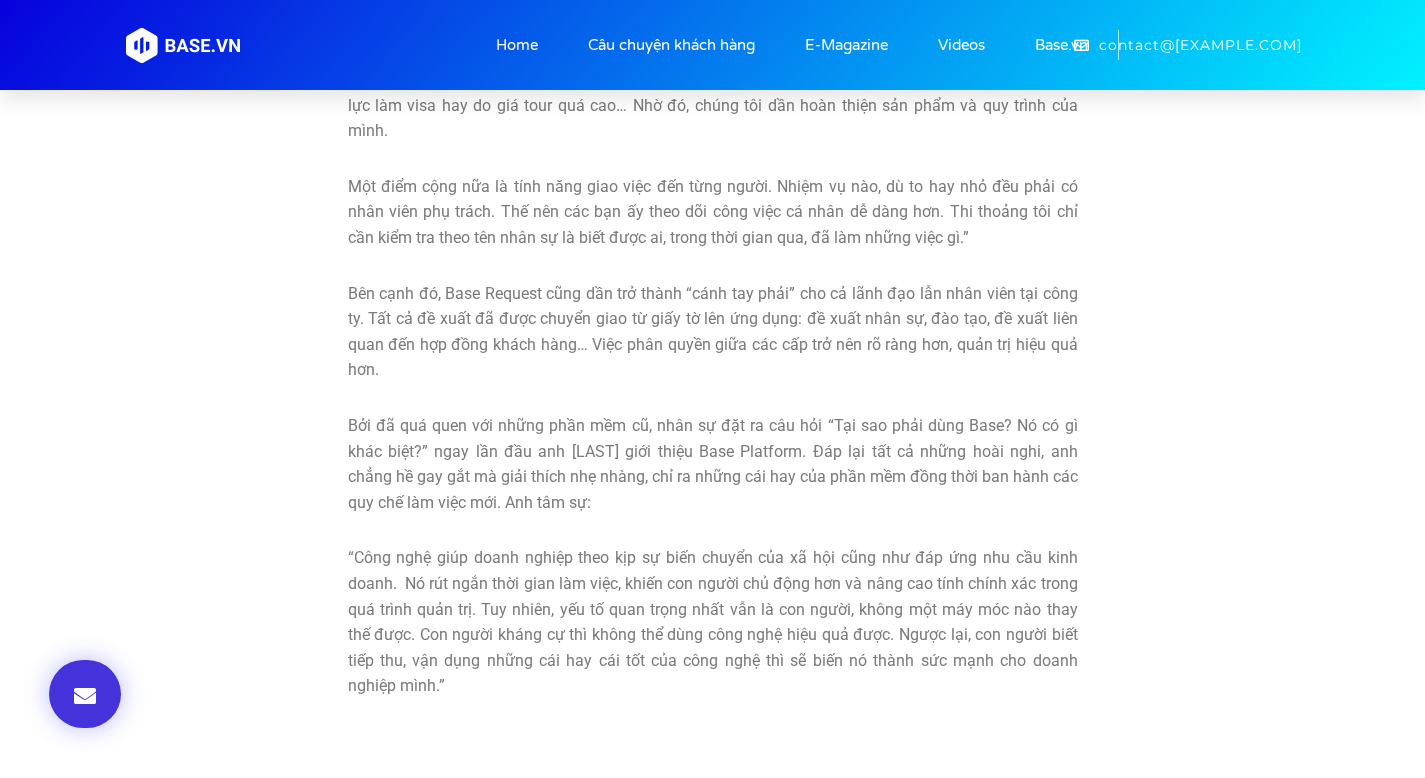 click on "Bởi đã quá quen với những phần mềm cũ, nhân sự đặt ra câu hỏi “Tại sao phải dùng Base? Nó có gì khác biệt?” ngay lần đầu anh [LAST] giới thiệu Base Platform. Đáp lại tất cả những hoài nghi, anh chẳng hề gay gắt mà giải thích nhẹ nhàng, chỉ ra những cái hay của phần mềm đồng thời ban hành các quy chế làm việc mới. Anh tâm sự:" at bounding box center (713, 464) 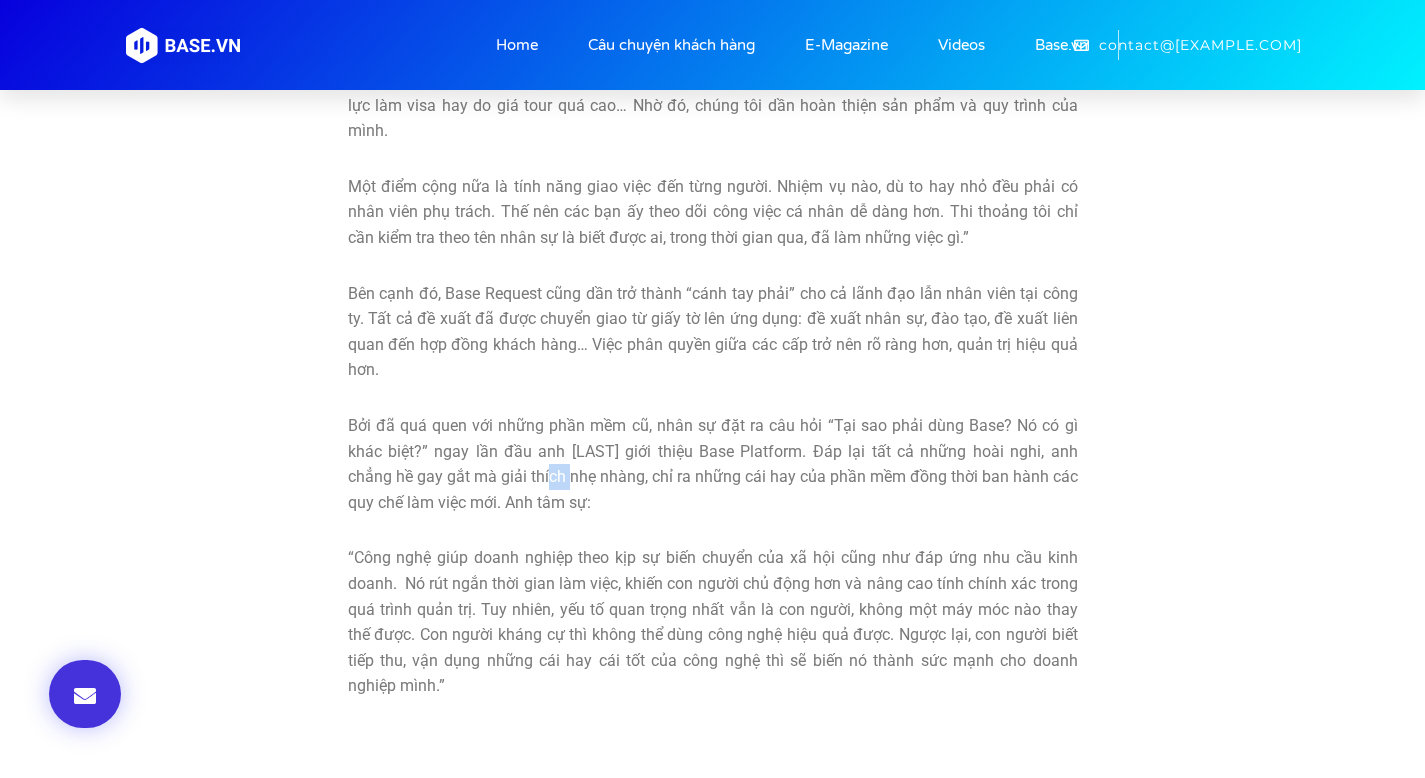 click on "Bởi đã quá quen với những phần mềm cũ, nhân sự đặt ra câu hỏi “Tại sao phải dùng Base? Nó có gì khác biệt?” ngay lần đầu anh [LAST] giới thiệu Base Platform. Đáp lại tất cả những hoài nghi, anh chẳng hề gay gắt mà giải thích nhẹ nhàng, chỉ ra những cái hay của phần mềm đồng thời ban hành các quy chế làm việc mới. Anh tâm sự:" at bounding box center [713, 464] 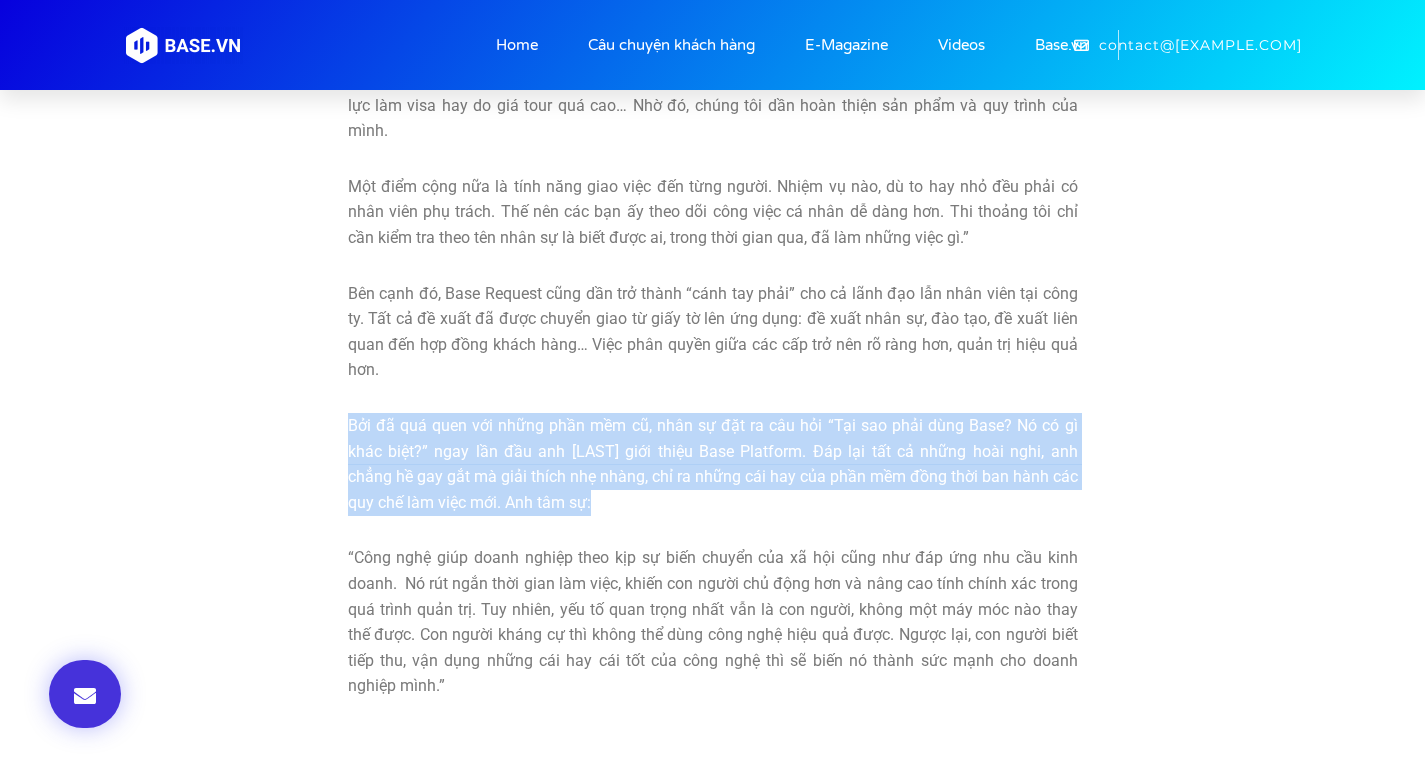 click on "Bởi đã quá quen với những phần mềm cũ, nhân sự đặt ra câu hỏi “Tại sao phải dùng Base? Nó có gì khác biệt?” ngay lần đầu anh [LAST] giới thiệu Base Platform. Đáp lại tất cả những hoài nghi, anh chẳng hề gay gắt mà giải thích nhẹ nhàng, chỉ ra những cái hay của phần mềm đồng thời ban hành các quy chế làm việc mới. Anh tâm sự:" at bounding box center [713, 464] 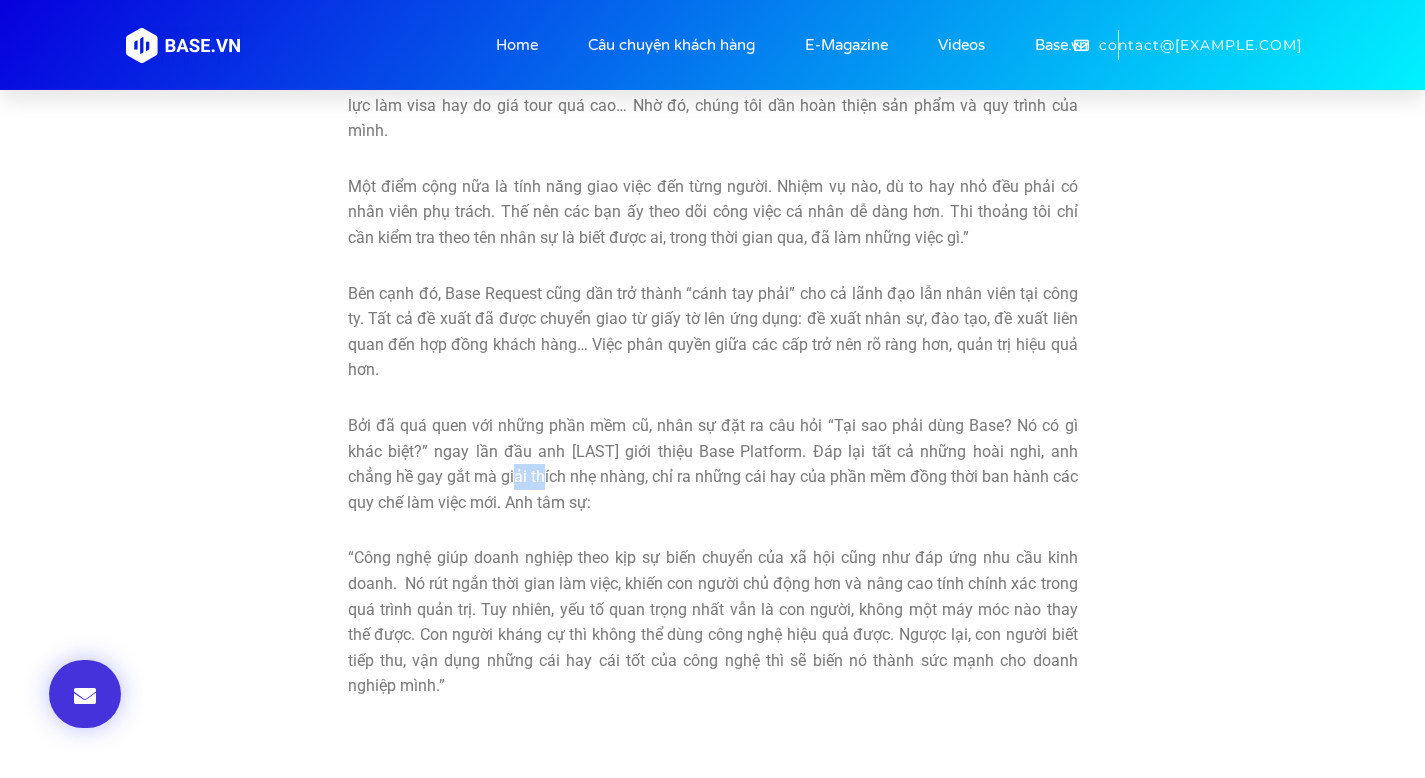click on "Bởi đã quá quen với những phần mềm cũ, nhân sự đặt ra câu hỏi “Tại sao phải dùng Base? Nó có gì khác biệt?” ngay lần đầu anh [LAST] giới thiệu Base Platform. Đáp lại tất cả những hoài nghi, anh chẳng hề gay gắt mà giải thích nhẹ nhàng, chỉ ra những cái hay của phần mềm đồng thời ban hành các quy chế làm việc mới. Anh tâm sự:" at bounding box center (713, 464) 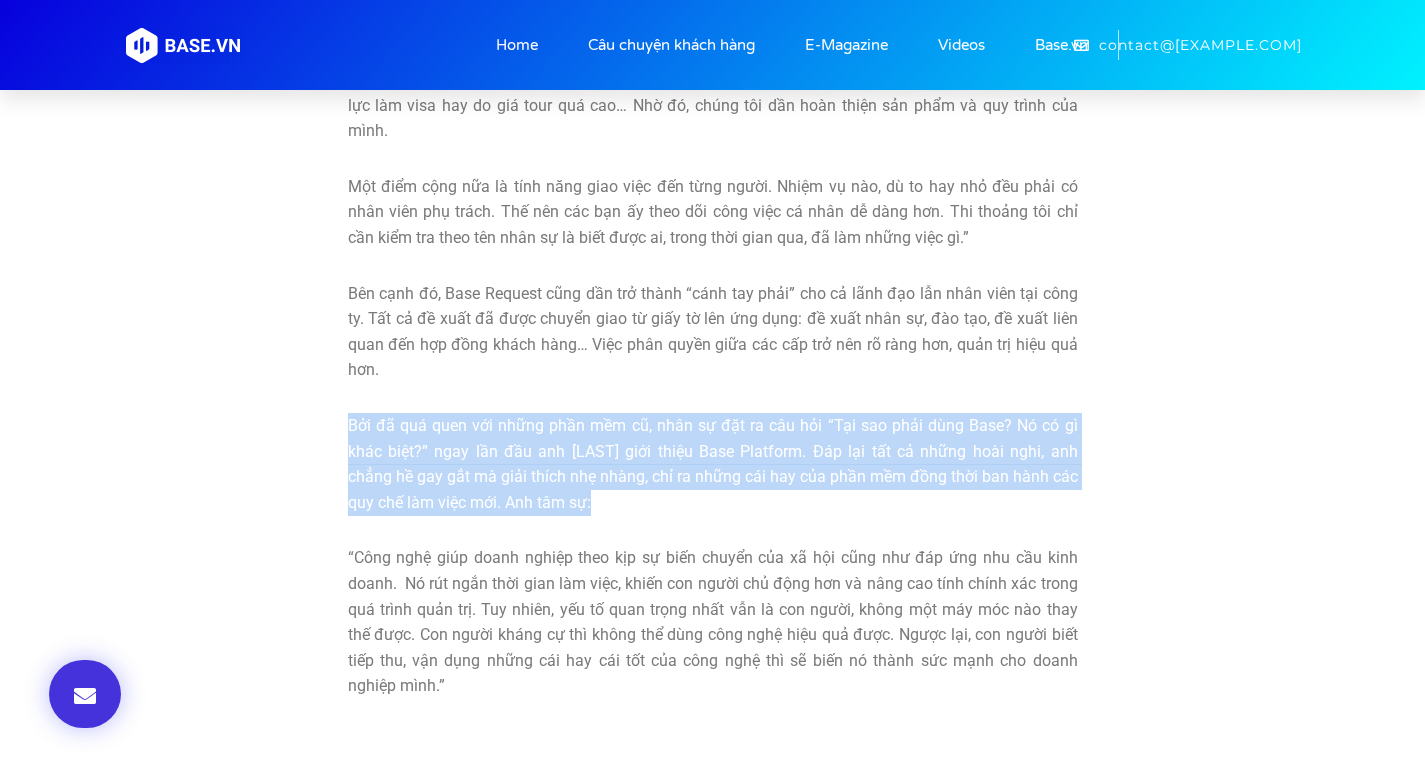 click on "Bởi đã quá quen với những phần mềm cũ, nhân sự đặt ra câu hỏi “Tại sao phải dùng Base? Nó có gì khác biệt?” ngay lần đầu anh [LAST] giới thiệu Base Platform. Đáp lại tất cả những hoài nghi, anh chẳng hề gay gắt mà giải thích nhẹ nhàng, chỉ ra những cái hay của phần mềm đồng thời ban hành các quy chế làm việc mới. Anh tâm sự:" at bounding box center (713, 464) 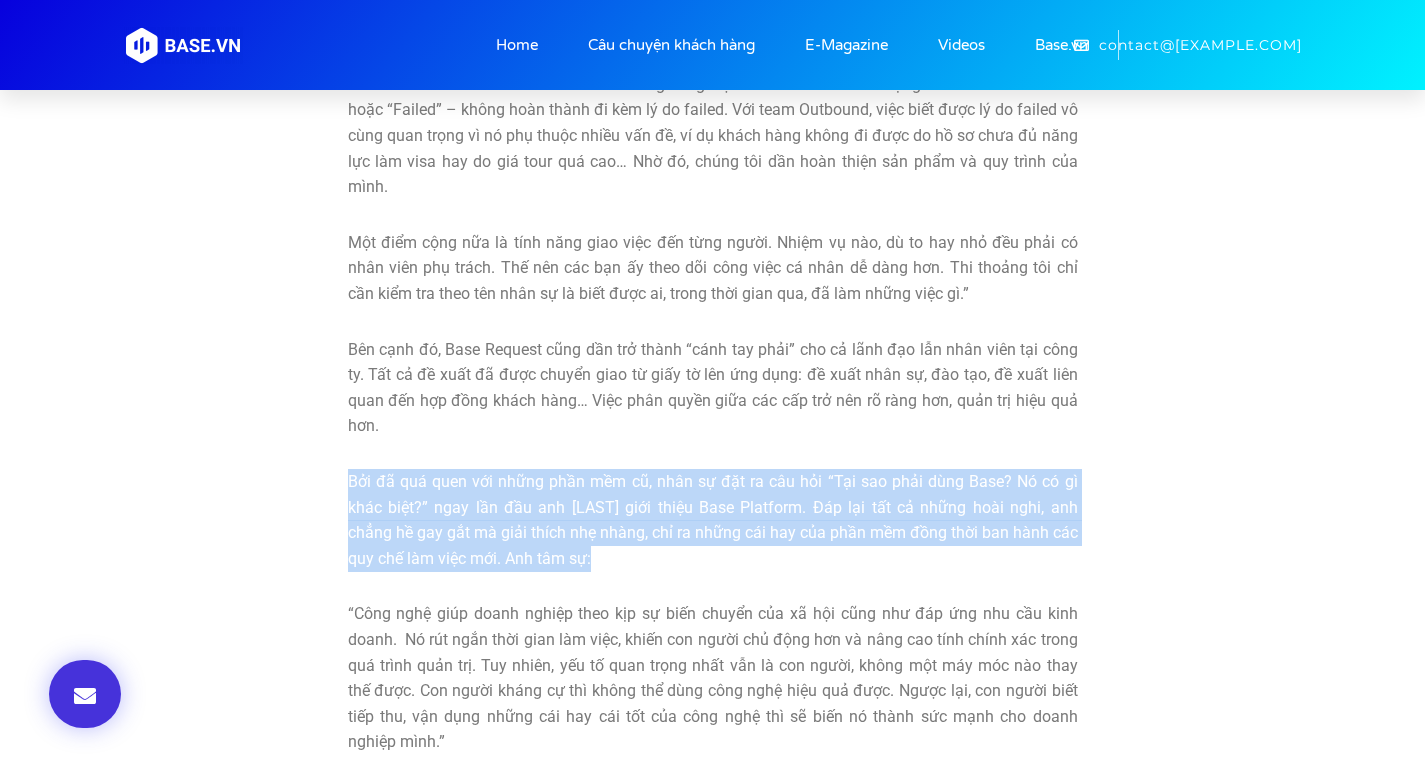 scroll, scrollTop: 3199, scrollLeft: 0, axis: vertical 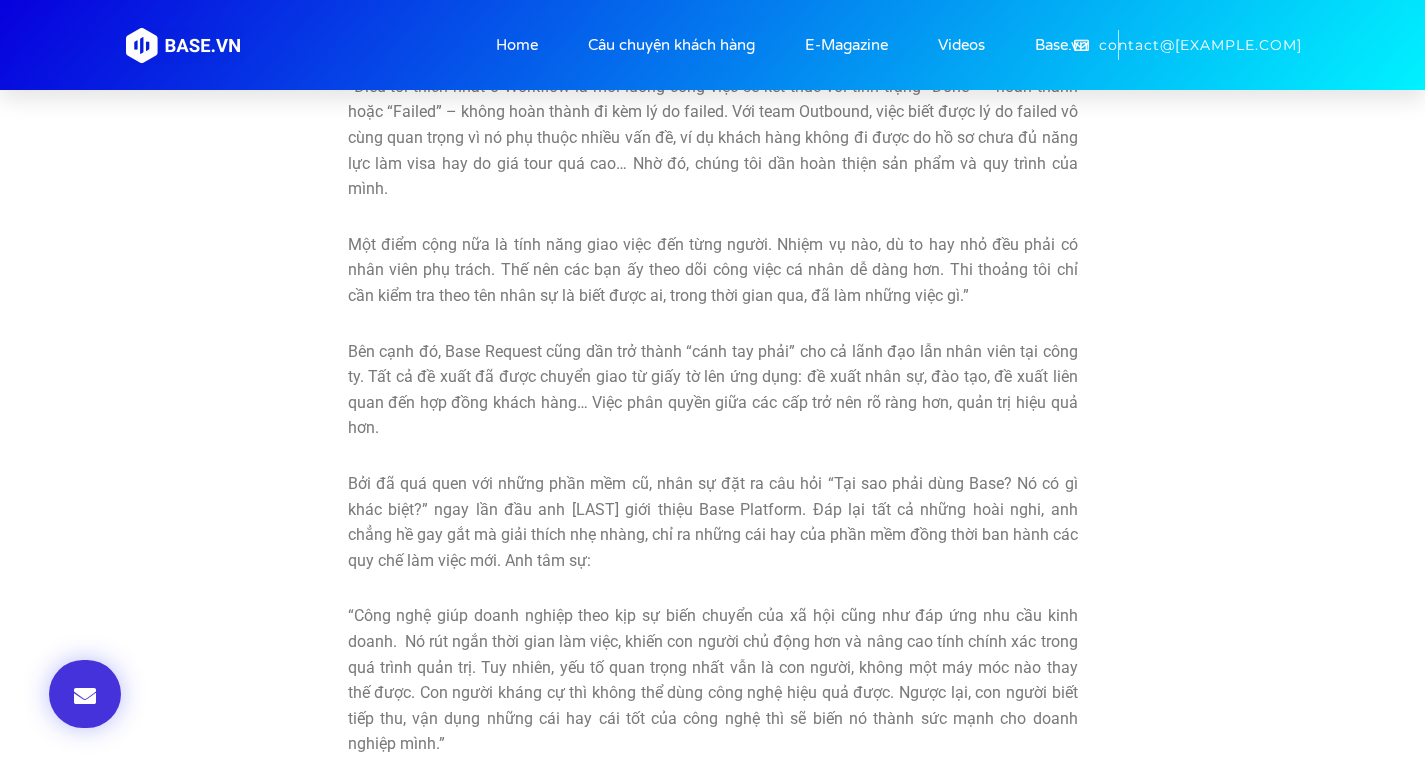 click on "Bên cạnh đó, Base Request cũng dần trở thành “cánh tay phải” cho cả lãnh đạo lẫn nhân viên tại công ty. Tất cả đề xuất đã được chuyển giao từ giấy tờ lên ứng dụng: đề xuất nhân sự, đào tạo, đề xuất liên quan đến hợp đồng khách hàng… Việc phân quyền giữa các cấp trở nên rõ ràng hơn, quản trị hiệu quả hơn." at bounding box center [713, 390] 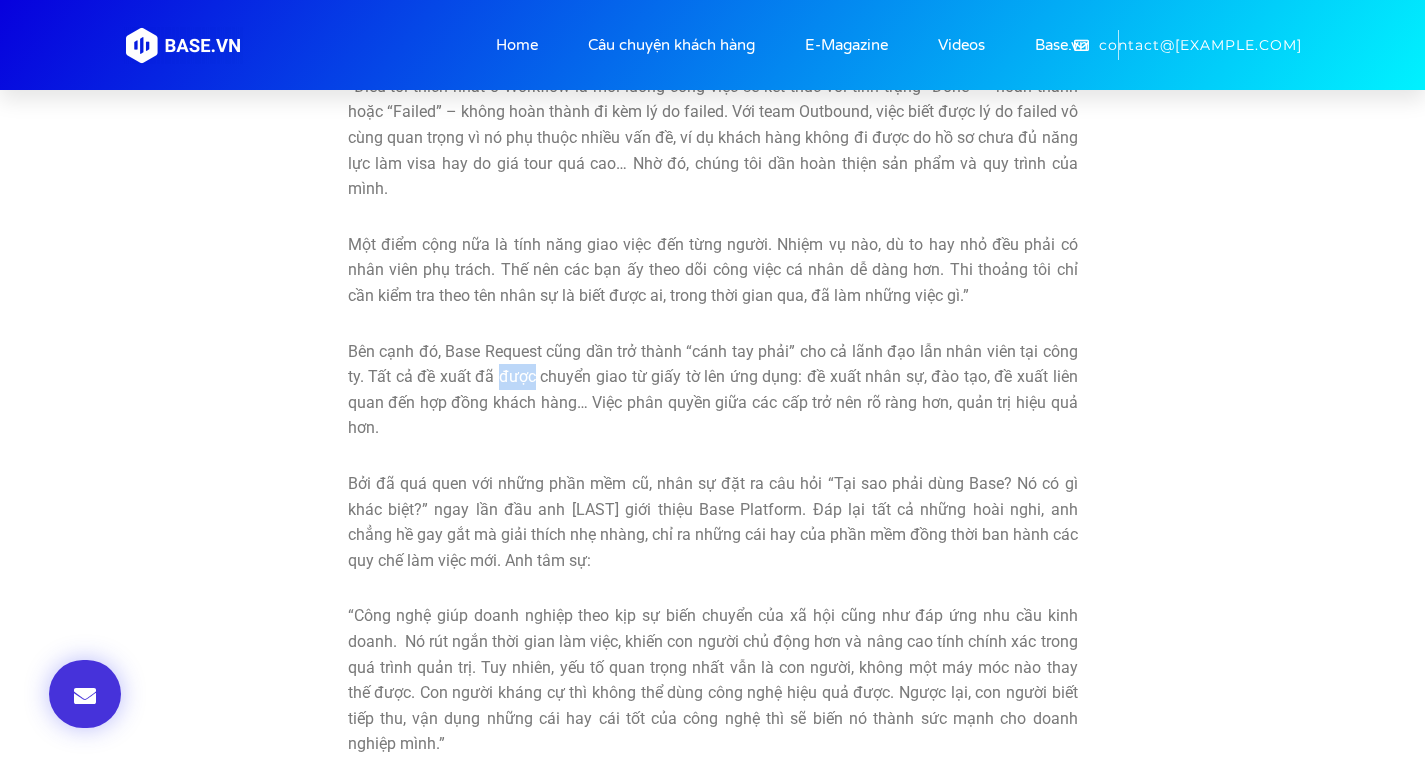 click on "Bên cạnh đó, Base Request cũng dần trở thành “cánh tay phải” cho cả lãnh đạo lẫn nhân viên tại công ty. Tất cả đề xuất đã được chuyển giao từ giấy tờ lên ứng dụng: đề xuất nhân sự, đào tạo, đề xuất liên quan đến hợp đồng khách hàng… Việc phân quyền giữa các cấp trở nên rõ ràng hơn, quản trị hiệu quả hơn." at bounding box center (713, 390) 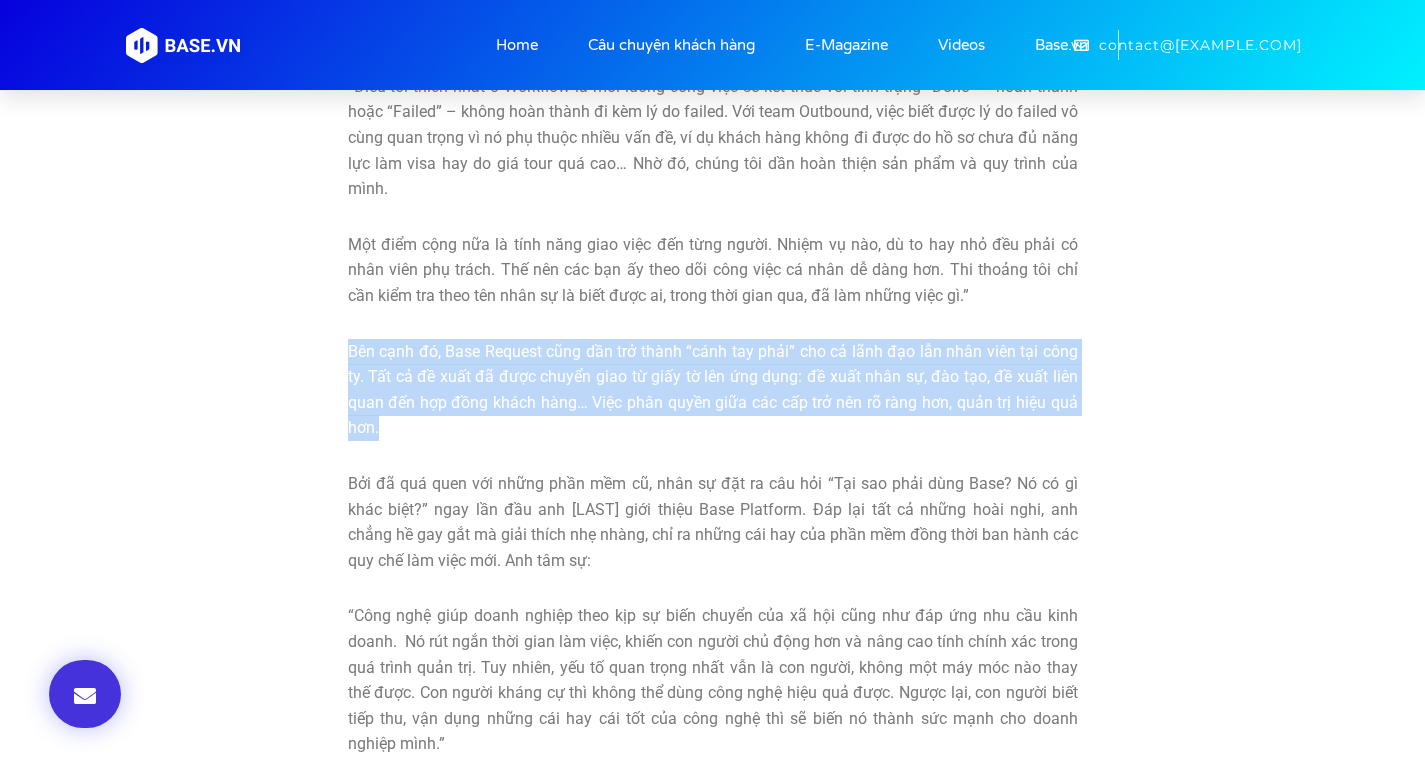 click on "Bên cạnh đó, Base Request cũng dần trở thành “cánh tay phải” cho cả lãnh đạo lẫn nhân viên tại công ty. Tất cả đề xuất đã được chuyển giao từ giấy tờ lên ứng dụng: đề xuất nhân sự, đào tạo, đề xuất liên quan đến hợp đồng khách hàng… Việc phân quyền giữa các cấp trở nên rõ ràng hơn, quản trị hiệu quả hơn." at bounding box center (713, 390) 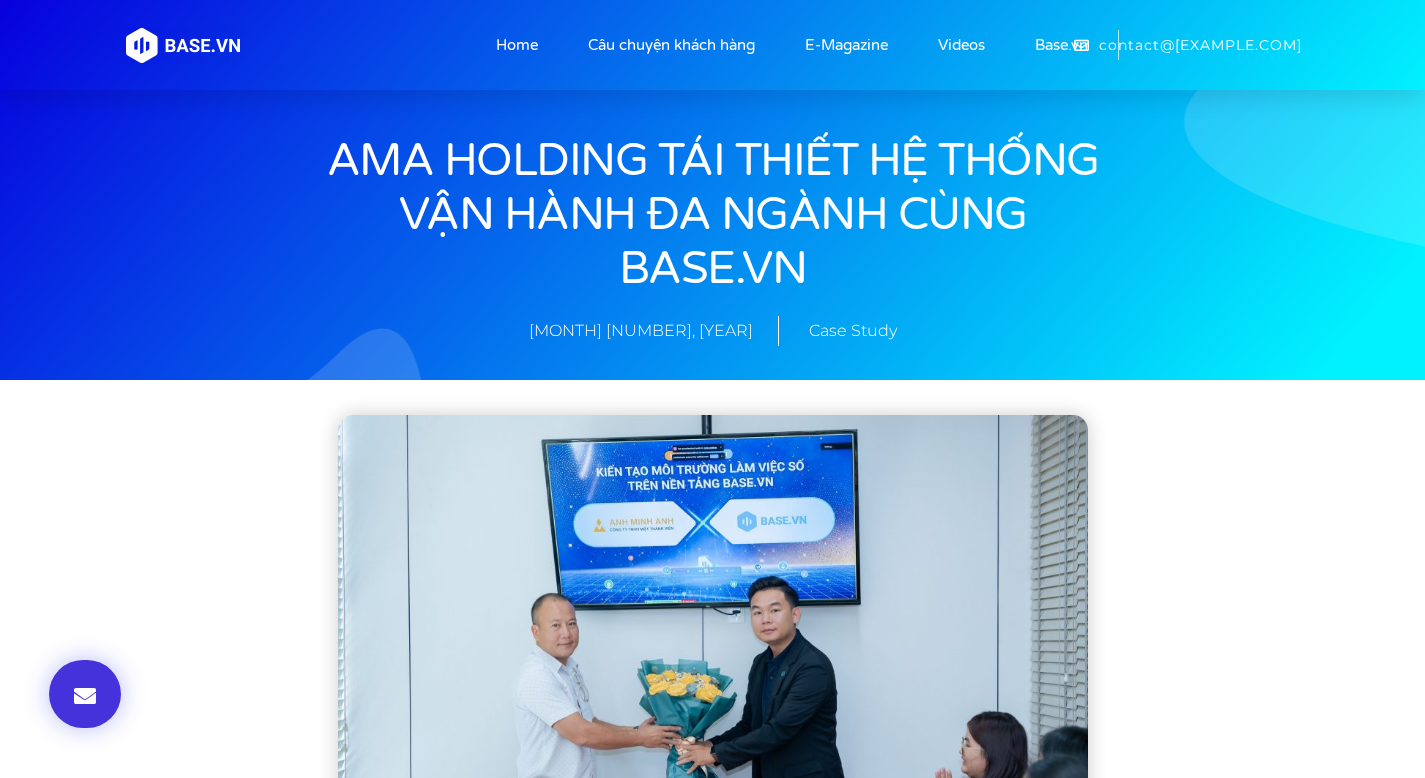 scroll, scrollTop: 0, scrollLeft: 0, axis: both 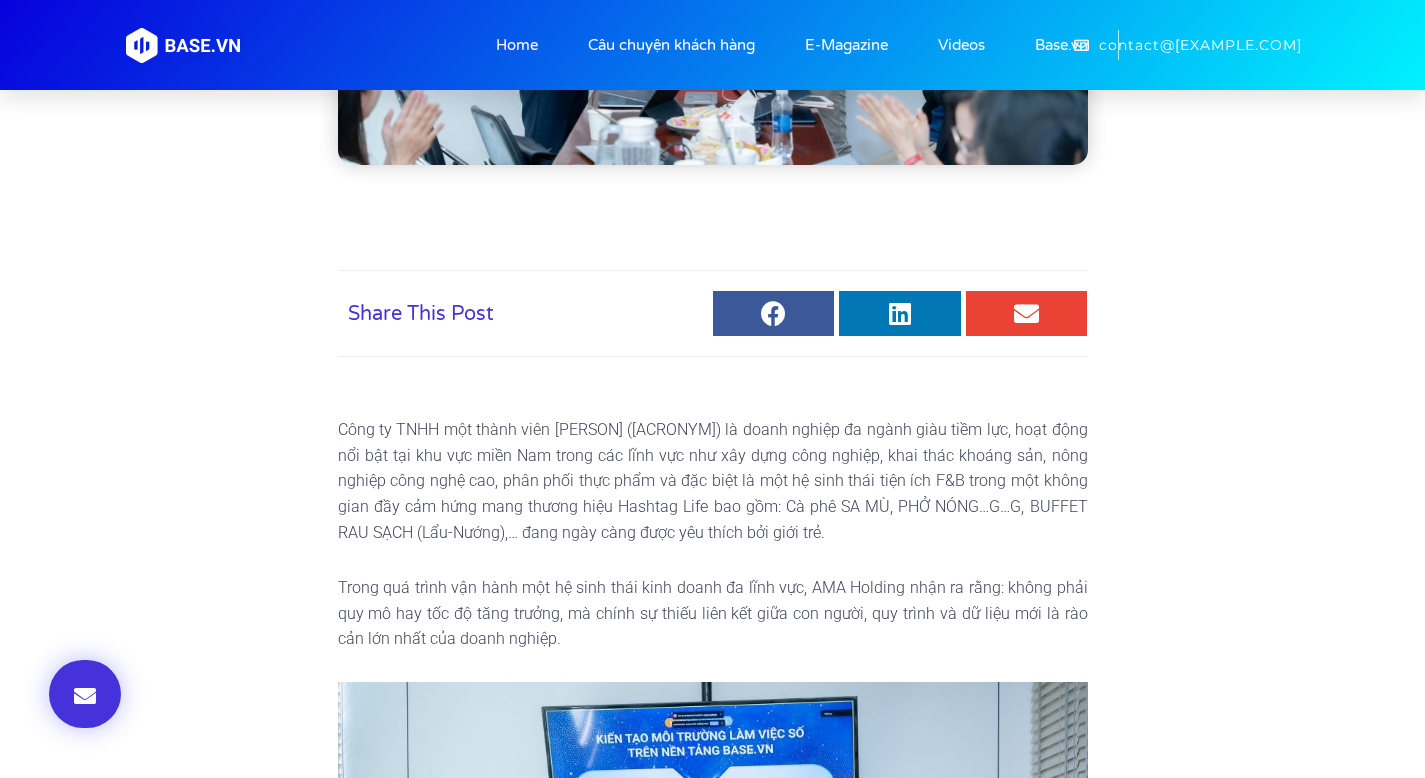click on "Công ty TNHH một thành viên [PERSON] ([ACRONYM]) là doanh nghiệp đa ngành giàu tiềm lực, hoạt động nổi bật tại khu vực miền Nam trong các lĩnh vực như xây dựng công nghiệp, khai thác khoáng sản, nông nghiệp công nghệ cao, phân phối thực phẩm và đặc biệt là một hệ sinh thái tiện ích F&B trong một không gian đầy cảm hứng mang thương hiệu Hashtag Life bao gồm: Cà phê SA MÙ, PHỞ NÓNG…G…G, BUFFET RAU SẠCH (Lẩu-Nướng),… đang ngày càng được yêu thích bởi giới trẻ." at bounding box center [713, 481] 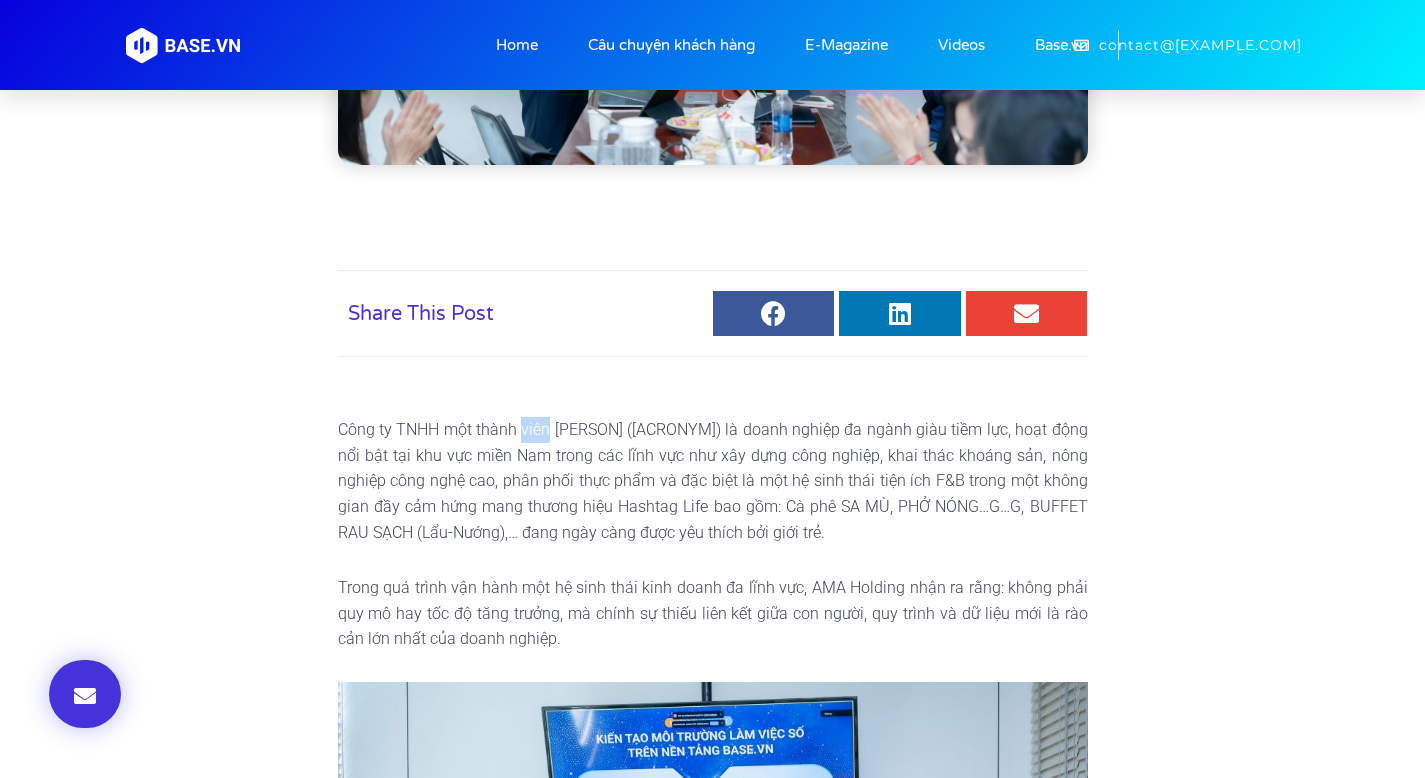 click on "Công ty TNHH một thành viên [PERSON] ([ACRONYM]) là doanh nghiệp đa ngành giàu tiềm lực, hoạt động nổi bật tại khu vực miền Nam trong các lĩnh vực như xây dựng công nghiệp, khai thác khoáng sản, nông nghiệp công nghệ cao, phân phối thực phẩm và đặc biệt là một hệ sinh thái tiện ích F&B trong một không gian đầy cảm hứng mang thương hiệu Hashtag Life bao gồm: Cà phê SA MÙ, PHỞ NÓNG…G…G, BUFFET RAU SẠCH (Lẩu-Nướng),… đang ngày càng được yêu thích bởi giới trẻ." at bounding box center (713, 481) 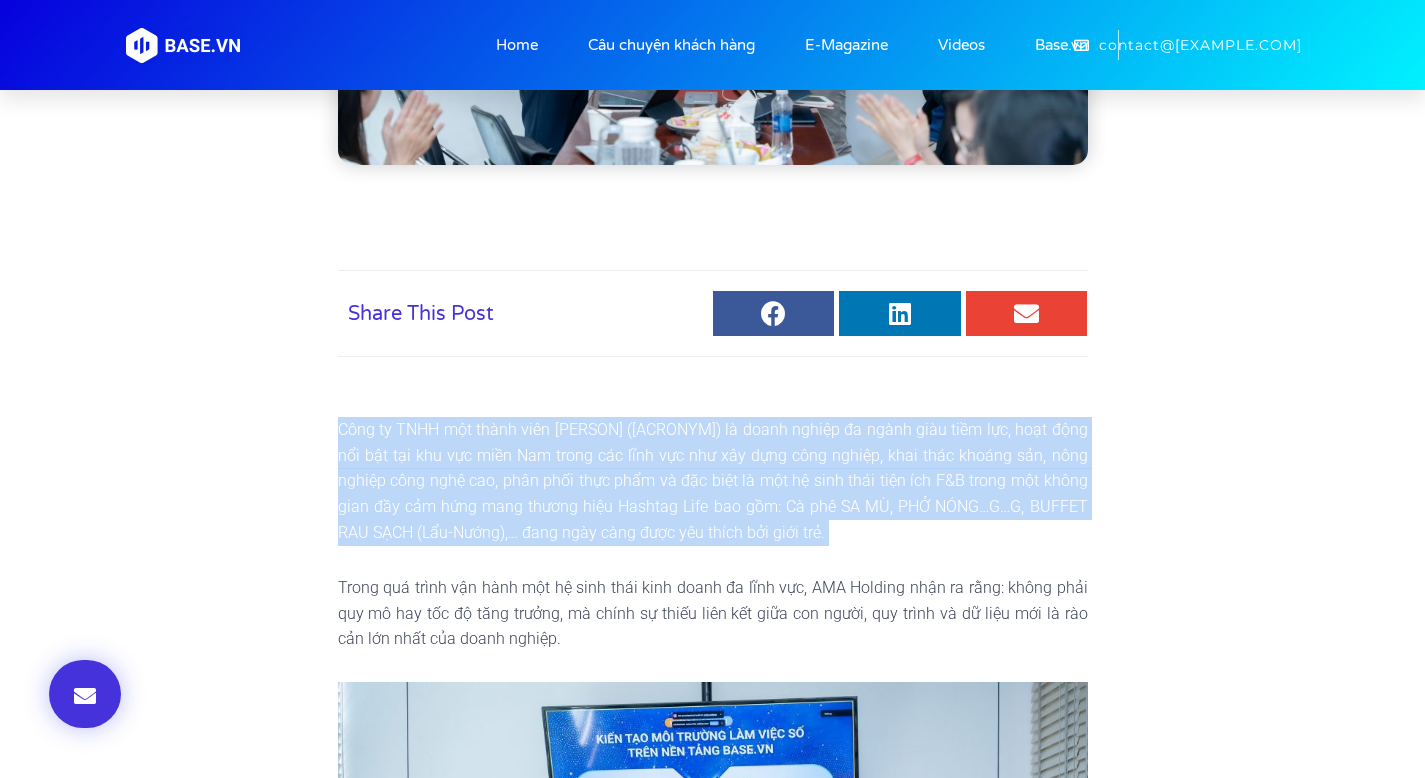 click on "Công ty TNHH một thành viên [PERSON] ([ACRONYM]) là doanh nghiệp đa ngành giàu tiềm lực, hoạt động nổi bật tại khu vực miền Nam trong các lĩnh vực như xây dựng công nghiệp, khai thác khoáng sản, nông nghiệp công nghệ cao, phân phối thực phẩm và đặc biệt là một hệ sinh thái tiện ích F&B trong một không gian đầy cảm hứng mang thương hiệu Hashtag Life bao gồm: Cà phê SA MÙ, PHỞ NÓNG…G…G, BUFFET RAU SẠCH (Lẩu-Nướng),… đang ngày càng được yêu thích bởi giới trẻ." at bounding box center [713, 481] 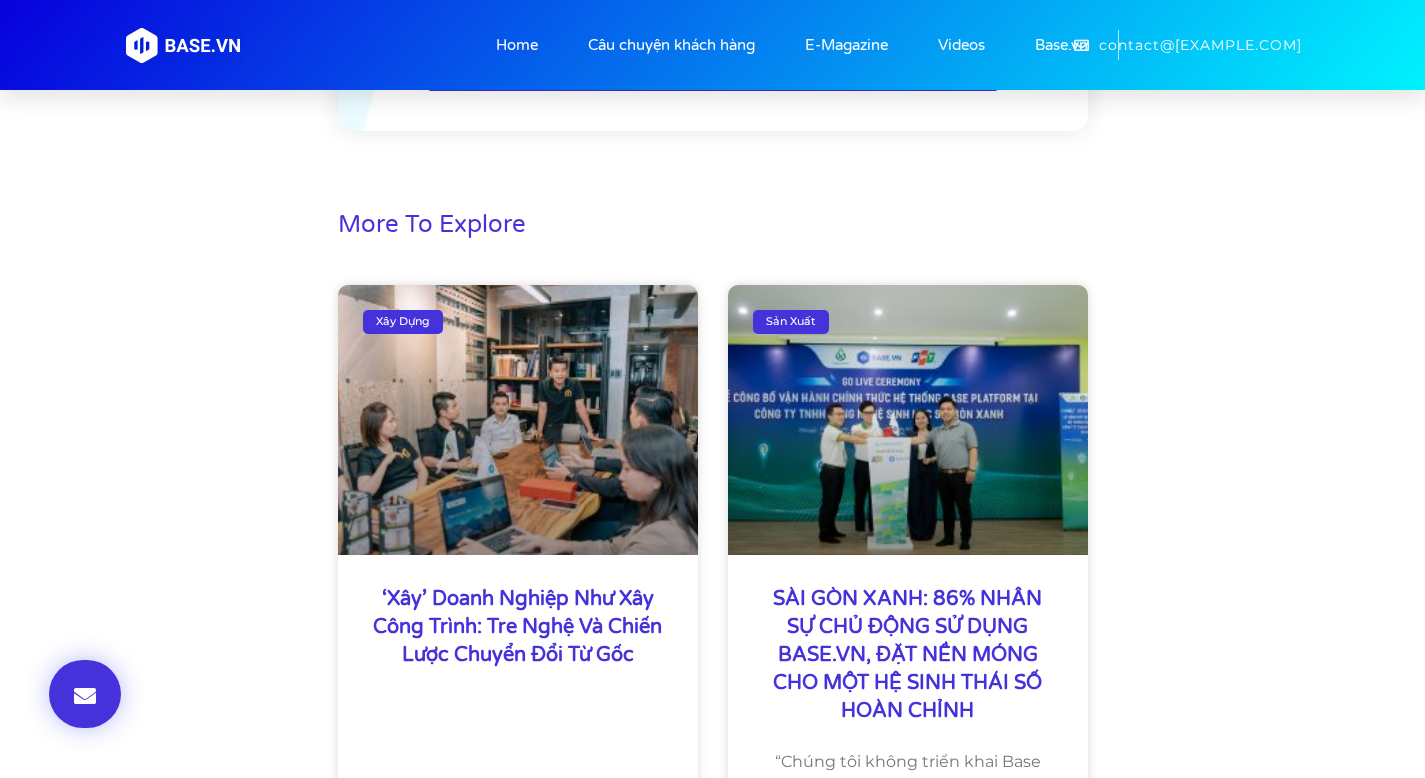 scroll, scrollTop: 3624, scrollLeft: 0, axis: vertical 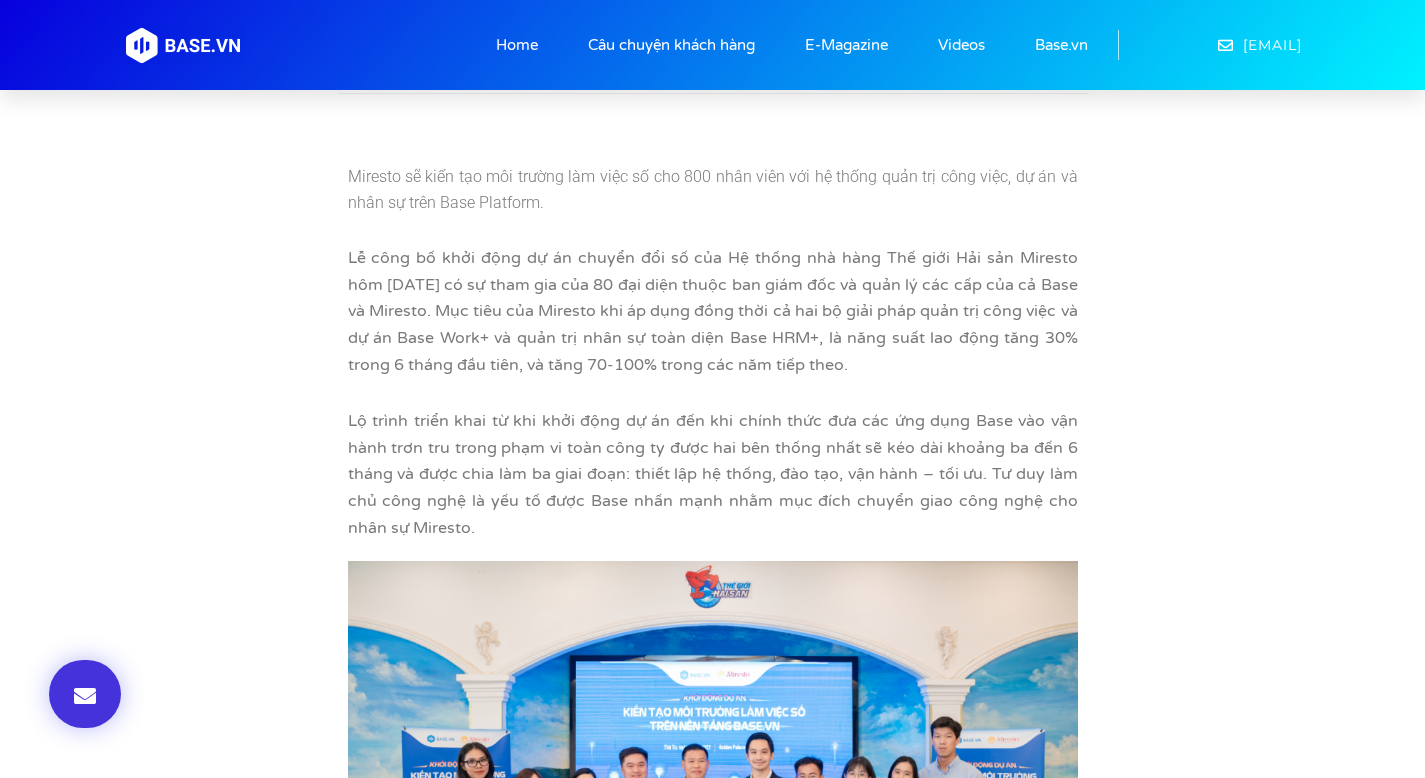 click on "Lễ công bố khởi động dự án chuyển đổi số của Hệ thống nhà hàng Thế giới Hải sản Miresto hôm 26/10 có sự tham gia của 80 đại diện thuộc ban giám đốc và quản lý các cấp của cả Base và Miresto. Mục tiêu của Miresto khi áp dụng đồng thời cả hai bộ giải pháp quản trị công việc và dự án Base Work+ và quản trị nhân sự toàn diện Base HRM+, là năng suất lao động tăng 30% trong 6 tháng đầu tiên, và tăng 70-100% trong các năm tiếp theo." at bounding box center (713, 311) 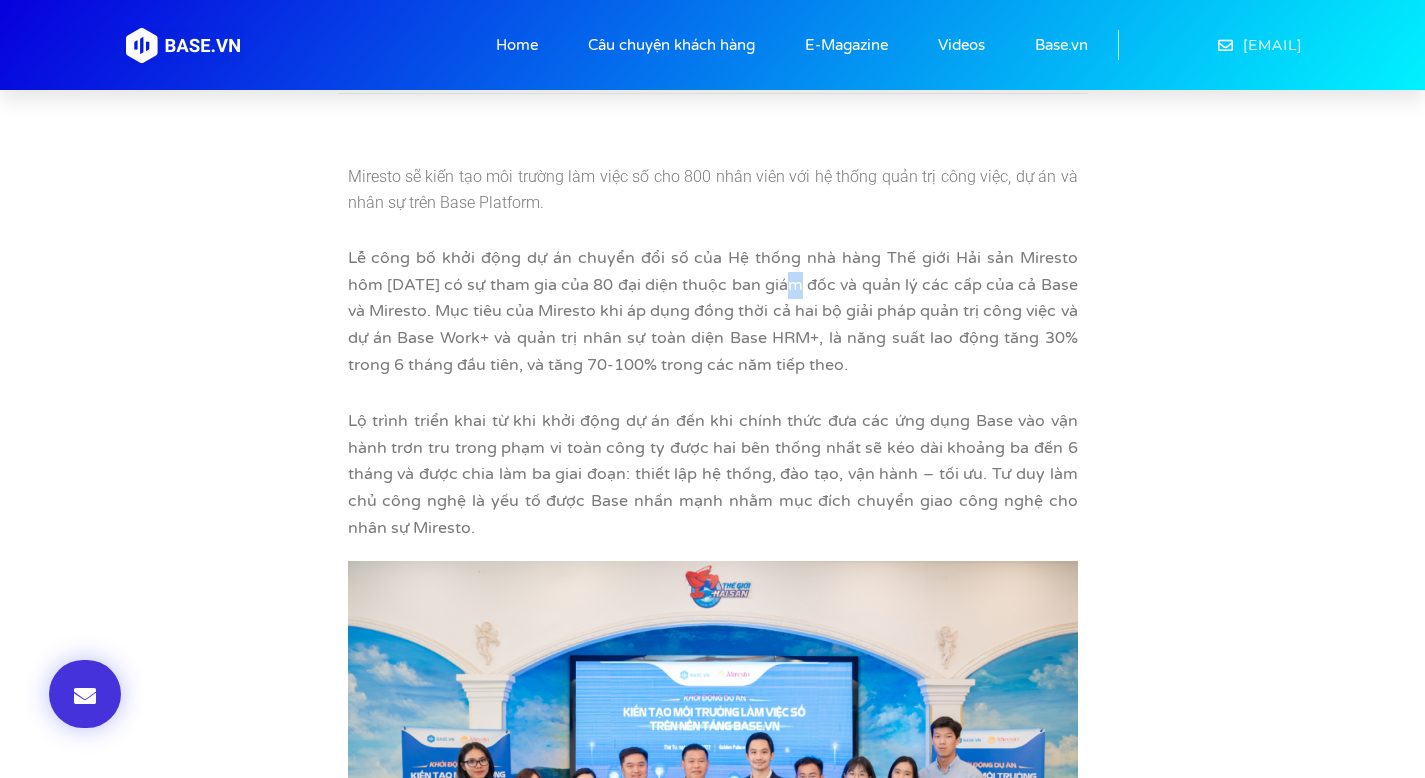 click on "Lễ công bố khởi động dự án chuyển đổi số của Hệ thống nhà hàng Thế giới Hải sản Miresto hôm 26/10 có sự tham gia của 80 đại diện thuộc ban giám đốc và quản lý các cấp của cả Base và Miresto. Mục tiêu của Miresto khi áp dụng đồng thời cả hai bộ giải pháp quản trị công việc và dự án Base Work+ và quản trị nhân sự toàn diện Base HRM+, là năng suất lao động tăng 30% trong 6 tháng đầu tiên, và tăng 70-100% trong các năm tiếp theo." at bounding box center (713, 311) 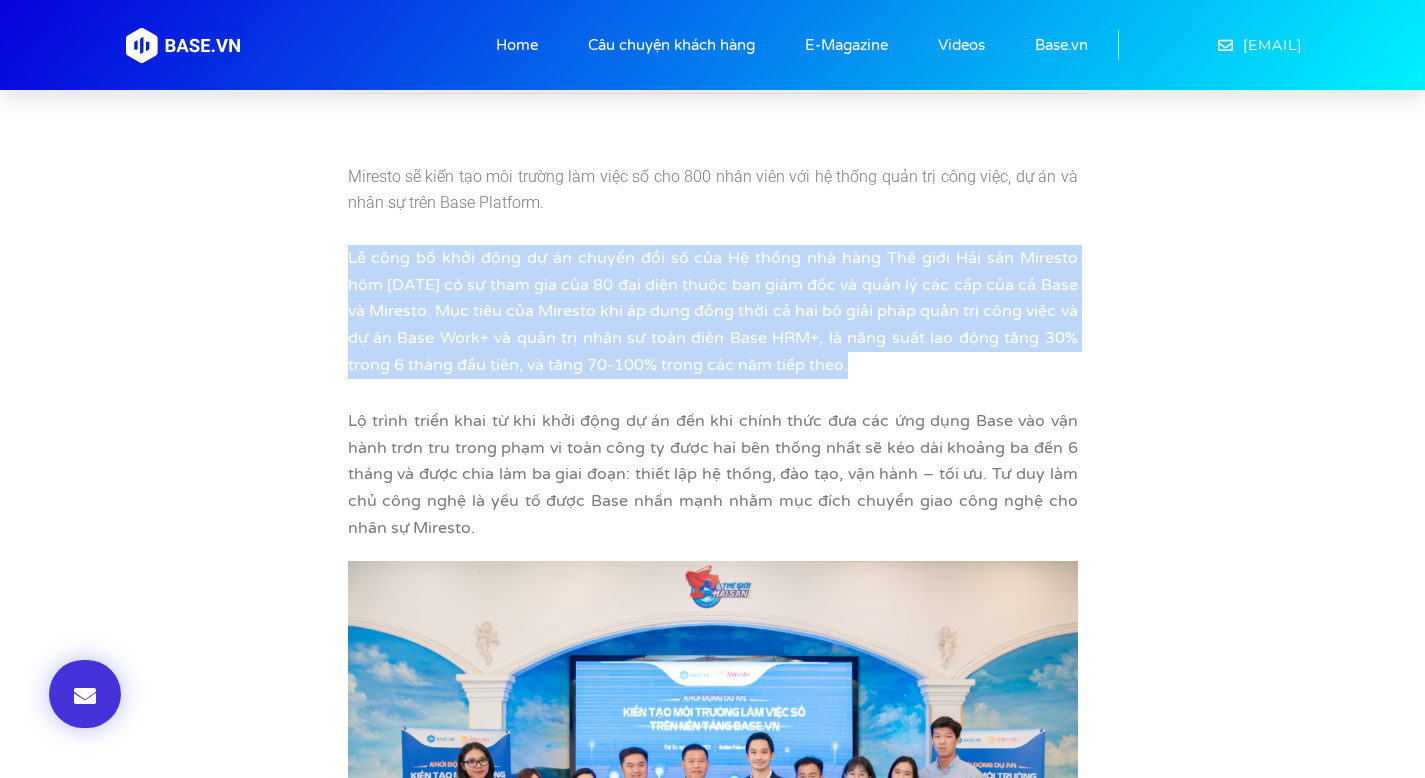 click on "Lễ công bố khởi động dự án chuyển đổi số của Hệ thống nhà hàng Thế giới Hải sản Miresto hôm 26/10 có sự tham gia của 80 đại diện thuộc ban giám đốc và quản lý các cấp của cả Base và Miresto. Mục tiêu của Miresto khi áp dụng đồng thời cả hai bộ giải pháp quản trị công việc và dự án Base Work+ và quản trị nhân sự toàn diện Base HRM+, là năng suất lao động tăng 30% trong 6 tháng đầu tiên, và tăng 70-100% trong các năm tiếp theo." at bounding box center (713, 311) 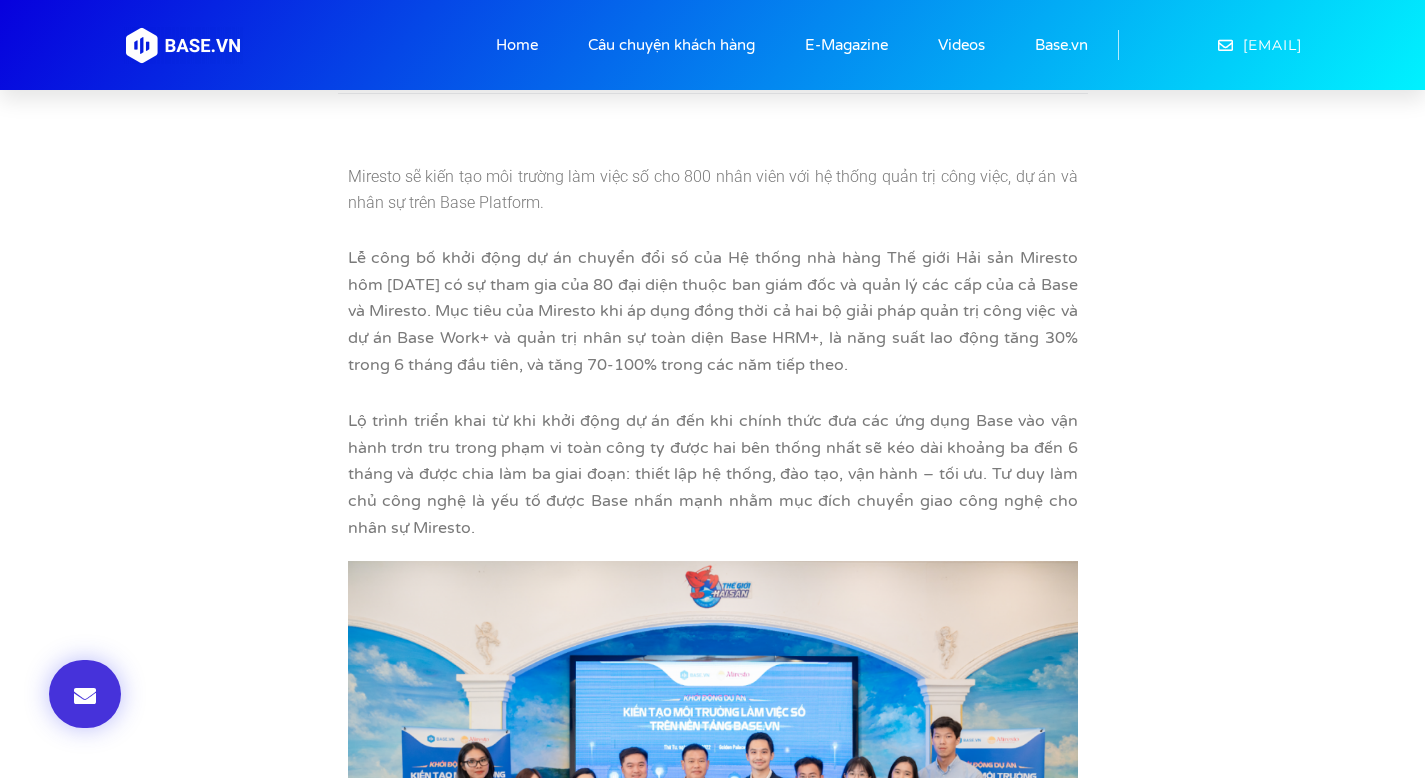 click on "Miresto sẽ kiến tạo môi trường làm việc số cho 800 nhân viên với hệ thống quản trị công việc, dự án và nhân sự trên Base Platform." at bounding box center [713, 189] 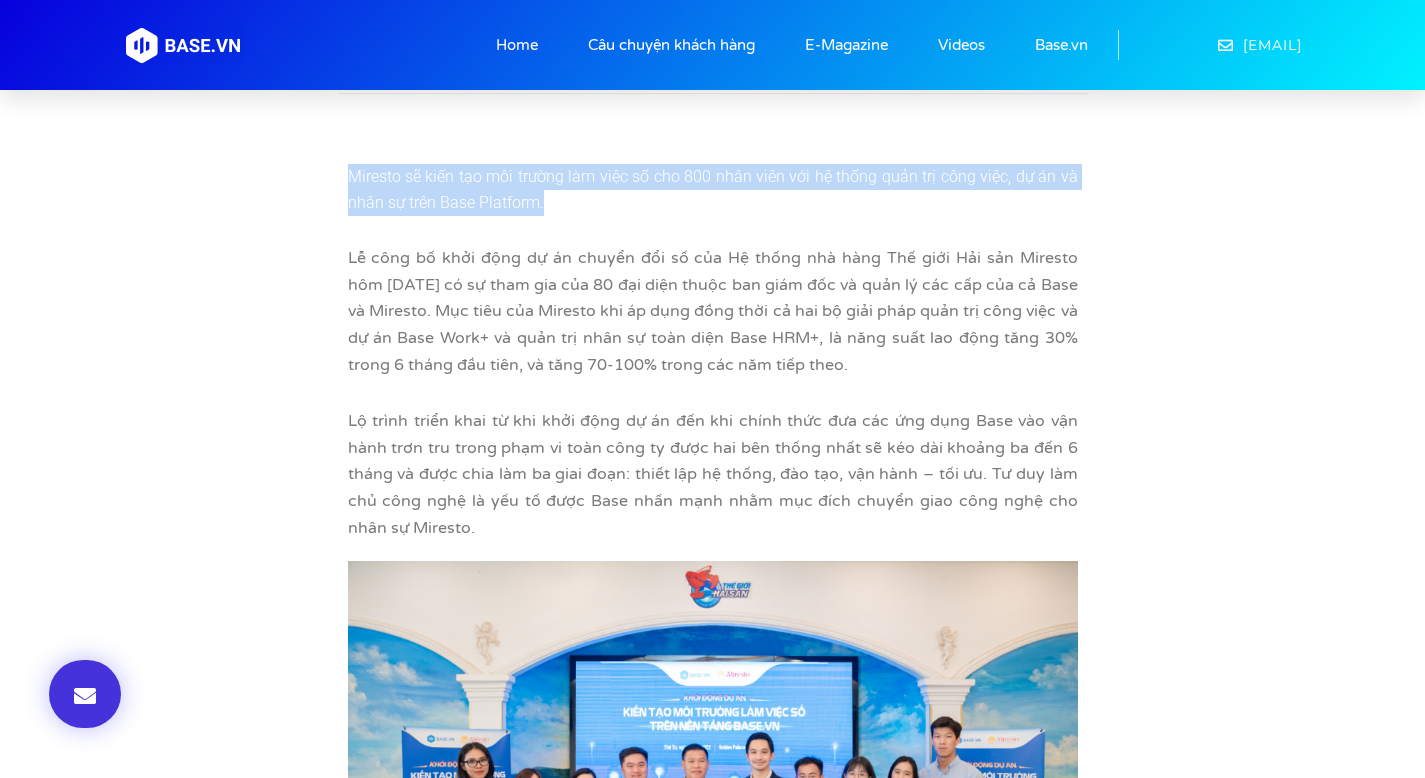 click on "Miresto sẽ kiến tạo môi trường làm việc số cho 800 nhân viên với hệ thống quản trị công việc, dự án và nhân sự trên Base Platform." at bounding box center (713, 189) 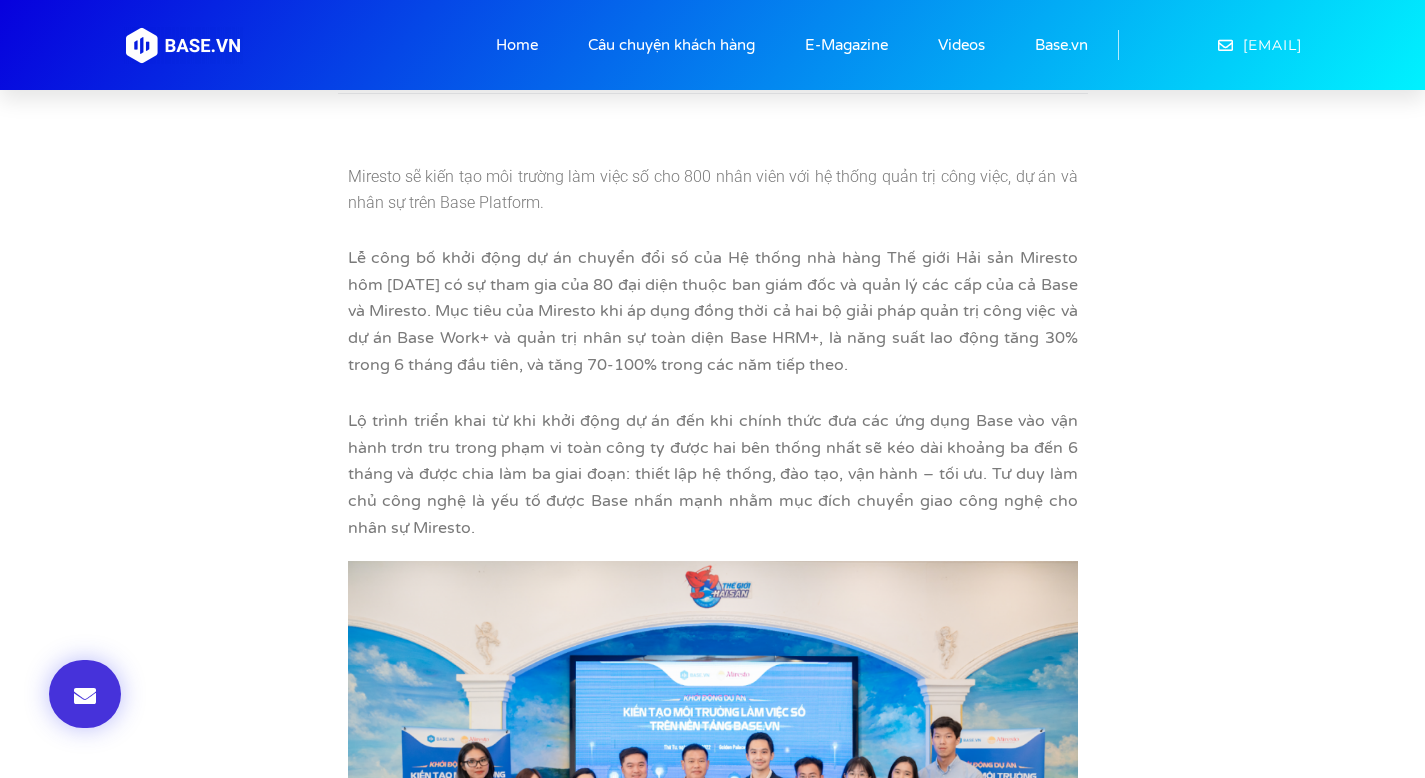 click on "Lễ công bố khởi động dự án chuyển đổi số của Hệ thống nhà hàng Thế giới Hải sản Miresto hôm 26/10 có sự tham gia của 80 đại diện thuộc ban giám đốc và quản lý các cấp của cả Base và Miresto. Mục tiêu của Miresto khi áp dụng đồng thời cả hai bộ giải pháp quản trị công việc và dự án Base Work+ và quản trị nhân sự toàn diện Base HRM+, là năng suất lao động tăng 30% trong 6 tháng đầu tiên, và tăng 70-100% trong các năm tiếp theo." at bounding box center [713, 311] 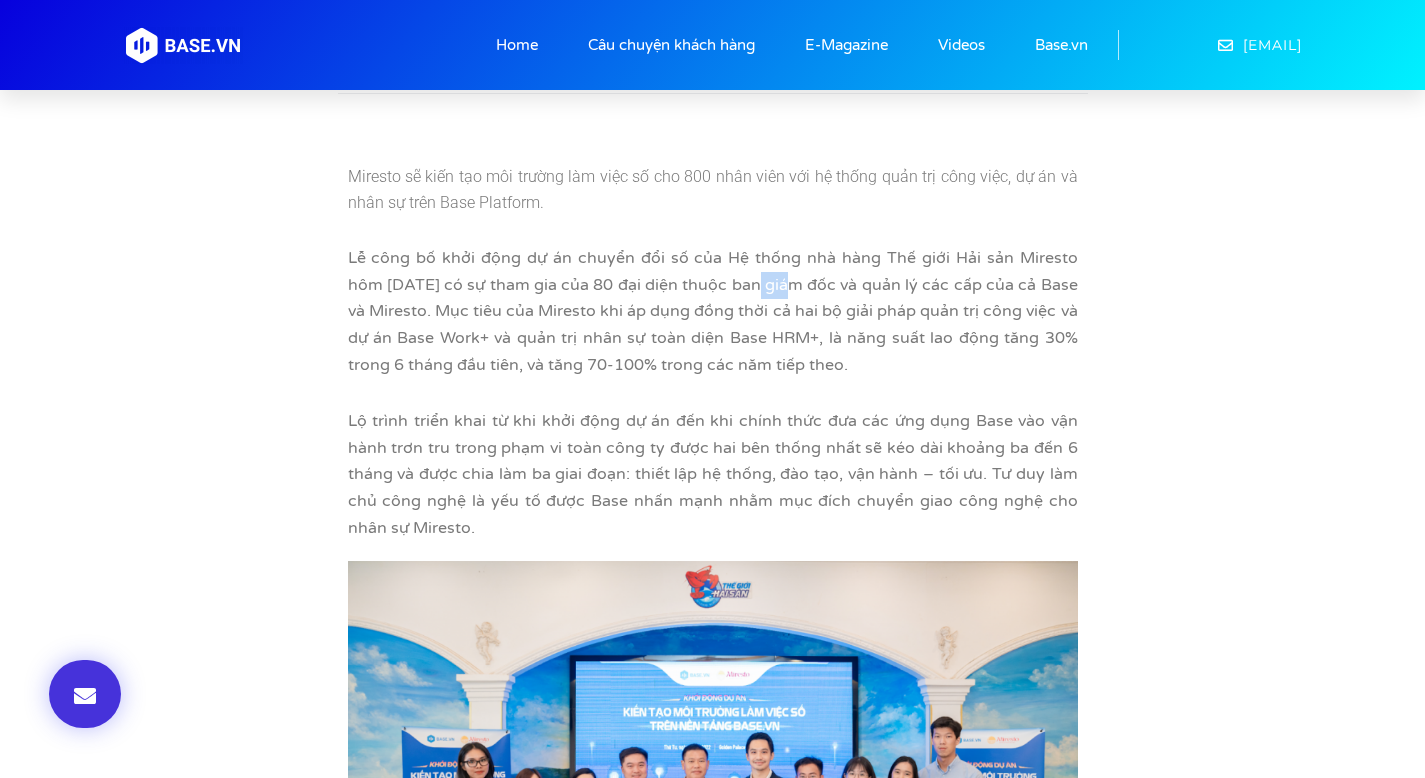 click on "Lễ công bố khởi động dự án chuyển đổi số của Hệ thống nhà hàng Thế giới Hải sản Miresto hôm 26/10 có sự tham gia của 80 đại diện thuộc ban giám đốc và quản lý các cấp của cả Base và Miresto. Mục tiêu của Miresto khi áp dụng đồng thời cả hai bộ giải pháp quản trị công việc và dự án Base Work+ và quản trị nhân sự toàn diện Base HRM+, là năng suất lao động tăng 30% trong 6 tháng đầu tiên, và tăng 70-100% trong các năm tiếp theo." at bounding box center (713, 311) 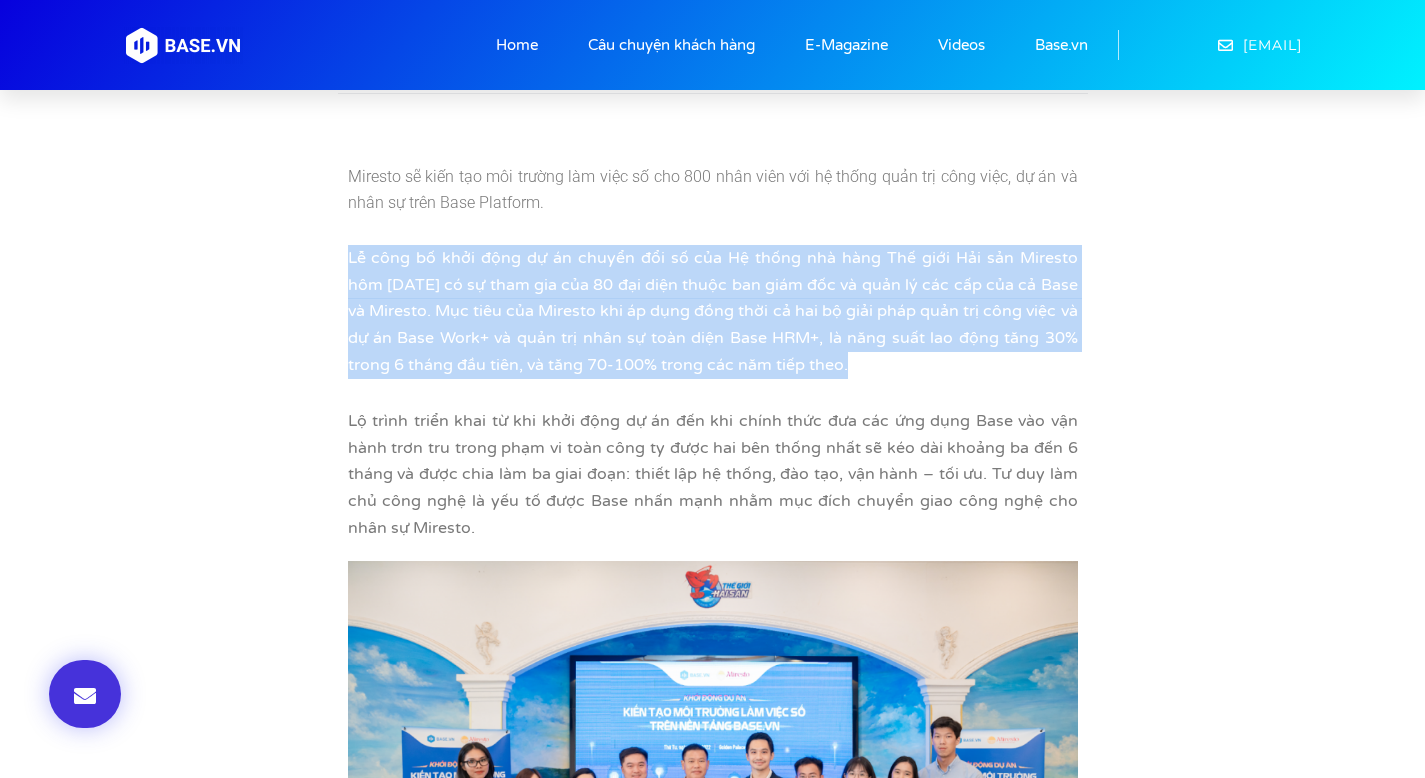 click on "Lễ công bố khởi động dự án chuyển đổi số của Hệ thống nhà hàng Thế giới Hải sản Miresto hôm 26/10 có sự tham gia của 80 đại diện thuộc ban giám đốc và quản lý các cấp của cả Base và Miresto. Mục tiêu của Miresto khi áp dụng đồng thời cả hai bộ giải pháp quản trị công việc và dự án Base Work+ và quản trị nhân sự toàn diện Base HRM+, là năng suất lao động tăng 30% trong 6 tháng đầu tiên, và tăng 70-100% trong các năm tiếp theo." at bounding box center [713, 311] 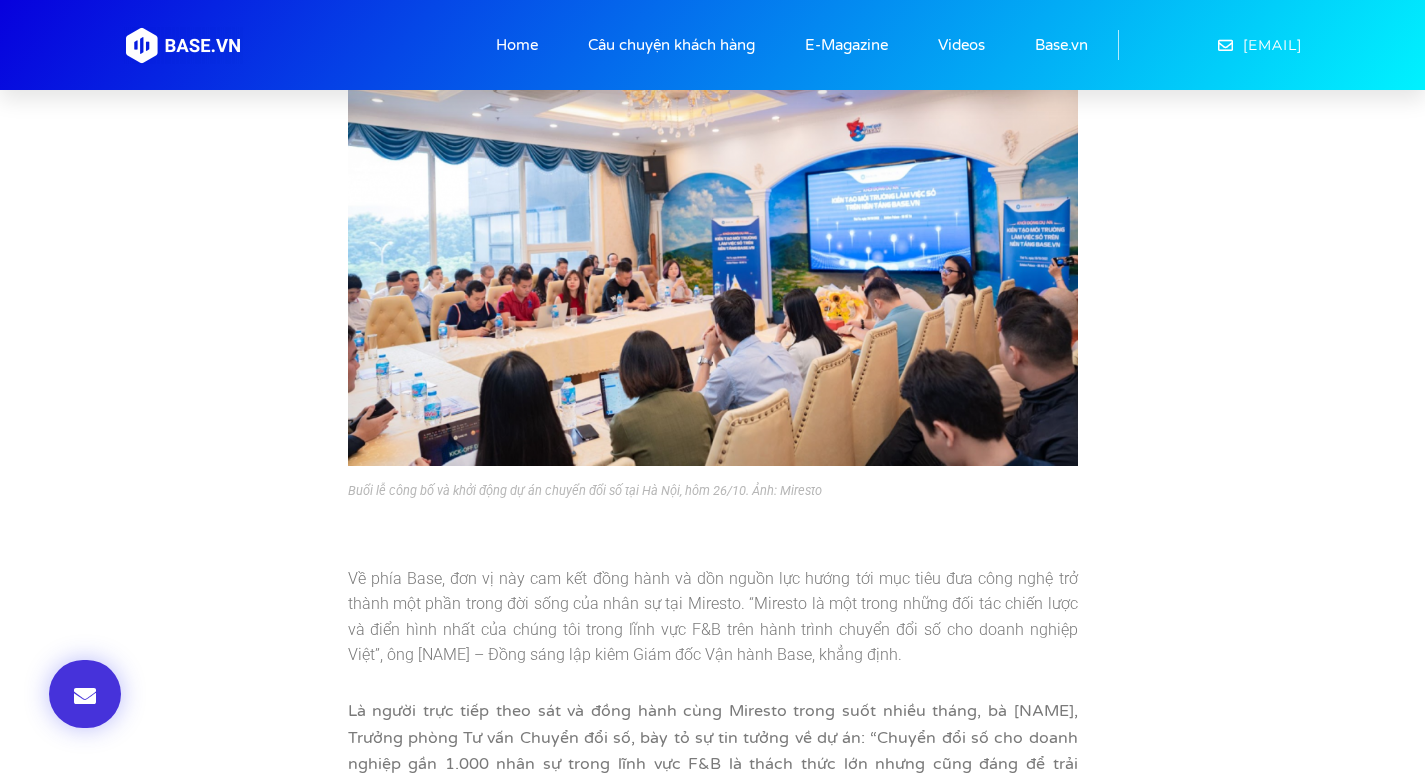 scroll, scrollTop: 1937, scrollLeft: 0, axis: vertical 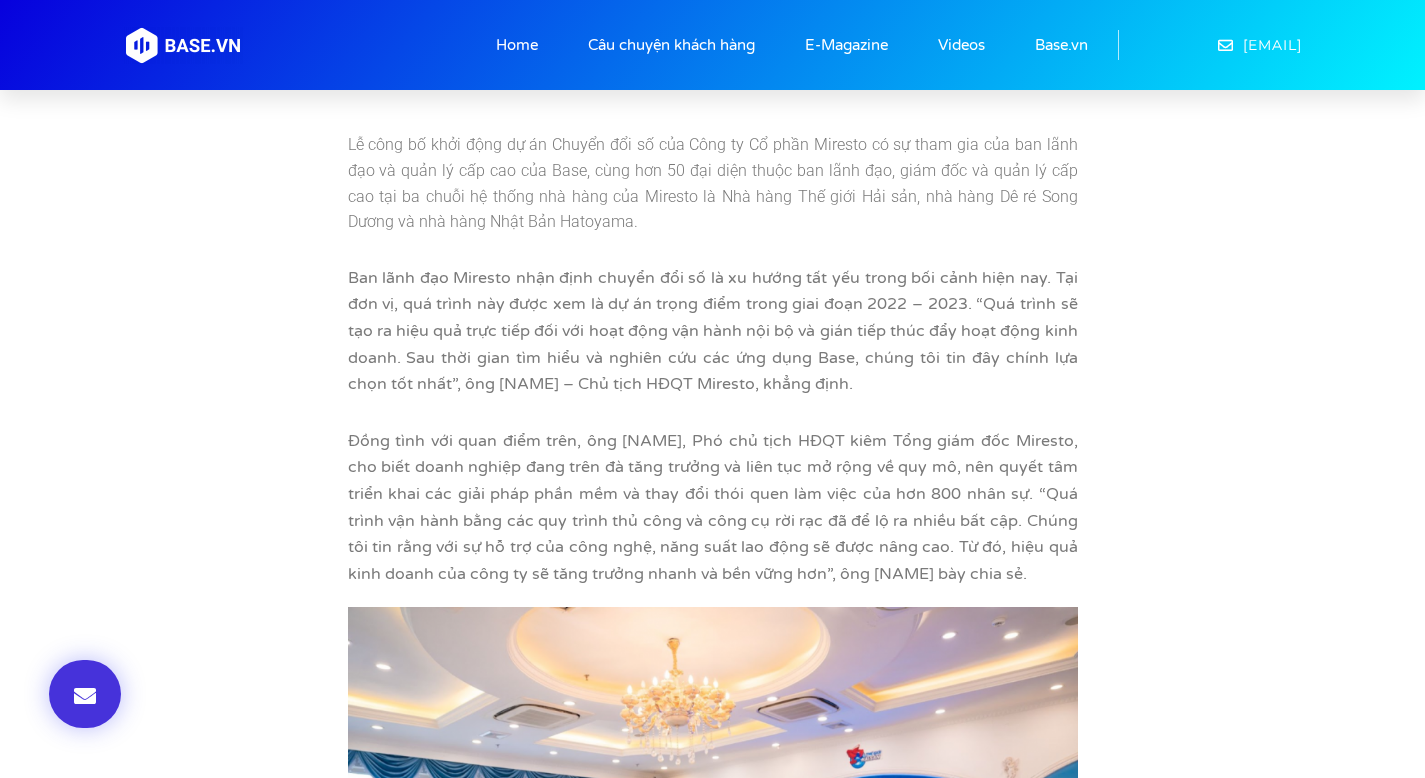click on "Ban lãnh đạo Miresto nhận định chuyển đổi số là xu hướng tất yếu trong bối cảnh hiện nay. Tại đơn vị, quá trình này được xem là dự án trọng điểm trong giai đoạn 2022 – 2023. “Quá trình sẽ tạo ra hiệu quả trực tiếp đối với hoạt động vận hành nội bộ và gián tiếp thúc đẩy hoạt động kinh doanh. Sau thời gian tìm hiểu và nghiên cứu các ứng dụng Base, chúng tôi tin đây chính lựa chọn tốt nhất”, ông Đinh Minh – Chủ tịch HĐQT Miresto, khẳng định." at bounding box center [713, 331] 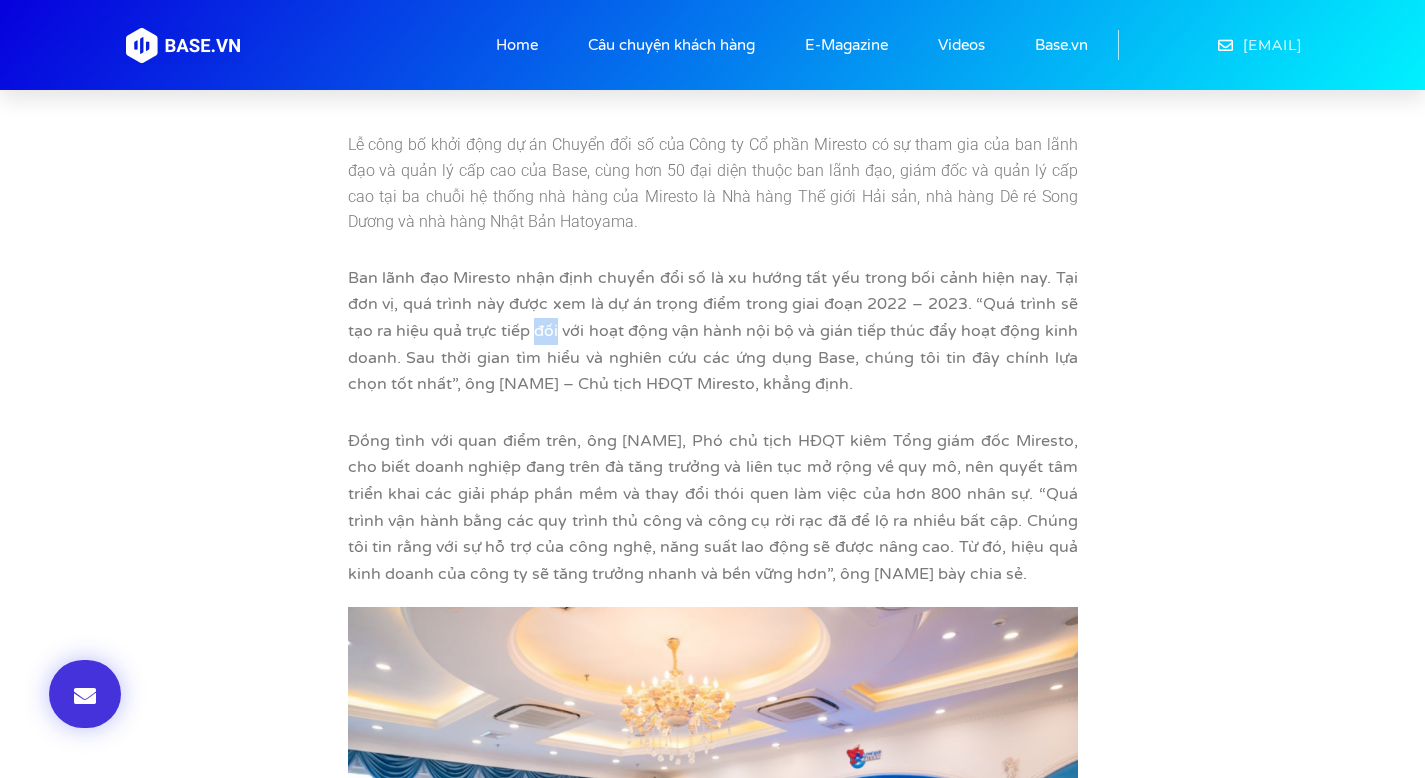 click on "Ban lãnh đạo Miresto nhận định chuyển đổi số là xu hướng tất yếu trong bối cảnh hiện nay. Tại đơn vị, quá trình này được xem là dự án trọng điểm trong giai đoạn 2022 – 2023. “Quá trình sẽ tạo ra hiệu quả trực tiếp đối với hoạt động vận hành nội bộ và gián tiếp thúc đẩy hoạt động kinh doanh. Sau thời gian tìm hiểu và nghiên cứu các ứng dụng Base, chúng tôi tin đây chính lựa chọn tốt nhất”, ông Đinh Minh – Chủ tịch HĐQT Miresto, khẳng định." at bounding box center [713, 331] 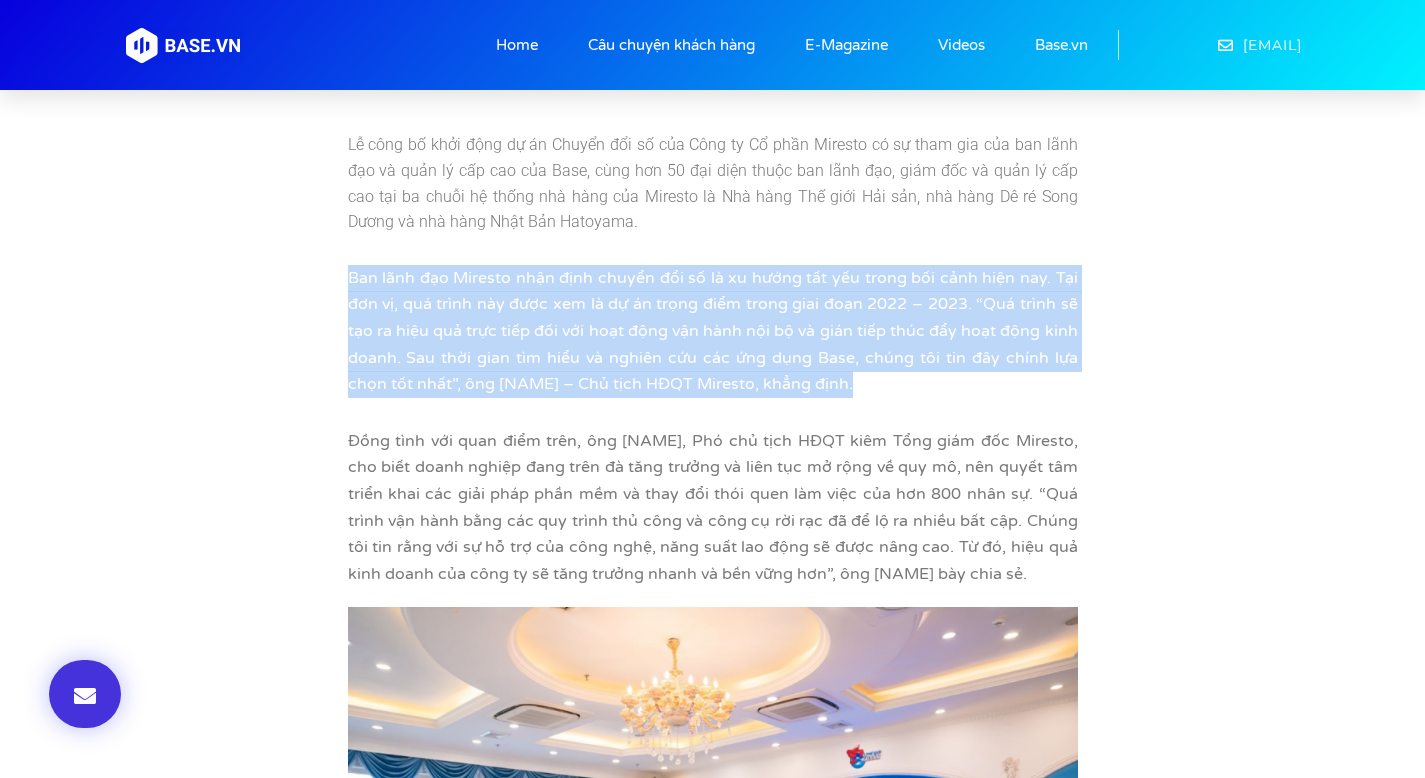 click on "Ban lãnh đạo Miresto nhận định chuyển đổi số là xu hướng tất yếu trong bối cảnh hiện nay. Tại đơn vị, quá trình này được xem là dự án trọng điểm trong giai đoạn 2022 – 2023. “Quá trình sẽ tạo ra hiệu quả trực tiếp đối với hoạt động vận hành nội bộ và gián tiếp thúc đẩy hoạt động kinh doanh. Sau thời gian tìm hiểu và nghiên cứu các ứng dụng Base, chúng tôi tin đây chính lựa chọn tốt nhất”, ông Đinh Minh – Chủ tịch HĐQT Miresto, khẳng định." at bounding box center (713, 331) 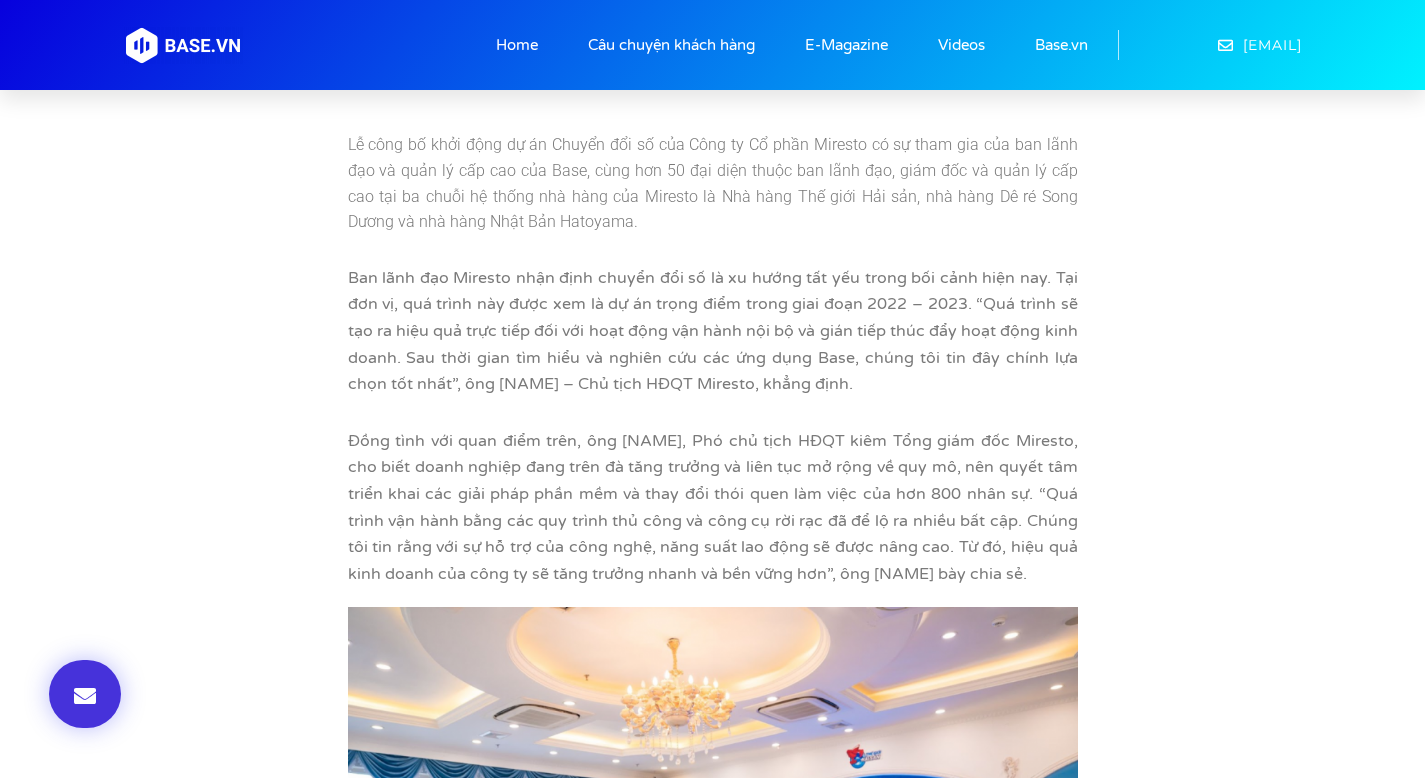 click on "Lễ công bố khởi động dự án Chuyển đổi số của Công ty Cổ phần Miresto có sự tham gia của ban lãnh đạo và quản lý cấp cao của Base, cùng hơn 50 đại diện thuộc ban lãnh đạo, giám đốc và quản lý cấp cao tại ba chuỗi hệ thống nhà hàng của Miresto là Nhà hàng Thế giới Hải sản, nhà hàng Dê ré Song Dương và nhà hàng Nhật Bản Hatoyama." at bounding box center (713, 183) 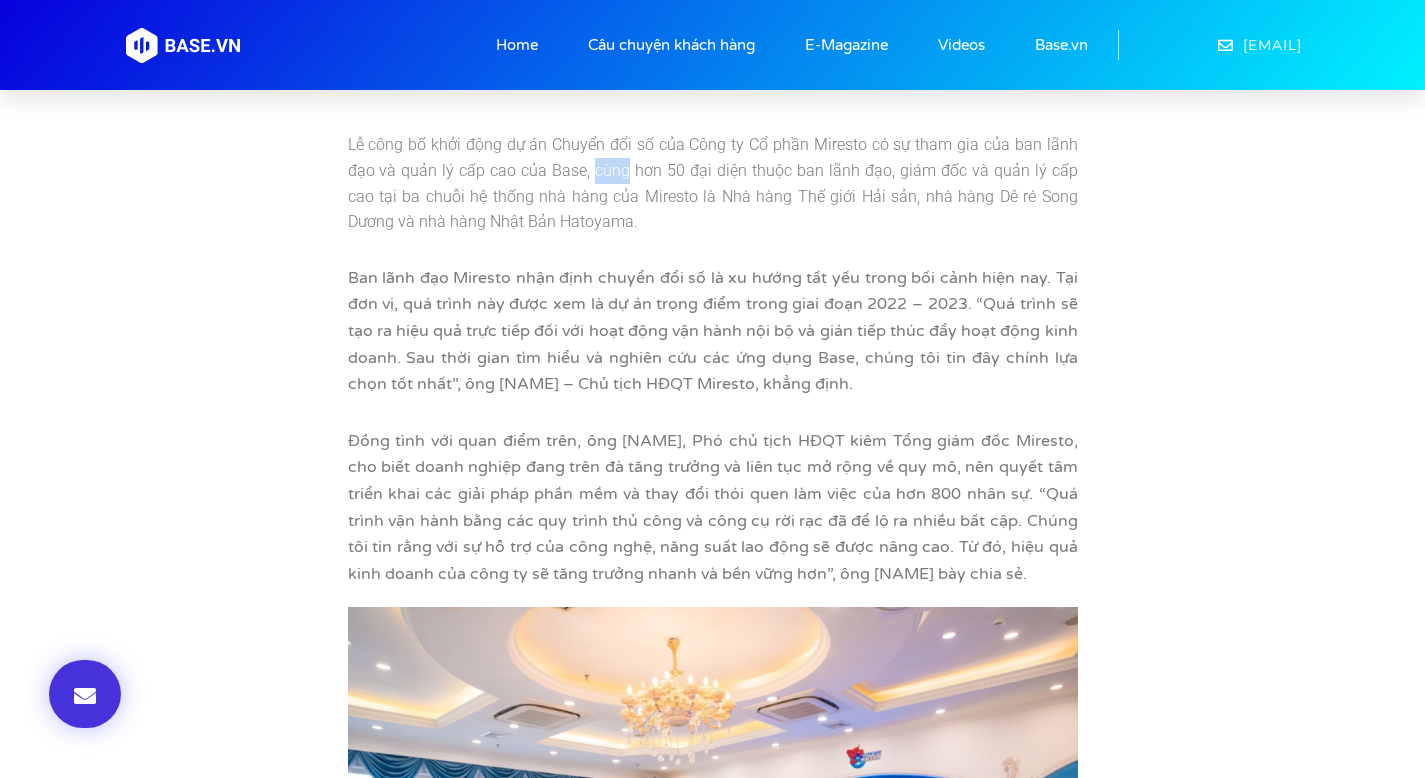 click on "Lễ công bố khởi động dự án Chuyển đổi số của Công ty Cổ phần Miresto có sự tham gia của ban lãnh đạo và quản lý cấp cao của Base, cùng hơn 50 đại diện thuộc ban lãnh đạo, giám đốc và quản lý cấp cao tại ba chuỗi hệ thống nhà hàng của Miresto là Nhà hàng Thế giới Hải sản, nhà hàng Dê ré Song Dương và nhà hàng Nhật Bản Hatoyama." at bounding box center (713, 183) 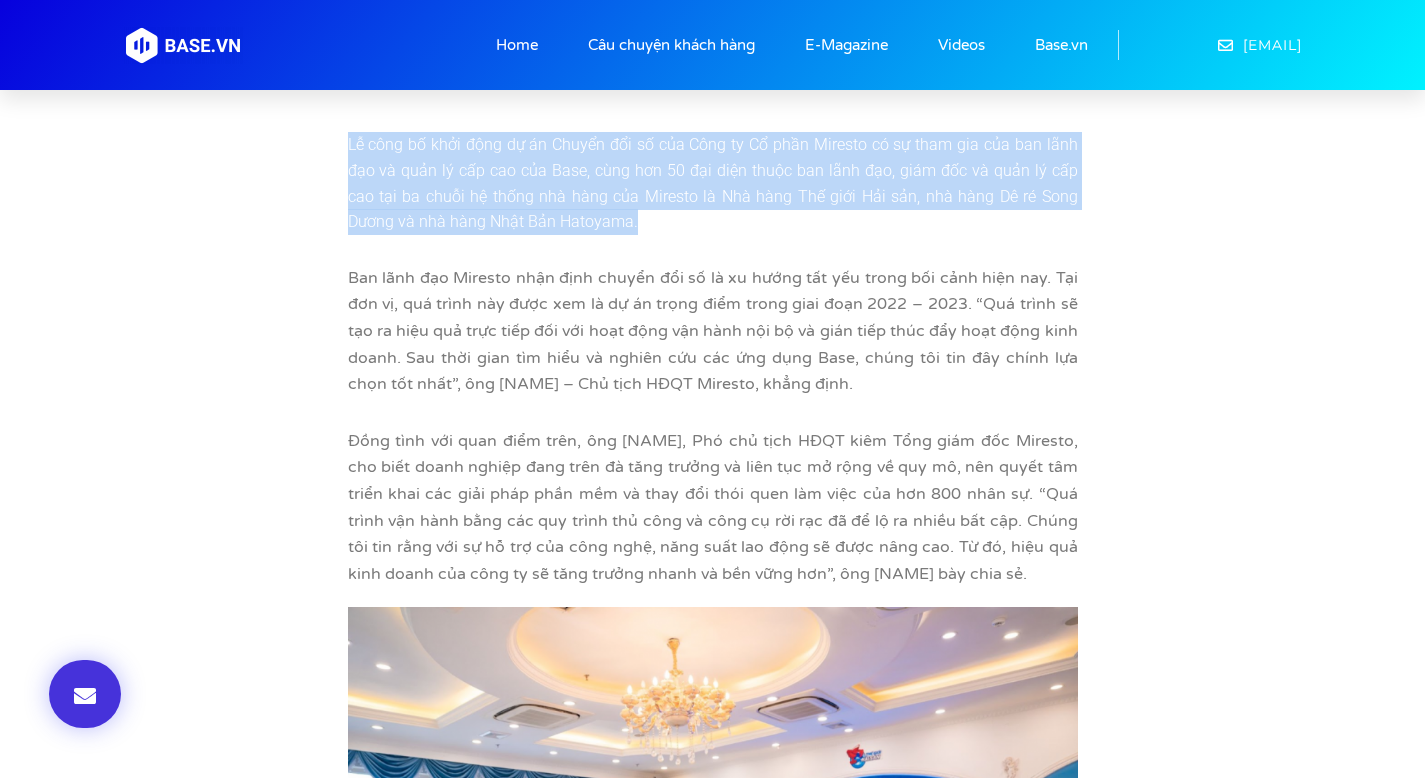 click on "Lễ công bố khởi động dự án Chuyển đổi số của Công ty Cổ phần Miresto có sự tham gia của ban lãnh đạo và quản lý cấp cao của Base, cùng hơn 50 đại diện thuộc ban lãnh đạo, giám đốc và quản lý cấp cao tại ba chuỗi hệ thống nhà hàng của Miresto là Nhà hàng Thế giới Hải sản, nhà hàng Dê ré Song Dương và nhà hàng Nhật Bản Hatoyama." at bounding box center [713, 183] 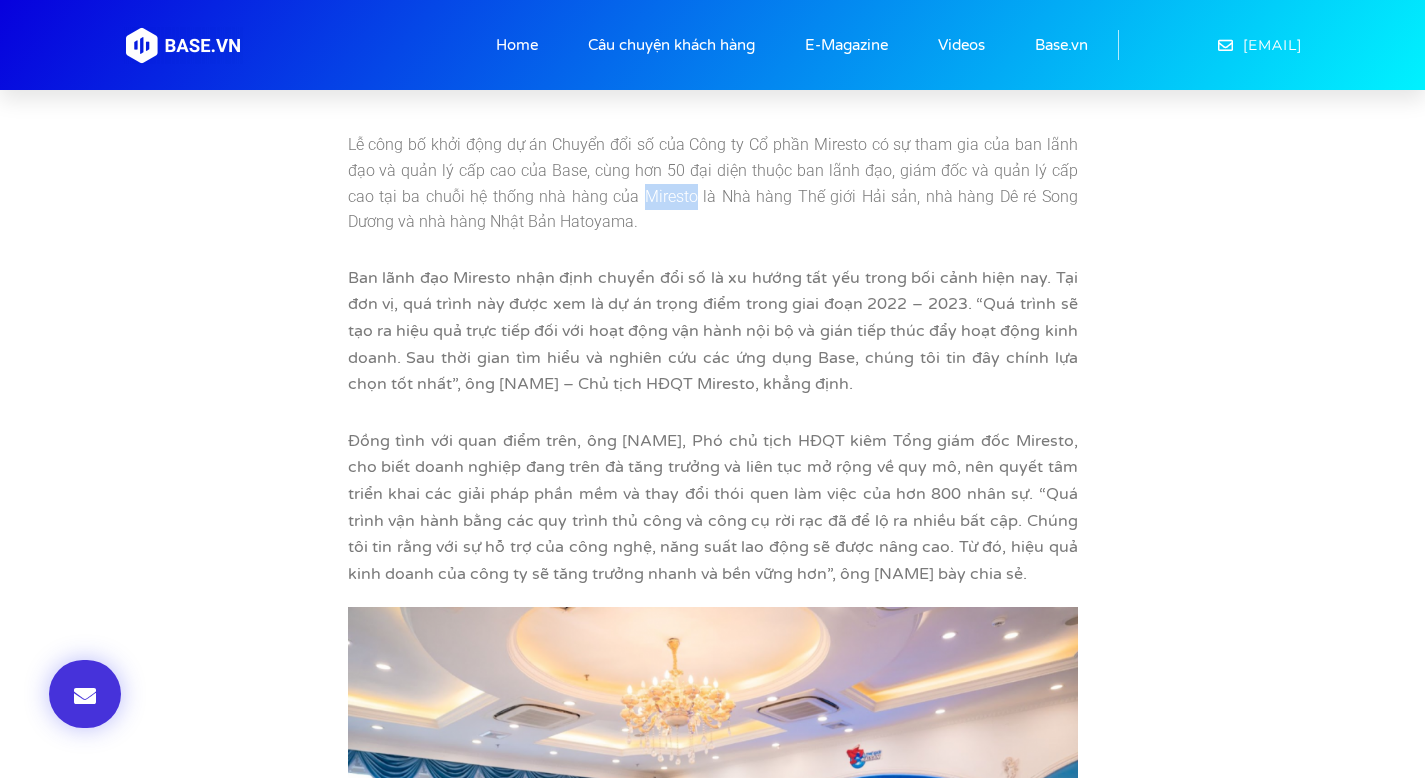 click on "Lễ công bố khởi động dự án Chuyển đổi số của Công ty Cổ phần Miresto có sự tham gia của ban lãnh đạo và quản lý cấp cao của Base, cùng hơn 50 đại diện thuộc ban lãnh đạo, giám đốc và quản lý cấp cao tại ba chuỗi hệ thống nhà hàng của Miresto là Nhà hàng Thế giới Hải sản, nhà hàng Dê ré Song Dương và nhà hàng Nhật Bản Hatoyama." at bounding box center [713, 183] 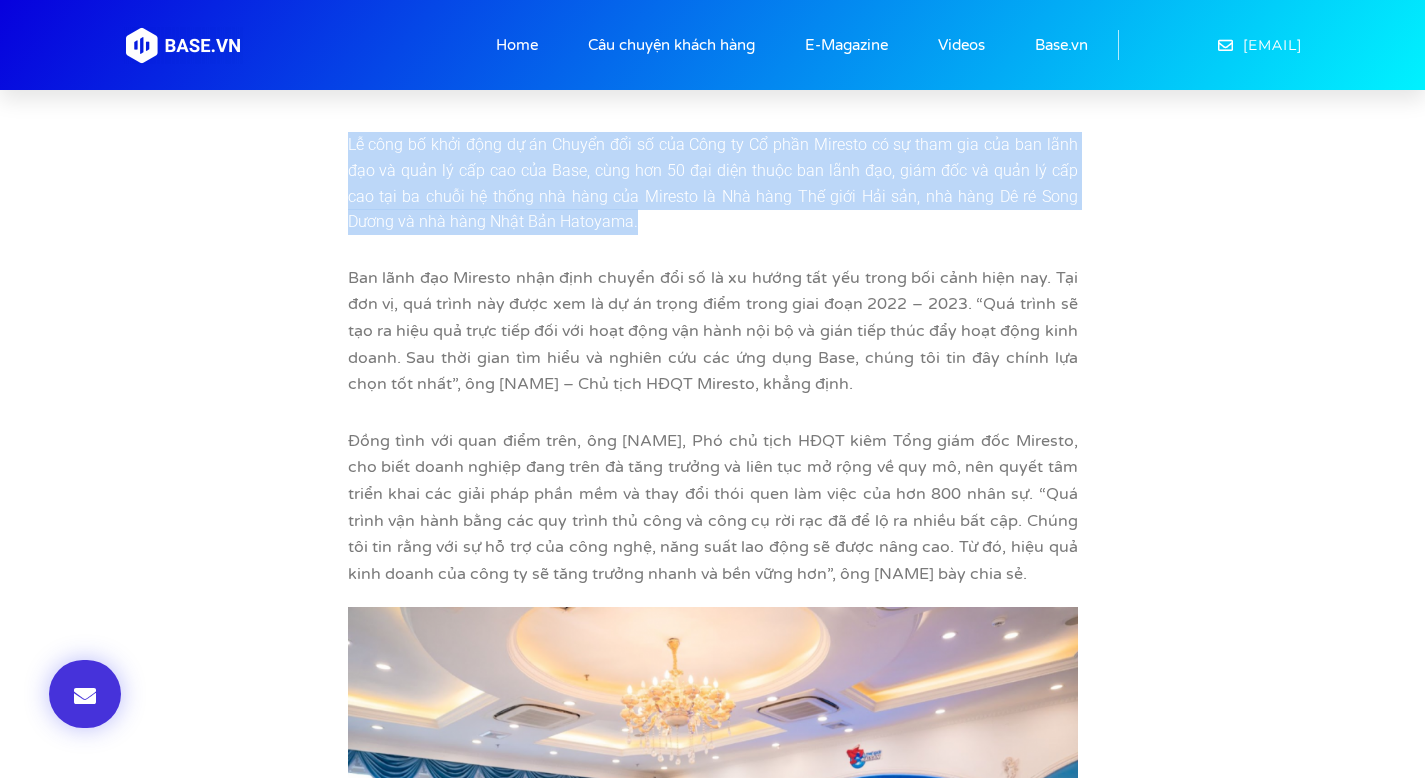 click on "Lễ công bố khởi động dự án Chuyển đổi số của Công ty Cổ phần Miresto có sự tham gia của ban lãnh đạo và quản lý cấp cao của Base, cùng hơn 50 đại diện thuộc ban lãnh đạo, giám đốc và quản lý cấp cao tại ba chuỗi hệ thống nhà hàng của Miresto là Nhà hàng Thế giới Hải sản, nhà hàng Dê ré Song Dương và nhà hàng Nhật Bản Hatoyama." at bounding box center [713, 183] 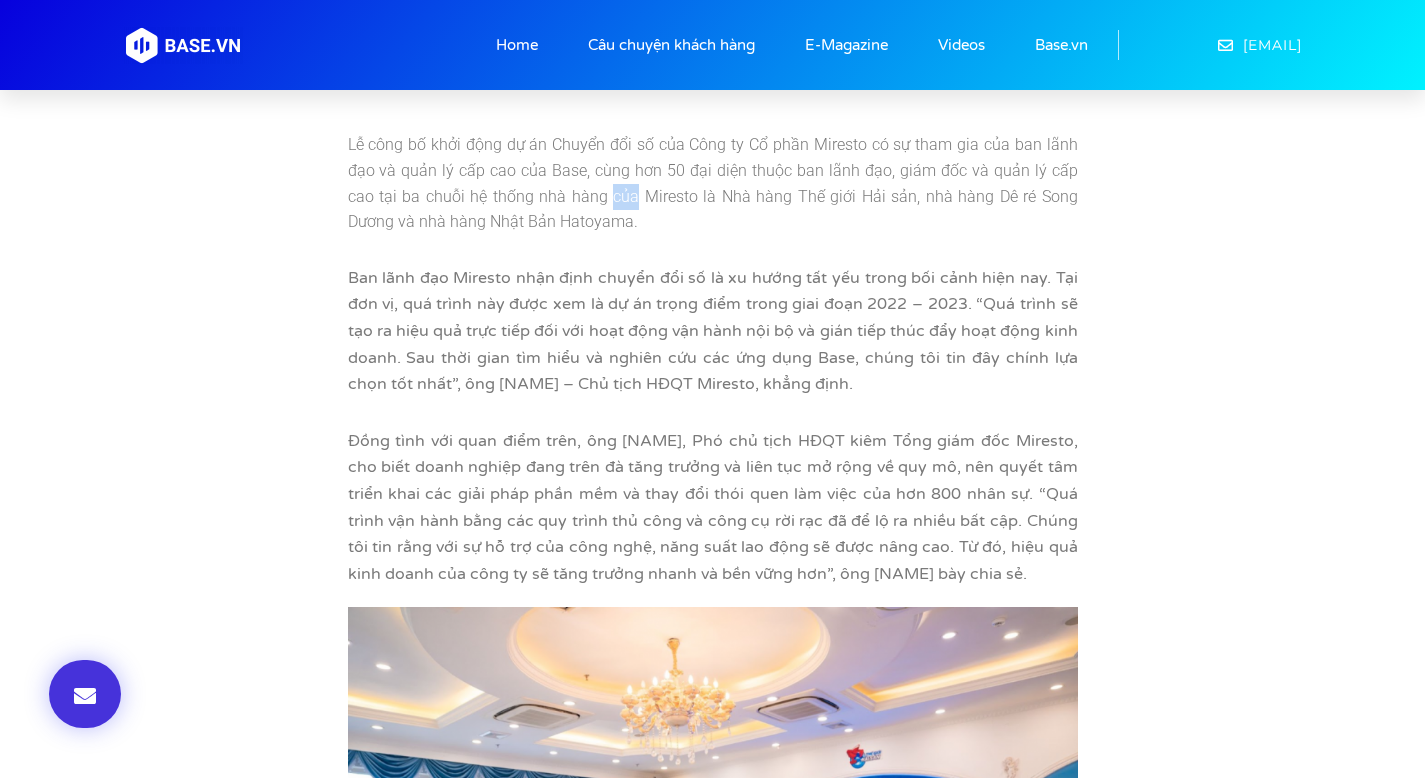 click on "Lễ công bố khởi động dự án Chuyển đổi số của Công ty Cổ phần Miresto có sự tham gia của ban lãnh đạo và quản lý cấp cao của Base, cùng hơn 50 đại diện thuộc ban lãnh đạo, giám đốc và quản lý cấp cao tại ba chuỗi hệ thống nhà hàng của Miresto là Nhà hàng Thế giới Hải sản, nhà hàng Dê ré Song Dương và nhà hàng Nhật Bản Hatoyama." at bounding box center [713, 183] 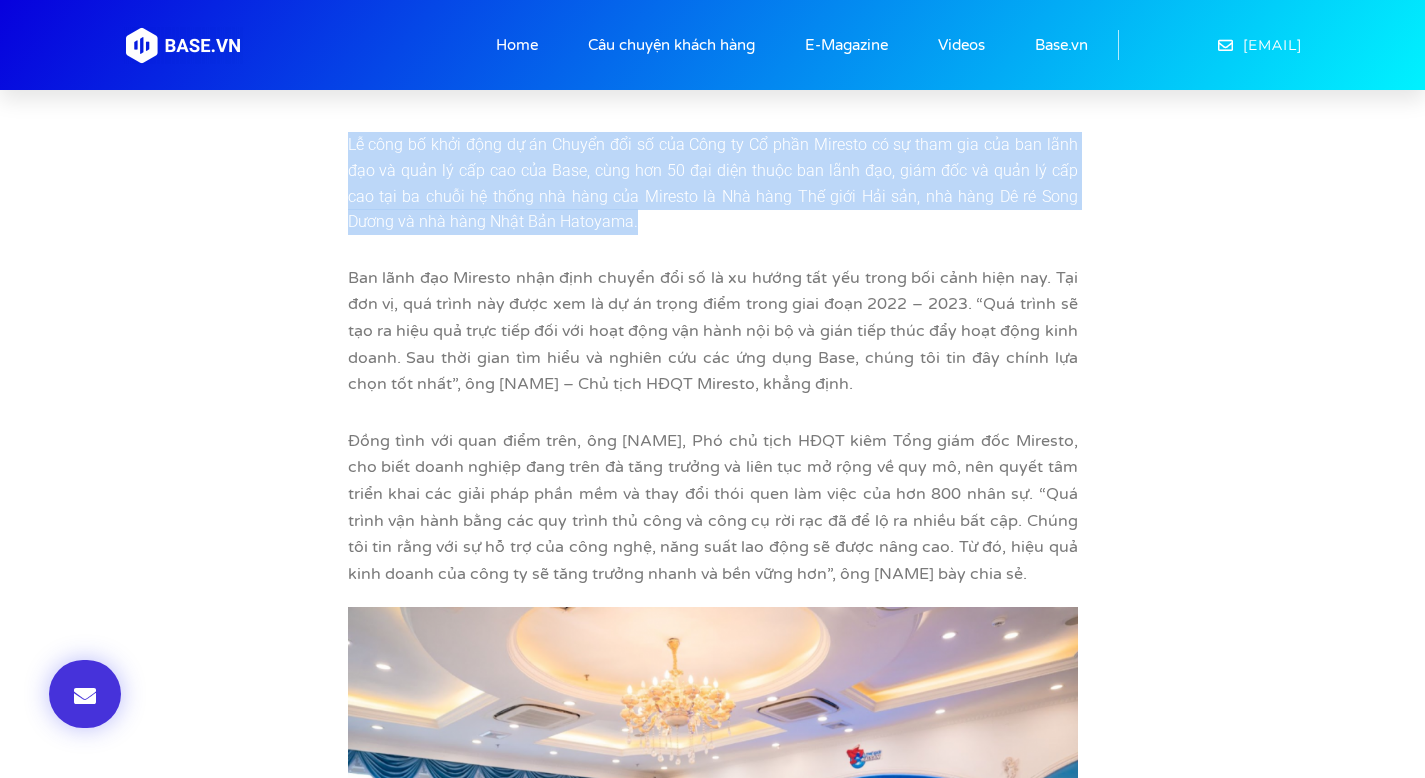 click on "Lễ công bố khởi động dự án Chuyển đổi số của Công ty Cổ phần Miresto có sự tham gia của ban lãnh đạo và quản lý cấp cao của Base, cùng hơn 50 đại diện thuộc ban lãnh đạo, giám đốc và quản lý cấp cao tại ba chuỗi hệ thống nhà hàng của Miresto là Nhà hàng Thế giới Hải sản, nhà hàng Dê ré Song Dương và nhà hàng Nhật Bản Hatoyama." at bounding box center (713, 183) 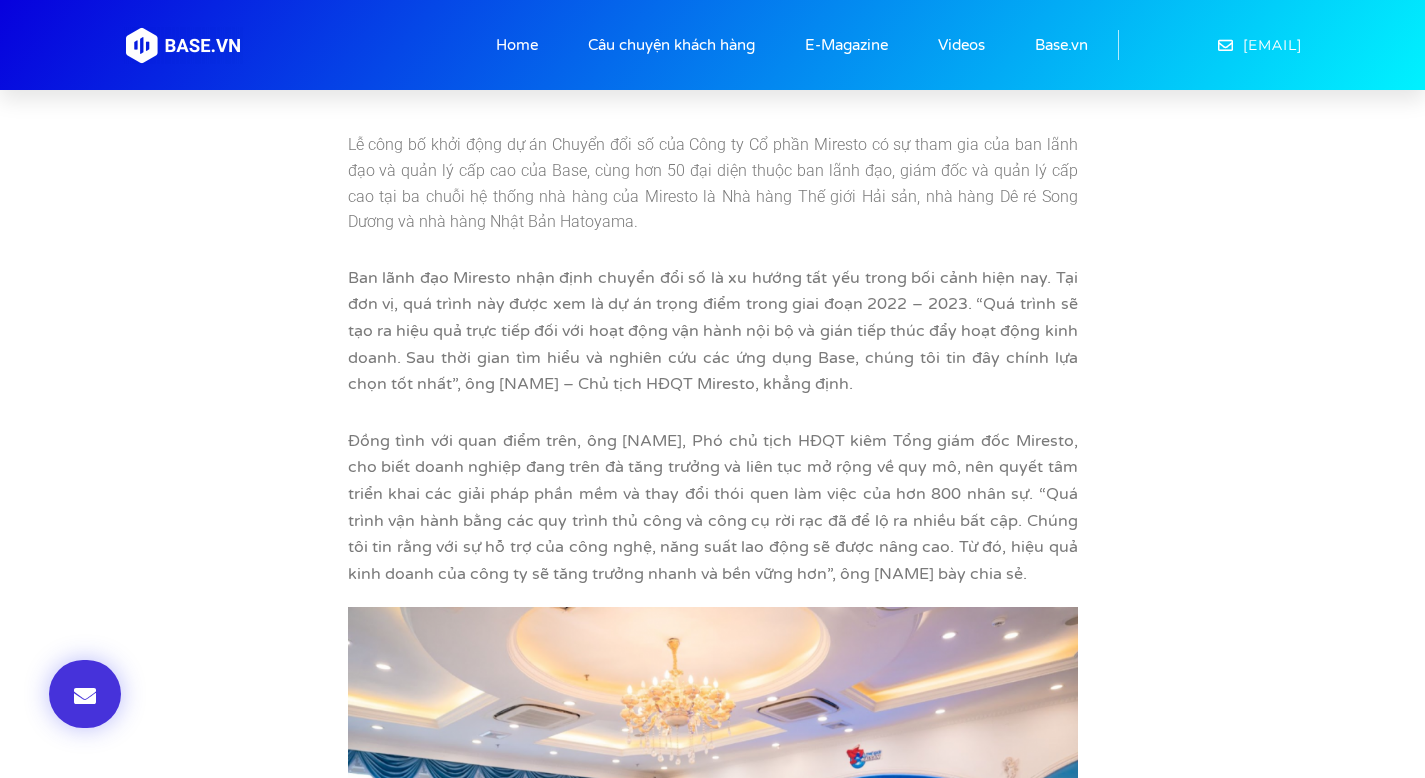click on "Ban lãnh đạo Miresto nhận định chuyển đổi số là xu hướng tất yếu trong bối cảnh hiện nay. Tại đơn vị, quá trình này được xem là dự án trọng điểm trong giai đoạn 2022 – 2023. “Quá trình sẽ tạo ra hiệu quả trực tiếp đối với hoạt động vận hành nội bộ và gián tiếp thúc đẩy hoạt động kinh doanh. Sau thời gian tìm hiểu và nghiên cứu các ứng dụng Base, chúng tôi tin đây chính lựa chọn tốt nhất”, ông Đinh Minh – Chủ tịch HĐQT Miresto, khẳng định." at bounding box center (713, 331) 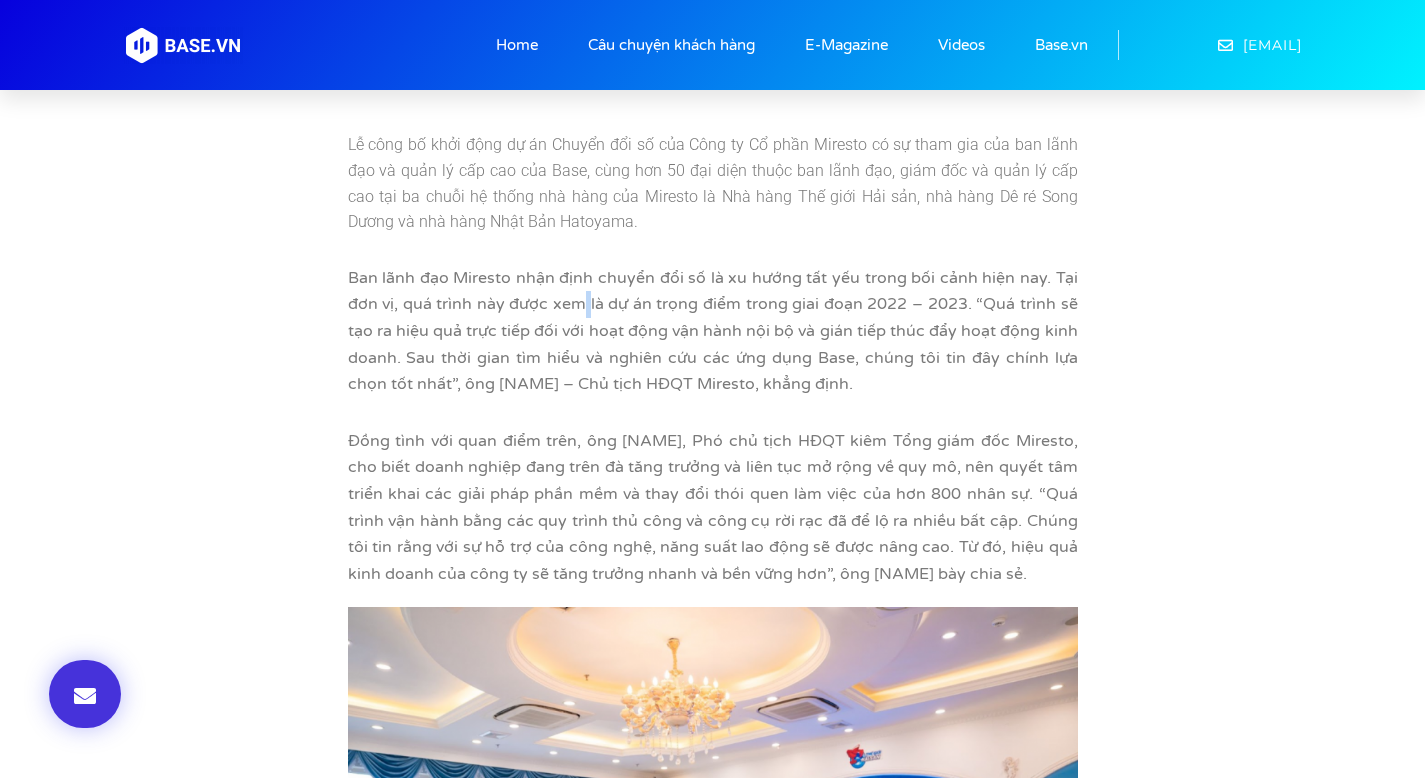 click on "Ban lãnh đạo Miresto nhận định chuyển đổi số là xu hướng tất yếu trong bối cảnh hiện nay. Tại đơn vị, quá trình này được xem là dự án trọng điểm trong giai đoạn 2022 – 2023. “Quá trình sẽ tạo ra hiệu quả trực tiếp đối với hoạt động vận hành nội bộ và gián tiếp thúc đẩy hoạt động kinh doanh. Sau thời gian tìm hiểu và nghiên cứu các ứng dụng Base, chúng tôi tin đây chính lựa chọn tốt nhất”, ông Đinh Minh – Chủ tịch HĐQT Miresto, khẳng định." at bounding box center (713, 331) 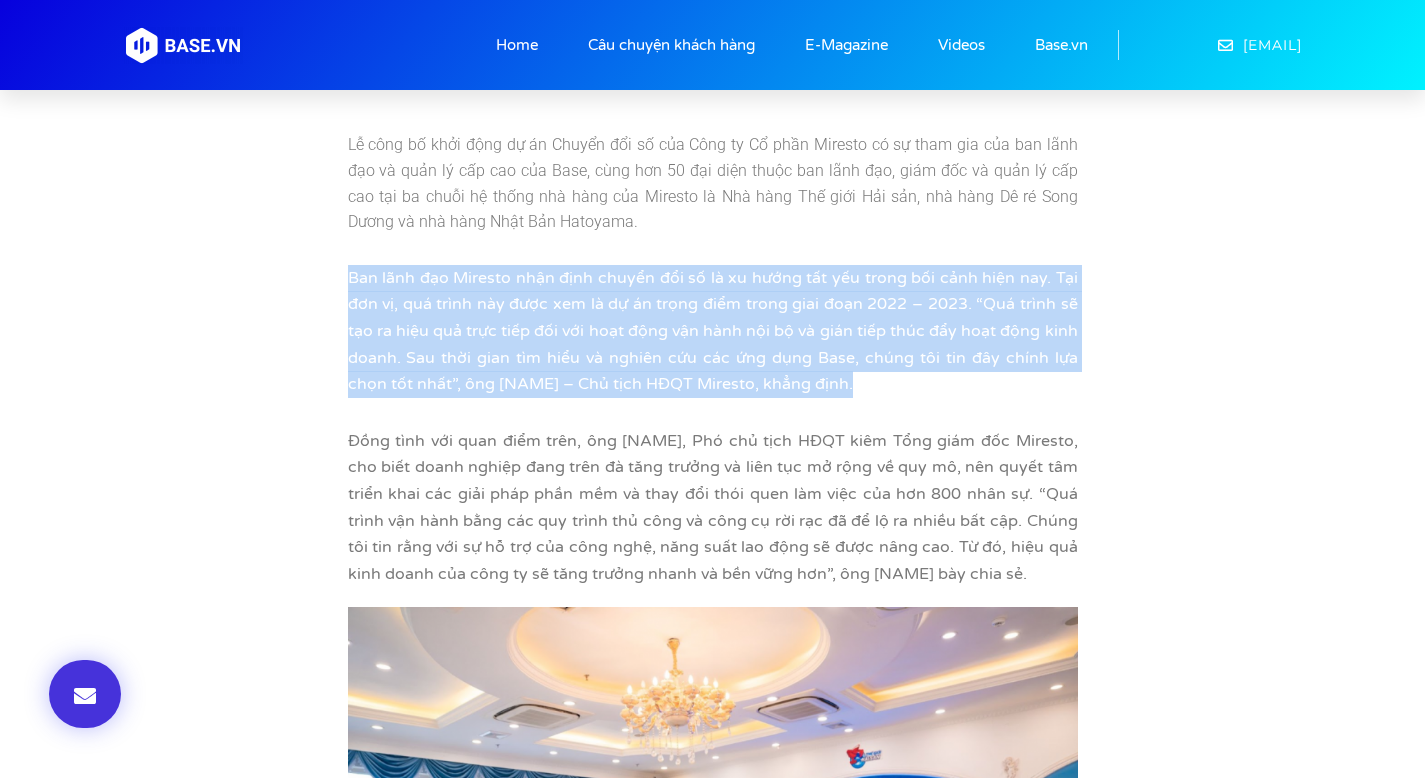 click on "Ban lãnh đạo Miresto nhận định chuyển đổi số là xu hướng tất yếu trong bối cảnh hiện nay. Tại đơn vị, quá trình này được xem là dự án trọng điểm trong giai đoạn 2022 – 2023. “Quá trình sẽ tạo ra hiệu quả trực tiếp đối với hoạt động vận hành nội bộ và gián tiếp thúc đẩy hoạt động kinh doanh. Sau thời gian tìm hiểu và nghiên cứu các ứng dụng Base, chúng tôi tin đây chính lựa chọn tốt nhất”, ông Đinh Minh – Chủ tịch HĐQT Miresto, khẳng định." at bounding box center (713, 331) 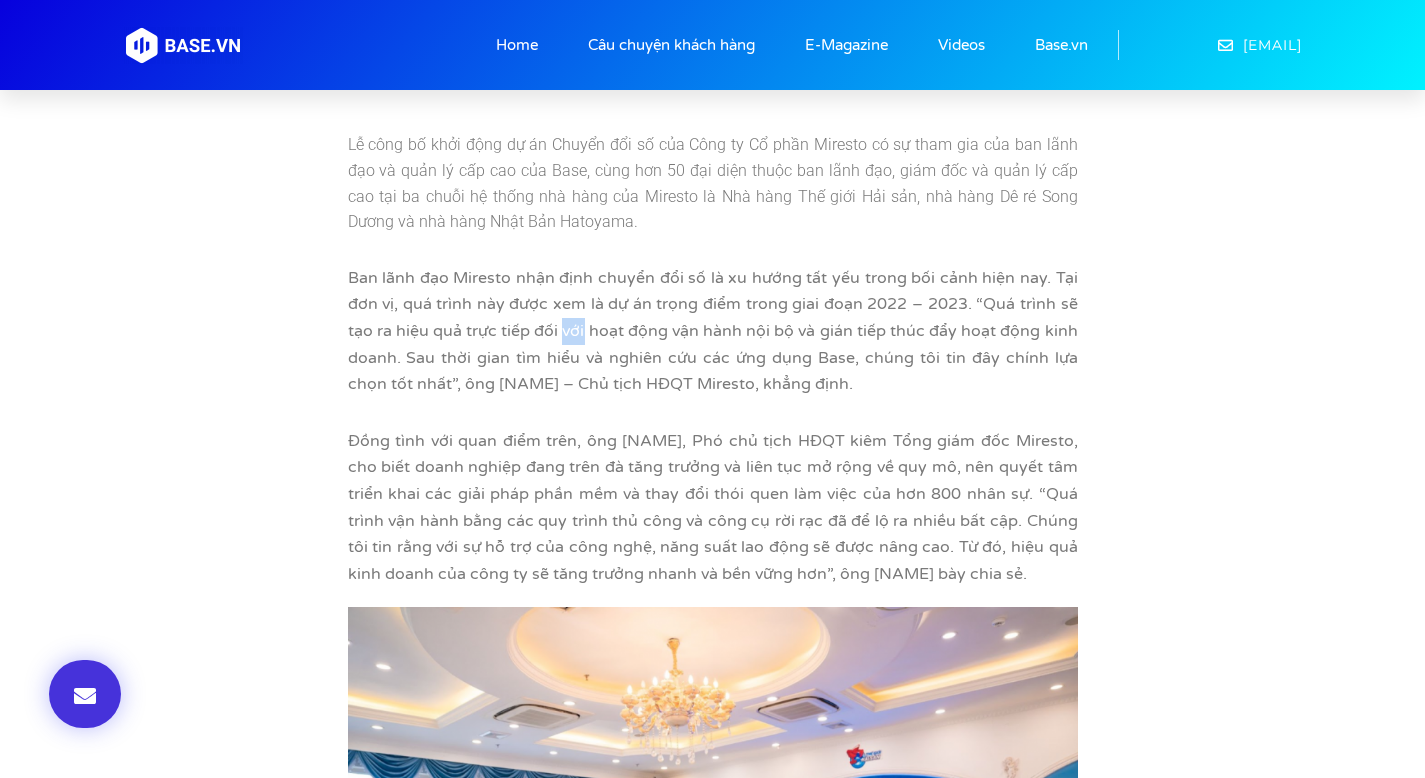 click on "Ban lãnh đạo Miresto nhận định chuyển đổi số là xu hướng tất yếu trong bối cảnh hiện nay. Tại đơn vị, quá trình này được xem là dự án trọng điểm trong giai đoạn 2022 – 2023. “Quá trình sẽ tạo ra hiệu quả trực tiếp đối với hoạt động vận hành nội bộ và gián tiếp thúc đẩy hoạt động kinh doanh. Sau thời gian tìm hiểu và nghiên cứu các ứng dụng Base, chúng tôi tin đây chính lựa chọn tốt nhất”, ông Đinh Minh – Chủ tịch HĐQT Miresto, khẳng định." at bounding box center (713, 331) 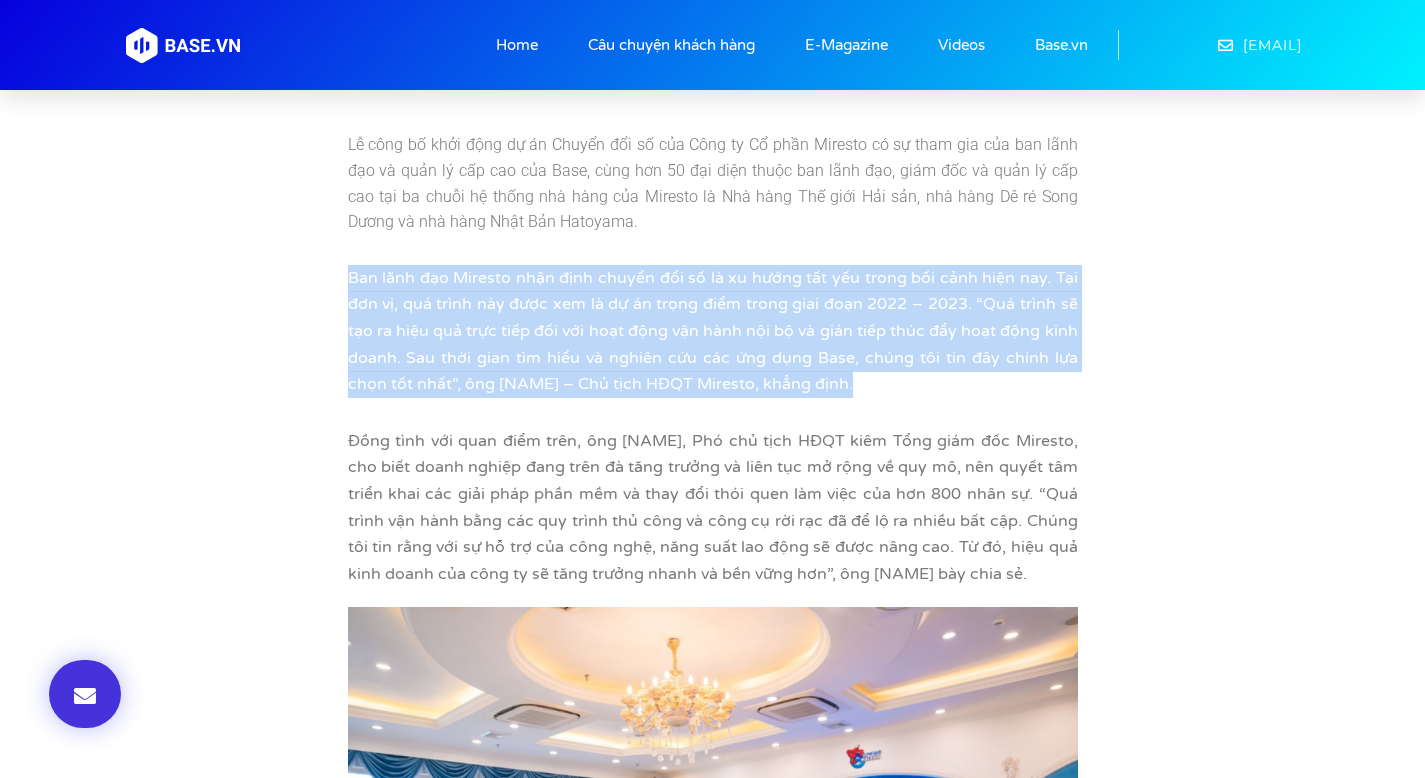 click on "Ban lãnh đạo Miresto nhận định chuyển đổi số là xu hướng tất yếu trong bối cảnh hiện nay. Tại đơn vị, quá trình này được xem là dự án trọng điểm trong giai đoạn 2022 – 2023. “Quá trình sẽ tạo ra hiệu quả trực tiếp đối với hoạt động vận hành nội bộ và gián tiếp thúc đẩy hoạt động kinh doanh. Sau thời gian tìm hiểu và nghiên cứu các ứng dụng Base, chúng tôi tin đây chính lựa chọn tốt nhất”, ông Đinh Minh – Chủ tịch HĐQT Miresto, khẳng định." at bounding box center [713, 331] 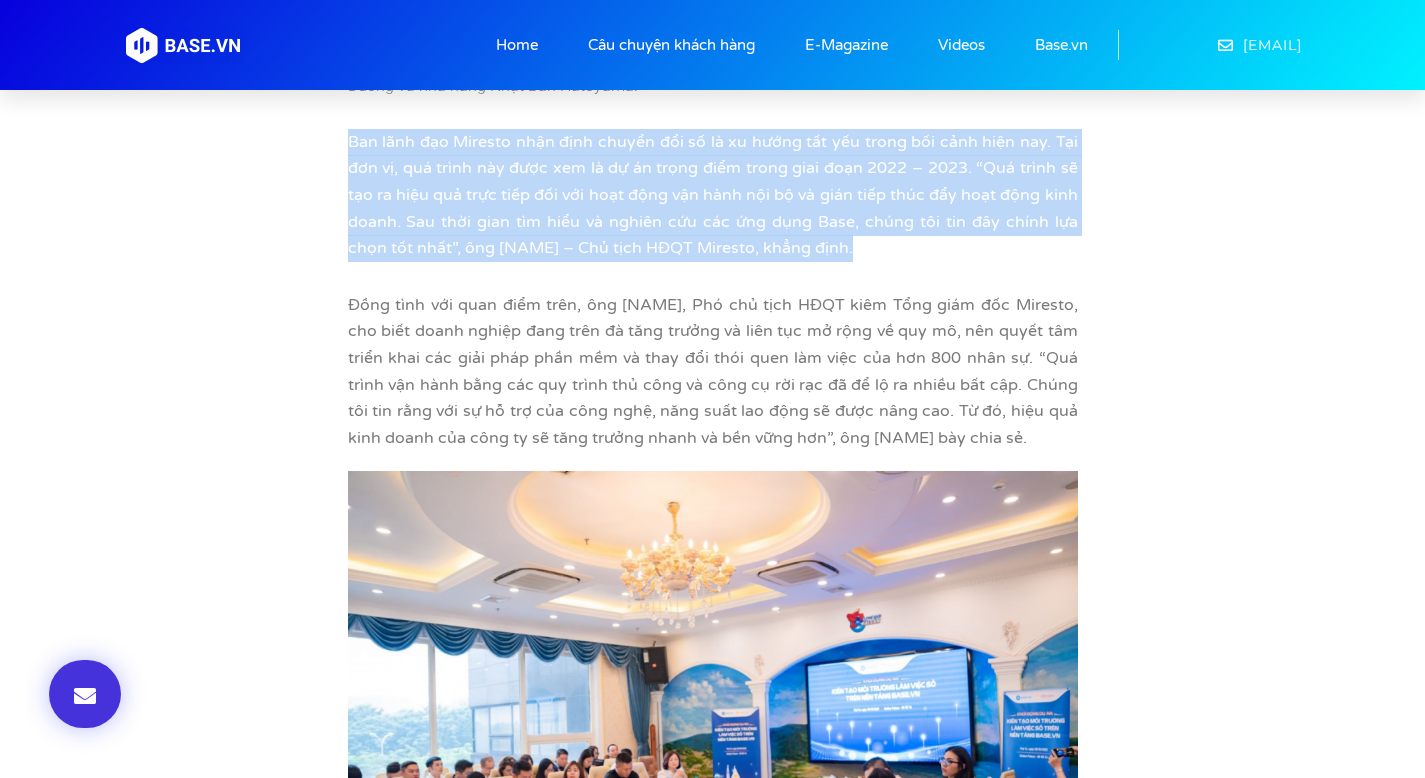 scroll, scrollTop: 1884, scrollLeft: 0, axis: vertical 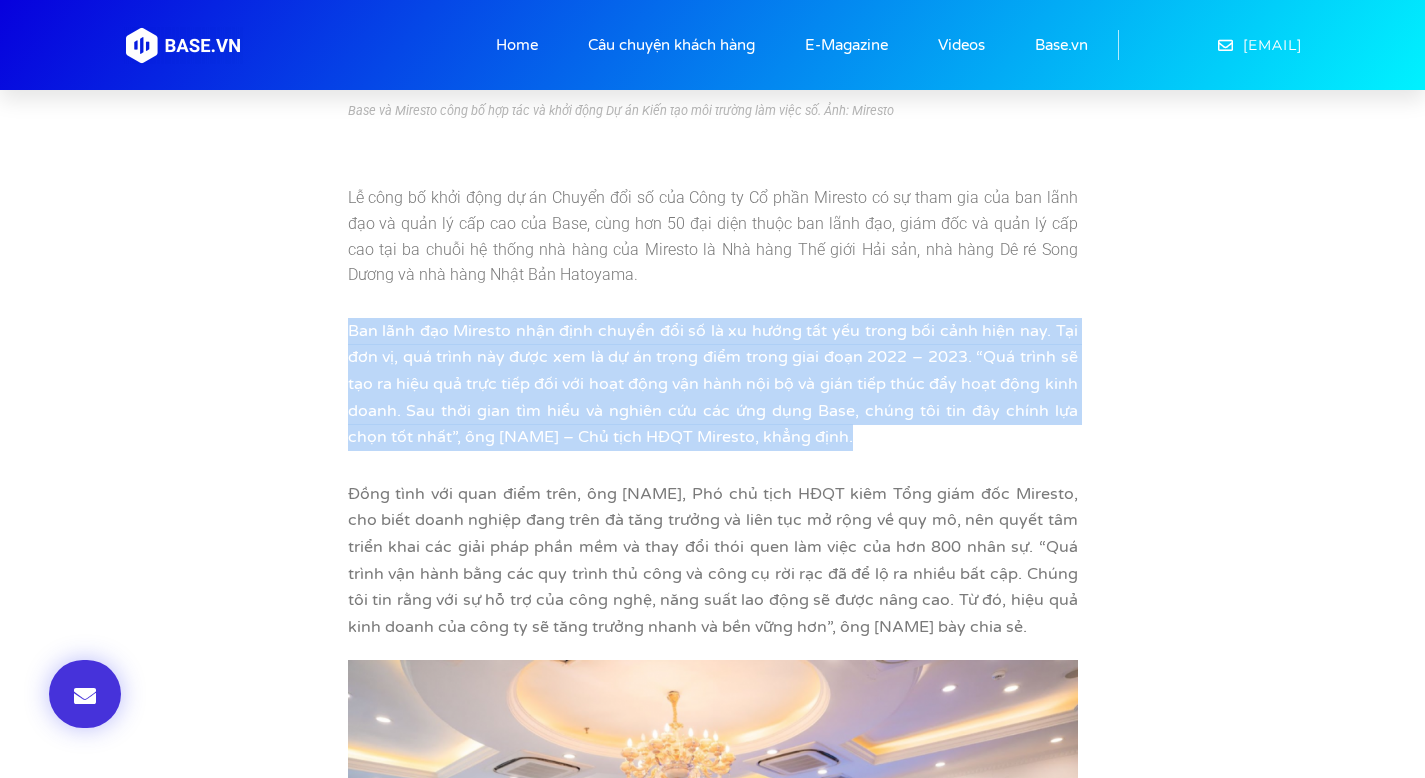 click on "Ban lãnh đạo Miresto nhận định chuyển đổi số là xu hướng tất yếu trong bối cảnh hiện nay. Tại đơn vị, quá trình này được xem là dự án trọng điểm trong giai đoạn 2022 – 2023. “Quá trình sẽ tạo ra hiệu quả trực tiếp đối với hoạt động vận hành nội bộ và gián tiếp thúc đẩy hoạt động kinh doanh. Sau thời gian tìm hiểu và nghiên cứu các ứng dụng Base, chúng tôi tin đây chính lựa chọn tốt nhất”, ông Đinh Minh – Chủ tịch HĐQT Miresto, khẳng định." at bounding box center [713, 384] 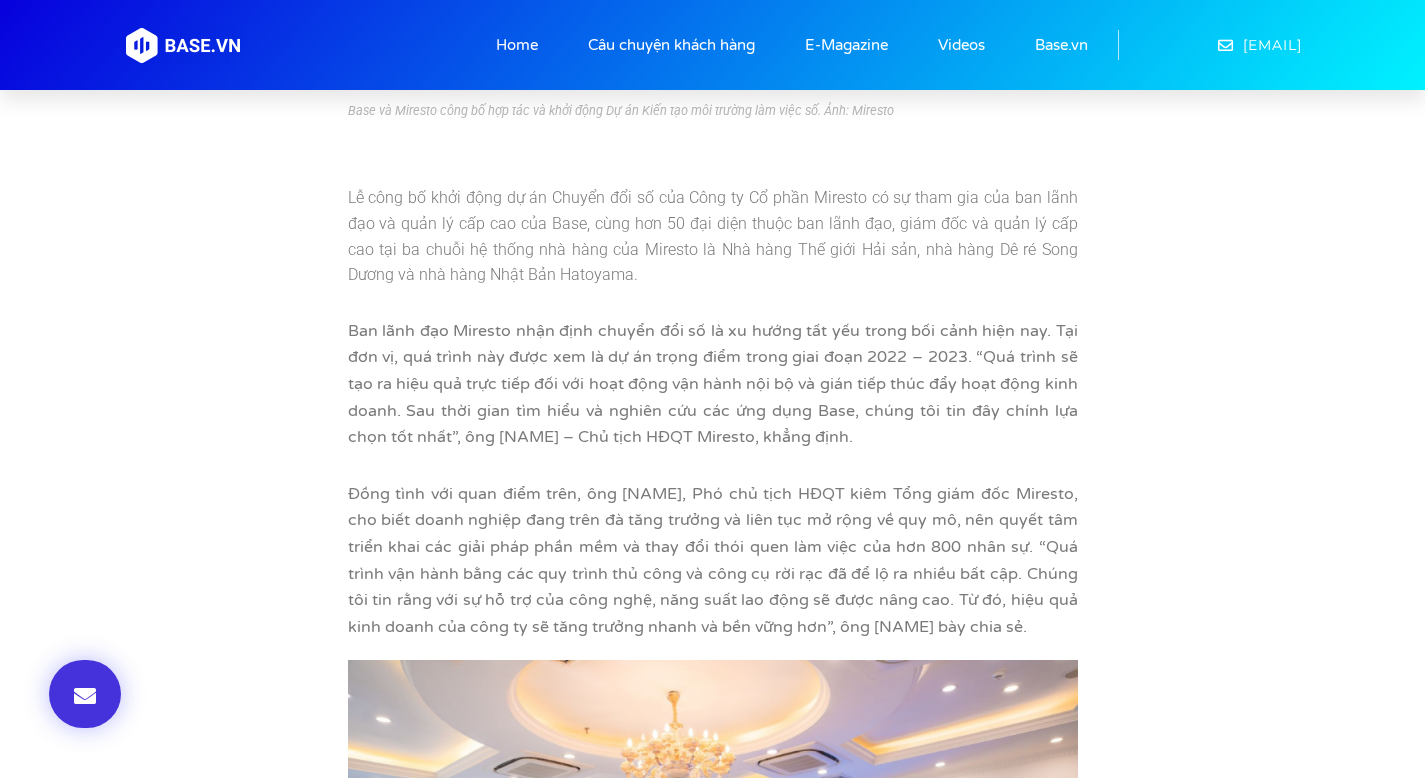 click on "Ban lãnh đạo Miresto nhận định chuyển đổi số là xu hướng tất yếu trong bối cảnh hiện nay. Tại đơn vị, quá trình này được xem là dự án trọng điểm trong giai đoạn 2022 – 2023. “Quá trình sẽ tạo ra hiệu quả trực tiếp đối với hoạt động vận hành nội bộ và gián tiếp thúc đẩy hoạt động kinh doanh. Sau thời gian tìm hiểu và nghiên cứu các ứng dụng Base, chúng tôi tin đây chính lựa chọn tốt nhất”, ông Đinh Minh – Chủ tịch HĐQT Miresto, khẳng định." at bounding box center [713, 384] 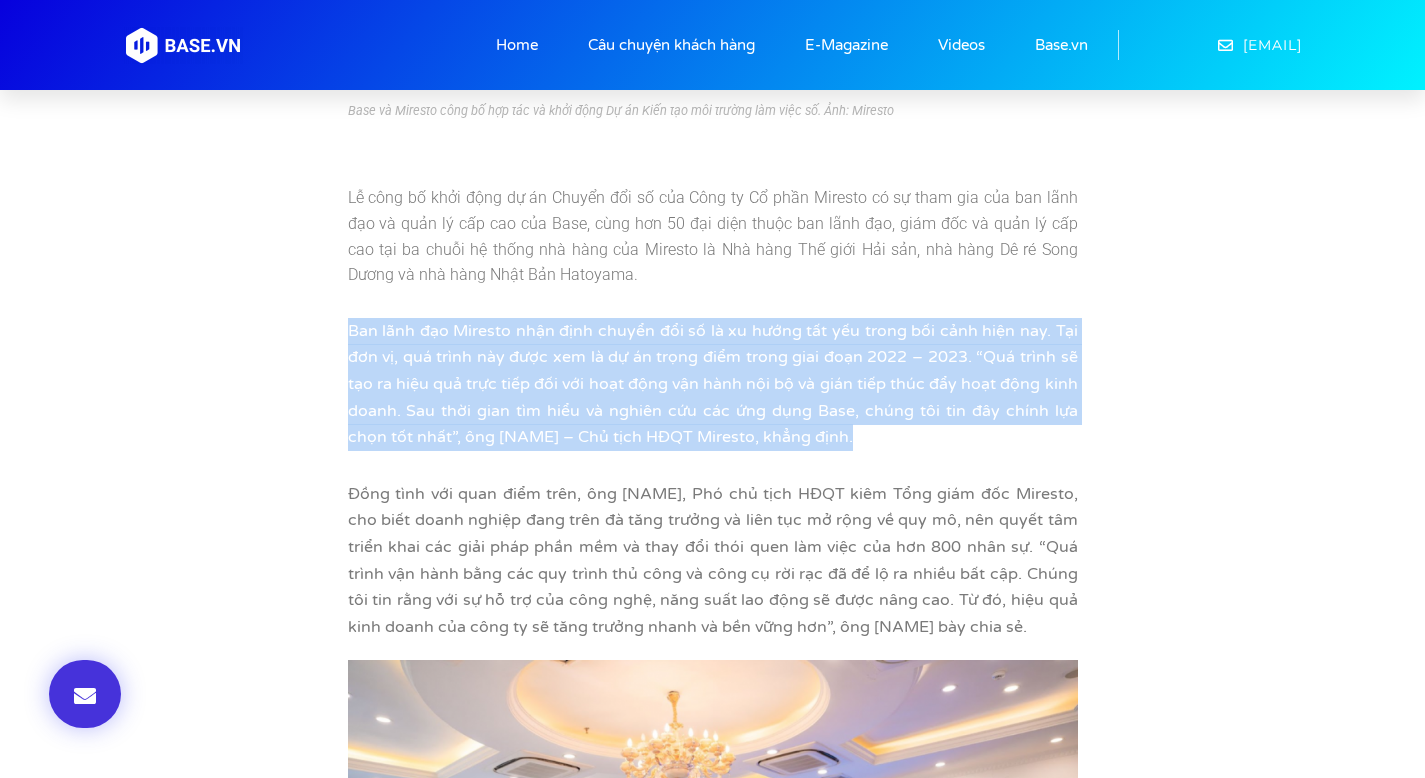 click on "Ban lãnh đạo Miresto nhận định chuyển đổi số là xu hướng tất yếu trong bối cảnh hiện nay. Tại đơn vị, quá trình này được xem là dự án trọng điểm trong giai đoạn 2022 – 2023. “Quá trình sẽ tạo ra hiệu quả trực tiếp đối với hoạt động vận hành nội bộ và gián tiếp thúc đẩy hoạt động kinh doanh. Sau thời gian tìm hiểu và nghiên cứu các ứng dụng Base, chúng tôi tin đây chính lựa chọn tốt nhất”, ông Đinh Minh – Chủ tịch HĐQT Miresto, khẳng định." at bounding box center [713, 384] 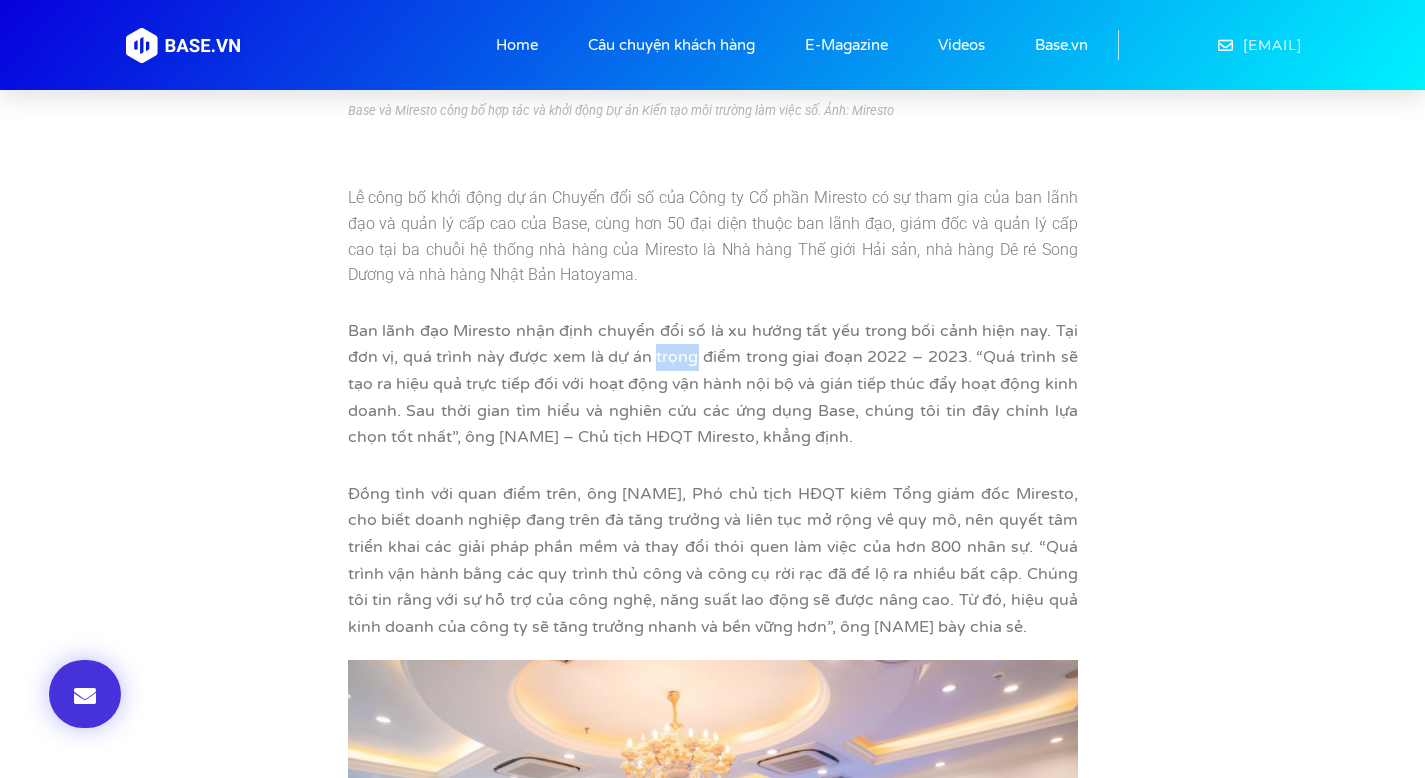 click on "Ban lãnh đạo Miresto nhận định chuyển đổi số là xu hướng tất yếu trong bối cảnh hiện nay. Tại đơn vị, quá trình này được xem là dự án trọng điểm trong giai đoạn 2022 – 2023. “Quá trình sẽ tạo ra hiệu quả trực tiếp đối với hoạt động vận hành nội bộ và gián tiếp thúc đẩy hoạt động kinh doanh. Sau thời gian tìm hiểu và nghiên cứu các ứng dụng Base, chúng tôi tin đây chính lựa chọn tốt nhất”, ông Đinh Minh – Chủ tịch HĐQT Miresto, khẳng định." at bounding box center [713, 384] 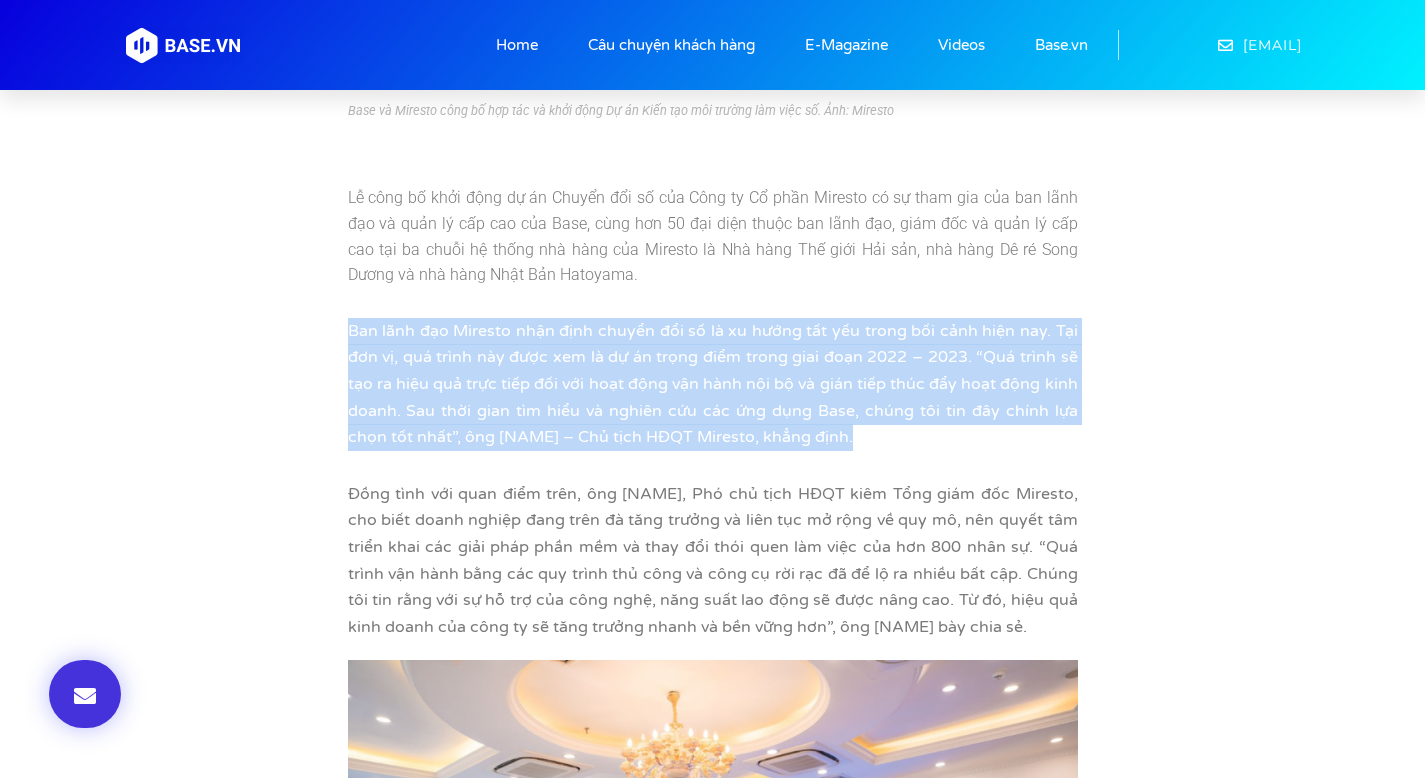 click on "Ban lãnh đạo Miresto nhận định chuyển đổi số là xu hướng tất yếu trong bối cảnh hiện nay. Tại đơn vị, quá trình này được xem là dự án trọng điểm trong giai đoạn 2022 – 2023. “Quá trình sẽ tạo ra hiệu quả trực tiếp đối với hoạt động vận hành nội bộ và gián tiếp thúc đẩy hoạt động kinh doanh. Sau thời gian tìm hiểu và nghiên cứu các ứng dụng Base, chúng tôi tin đây chính lựa chọn tốt nhất”, ông Đinh Minh – Chủ tịch HĐQT Miresto, khẳng định." at bounding box center (713, 384) 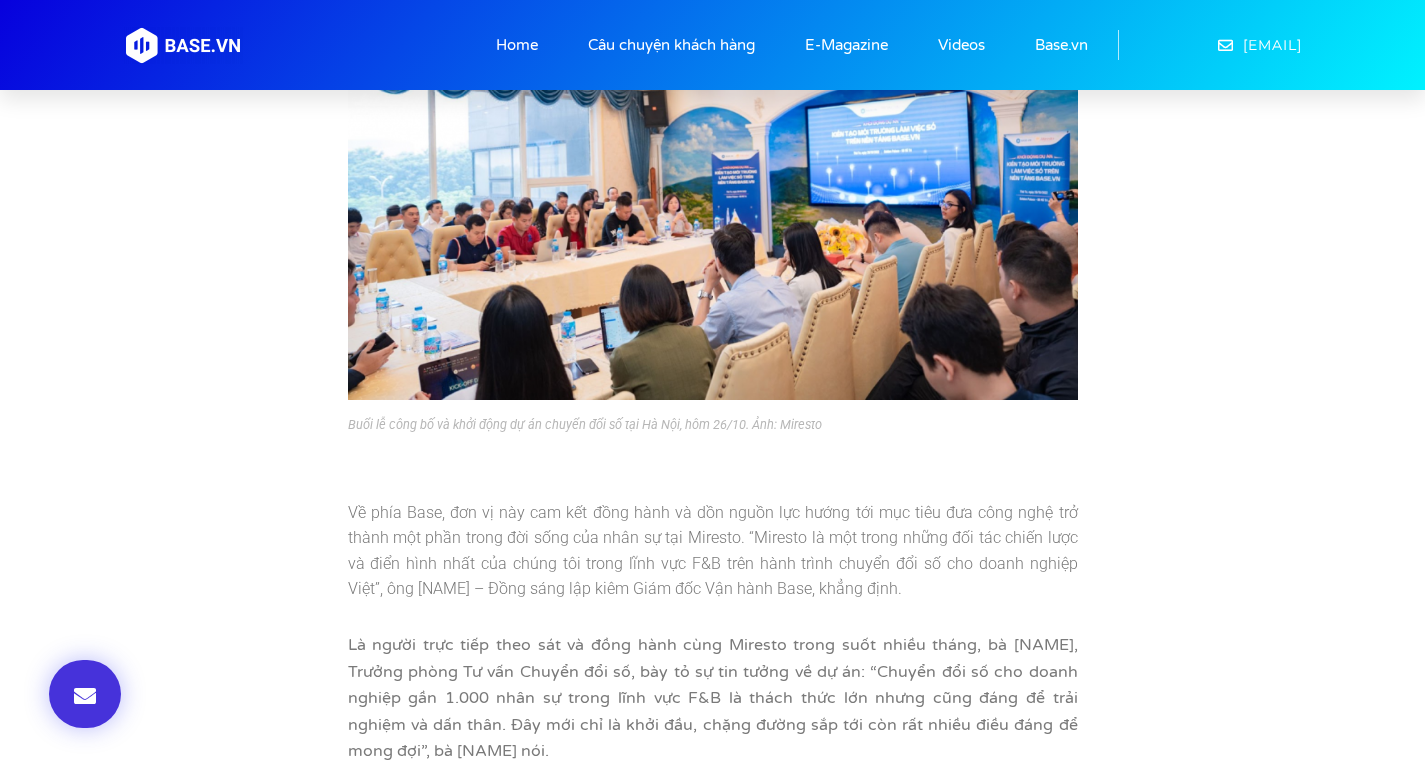 scroll, scrollTop: 2890, scrollLeft: 0, axis: vertical 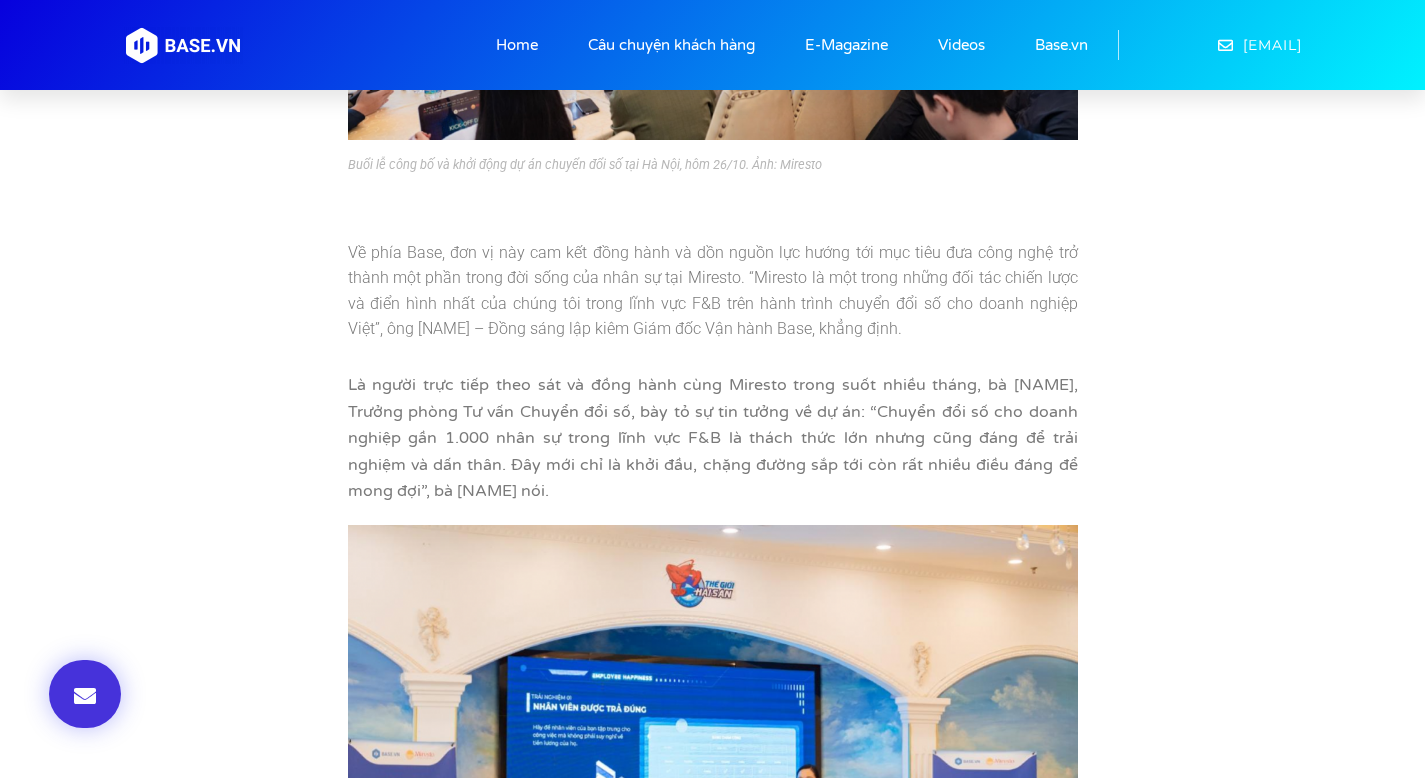click on "Là người trực tiếp theo sát và đồng hành cùng Miresto trong suốt nhiều tháng, bà Kiều Vân Anh, Trưởng phòng Tư vấn Chuyển đổi số, bày tỏ sự tin tưởng về dự án: “Chuyển đổi số cho doanh nghiệp gần 1.000 nhân sự trong lĩnh vực F&B là thách thức lớn nhưng cũng đáng để trải nghiệm và dấn thân. Đây mới chỉ là khởi đầu, chặng đường sắp tới còn rất nhiều điều đáng để mong đợi”, bà Vân Anh nói." at bounding box center (713, 438) 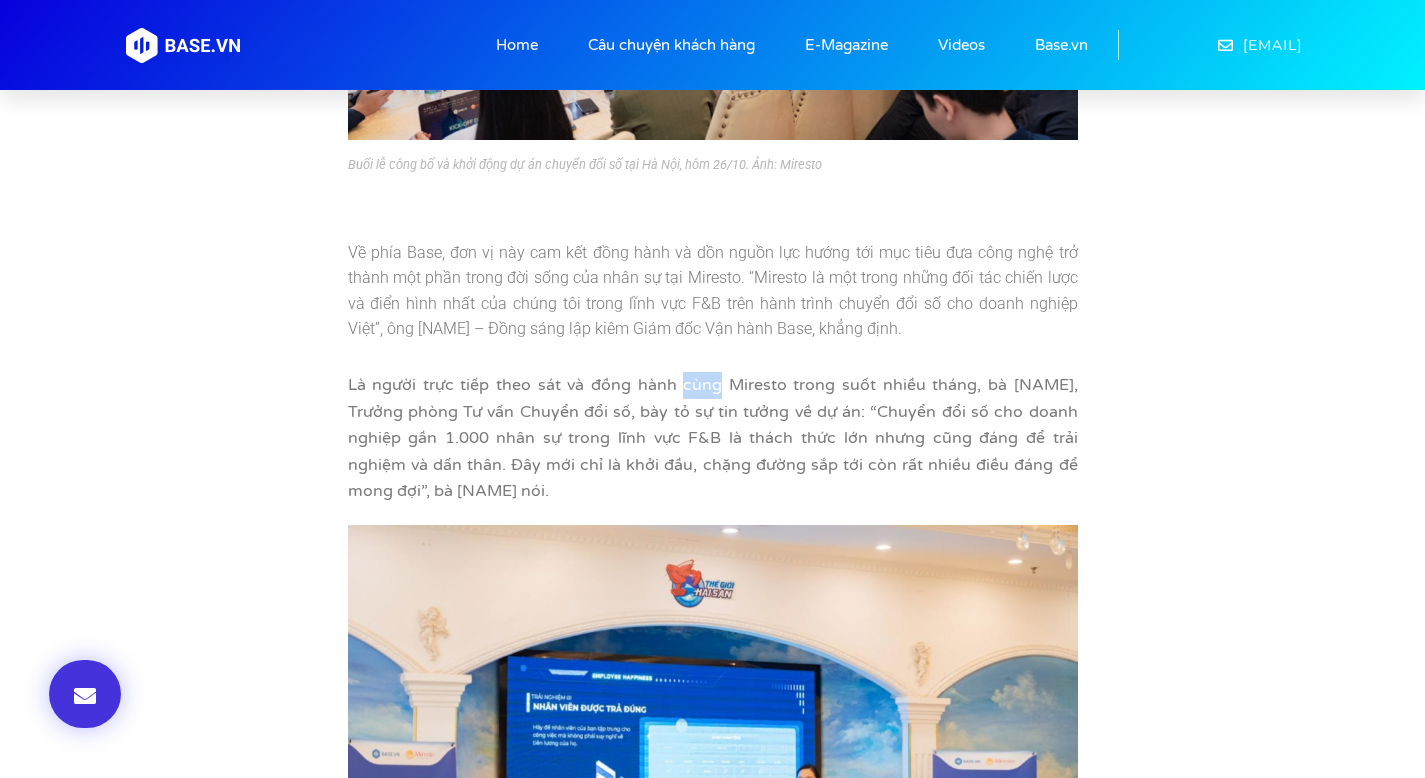 click on "Là người trực tiếp theo sát và đồng hành cùng Miresto trong suốt nhiều tháng, bà Kiều Vân Anh, Trưởng phòng Tư vấn Chuyển đổi số, bày tỏ sự tin tưởng về dự án: “Chuyển đổi số cho doanh nghiệp gần 1.000 nhân sự trong lĩnh vực F&B là thách thức lớn nhưng cũng đáng để trải nghiệm và dấn thân. Đây mới chỉ là khởi đầu, chặng đường sắp tới còn rất nhiều điều đáng để mong đợi”, bà Vân Anh nói." at bounding box center (713, 438) 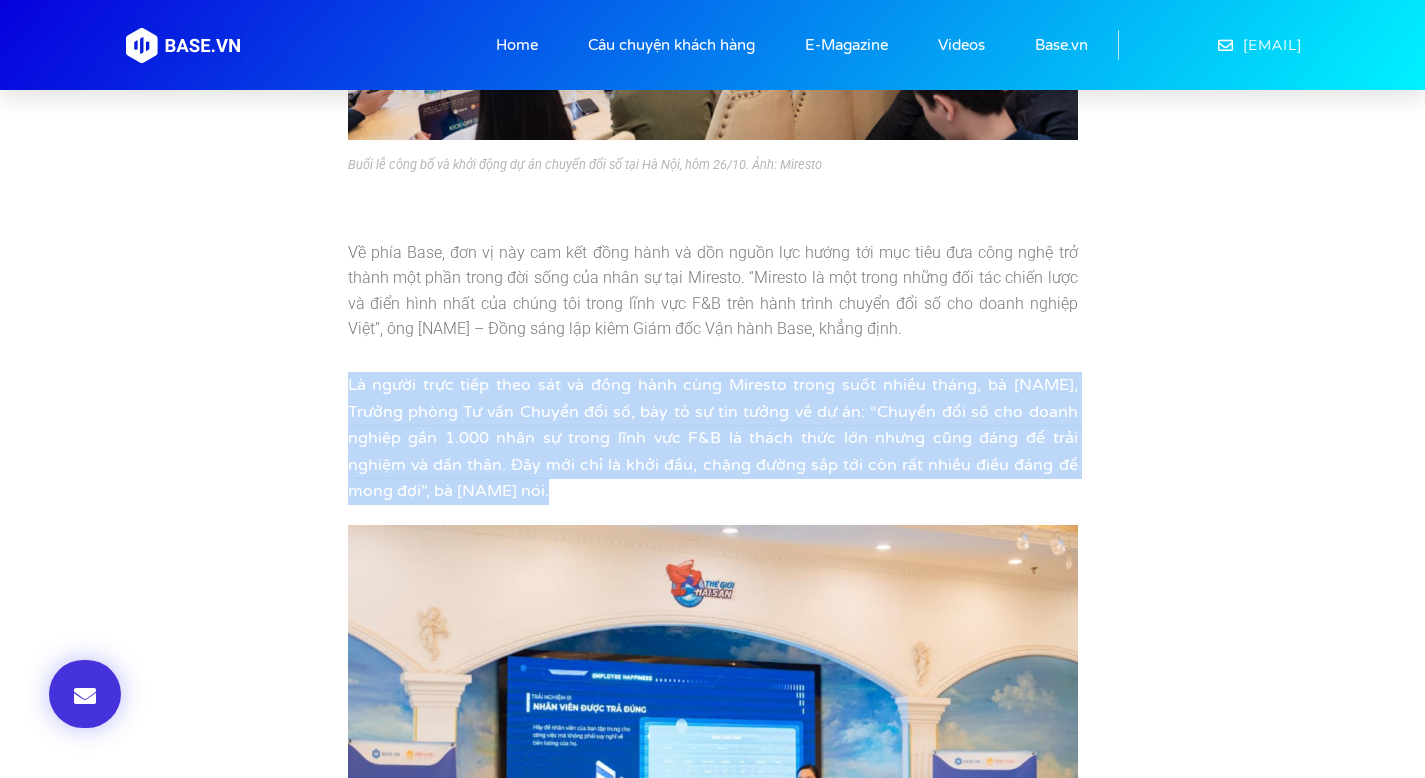 click on "Là người trực tiếp theo sát và đồng hành cùng Miresto trong suốt nhiều tháng, bà Kiều Vân Anh, Trưởng phòng Tư vấn Chuyển đổi số, bày tỏ sự tin tưởng về dự án: “Chuyển đổi số cho doanh nghiệp gần 1.000 nhân sự trong lĩnh vực F&B là thách thức lớn nhưng cũng đáng để trải nghiệm và dấn thân. Đây mới chỉ là khởi đầu, chặng đường sắp tới còn rất nhiều điều đáng để mong đợi”, bà Vân Anh nói." at bounding box center (713, 438) 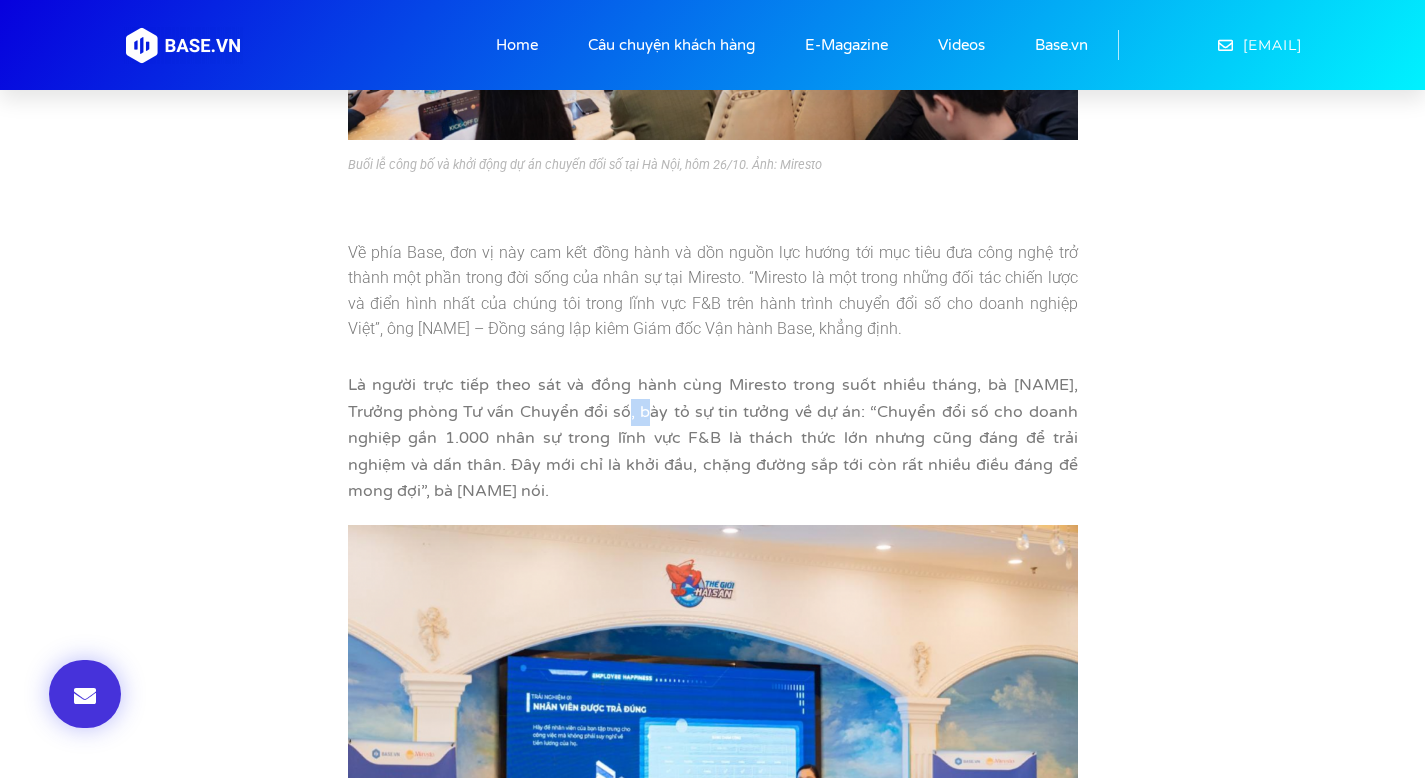 click on "Là người trực tiếp theo sát và đồng hành cùng Miresto trong suốt nhiều tháng, bà Kiều Vân Anh, Trưởng phòng Tư vấn Chuyển đổi số, bày tỏ sự tin tưởng về dự án: “Chuyển đổi số cho doanh nghiệp gần 1.000 nhân sự trong lĩnh vực F&B là thách thức lớn nhưng cũng đáng để trải nghiệm và dấn thân. Đây mới chỉ là khởi đầu, chặng đường sắp tới còn rất nhiều điều đáng để mong đợi”, bà Vân Anh nói." at bounding box center [713, 438] 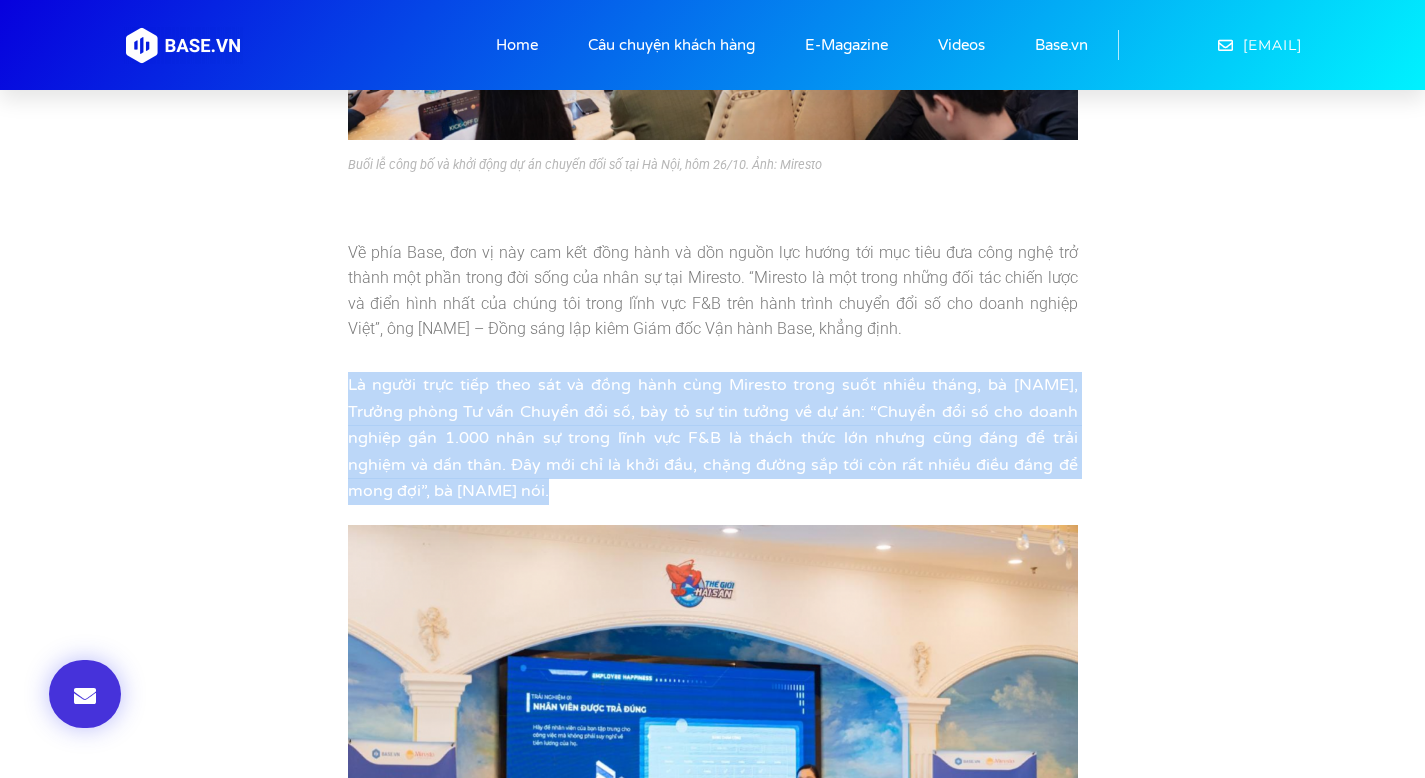 click on "Là người trực tiếp theo sát và đồng hành cùng Miresto trong suốt nhiều tháng, bà Kiều Vân Anh, Trưởng phòng Tư vấn Chuyển đổi số, bày tỏ sự tin tưởng về dự án: “Chuyển đổi số cho doanh nghiệp gần 1.000 nhân sự trong lĩnh vực F&B là thách thức lớn nhưng cũng đáng để trải nghiệm và dấn thân. Đây mới chỉ là khởi đầu, chặng đường sắp tới còn rất nhiều điều đáng để mong đợi”, bà Vân Anh nói." at bounding box center [713, 438] 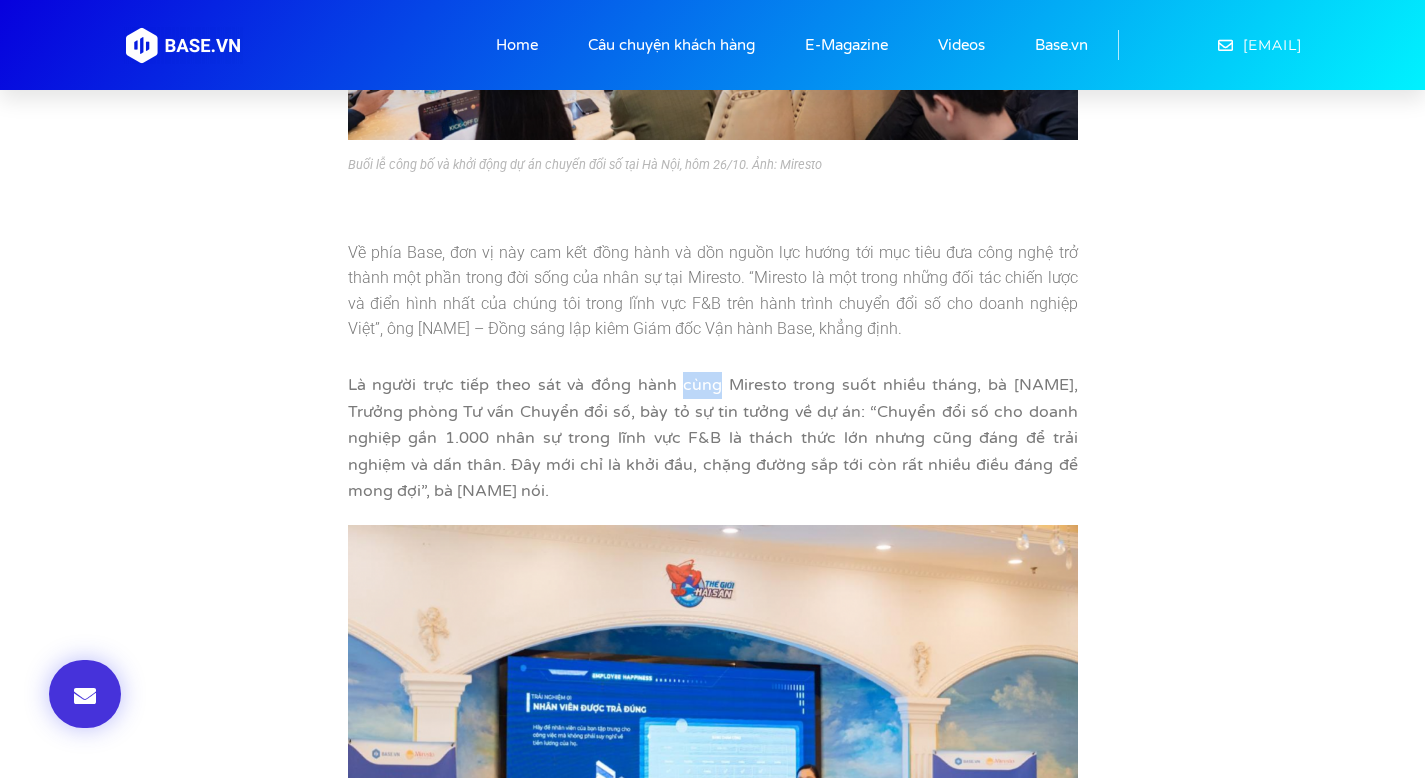 click on "Là người trực tiếp theo sát và đồng hành cùng Miresto trong suốt nhiều tháng, bà Kiều Vân Anh, Trưởng phòng Tư vấn Chuyển đổi số, bày tỏ sự tin tưởng về dự án: “Chuyển đổi số cho doanh nghiệp gần 1.000 nhân sự trong lĩnh vực F&B là thách thức lớn nhưng cũng đáng để trải nghiệm và dấn thân. Đây mới chỉ là khởi đầu, chặng đường sắp tới còn rất nhiều điều đáng để mong đợi”, bà Vân Anh nói." at bounding box center [713, 438] 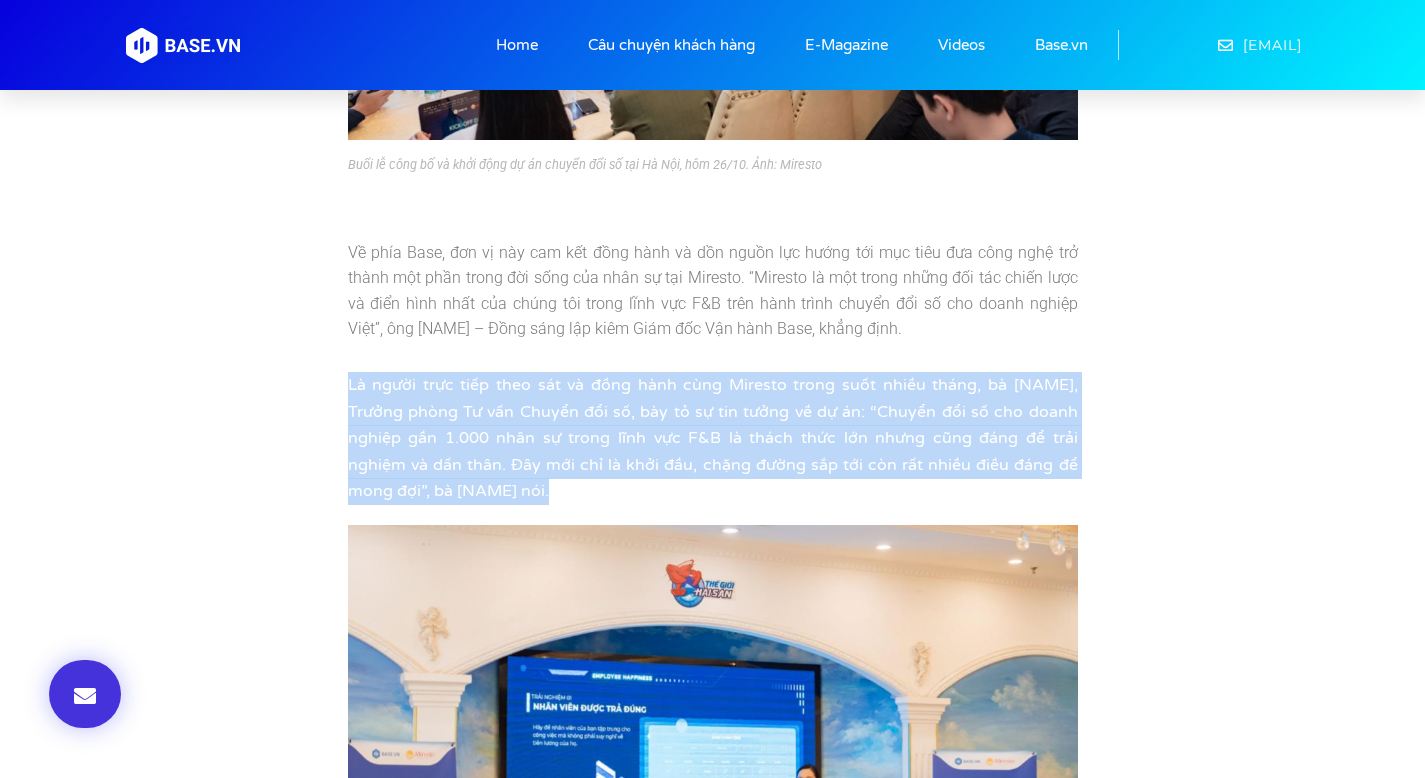 click on "Là người trực tiếp theo sát và đồng hành cùng Miresto trong suốt nhiều tháng, bà Kiều Vân Anh, Trưởng phòng Tư vấn Chuyển đổi số, bày tỏ sự tin tưởng về dự án: “Chuyển đổi số cho doanh nghiệp gần 1.000 nhân sự trong lĩnh vực F&B là thách thức lớn nhưng cũng đáng để trải nghiệm và dấn thân. Đây mới chỉ là khởi đầu, chặng đường sắp tới còn rất nhiều điều đáng để mong đợi”, bà Vân Anh nói." at bounding box center (713, 438) 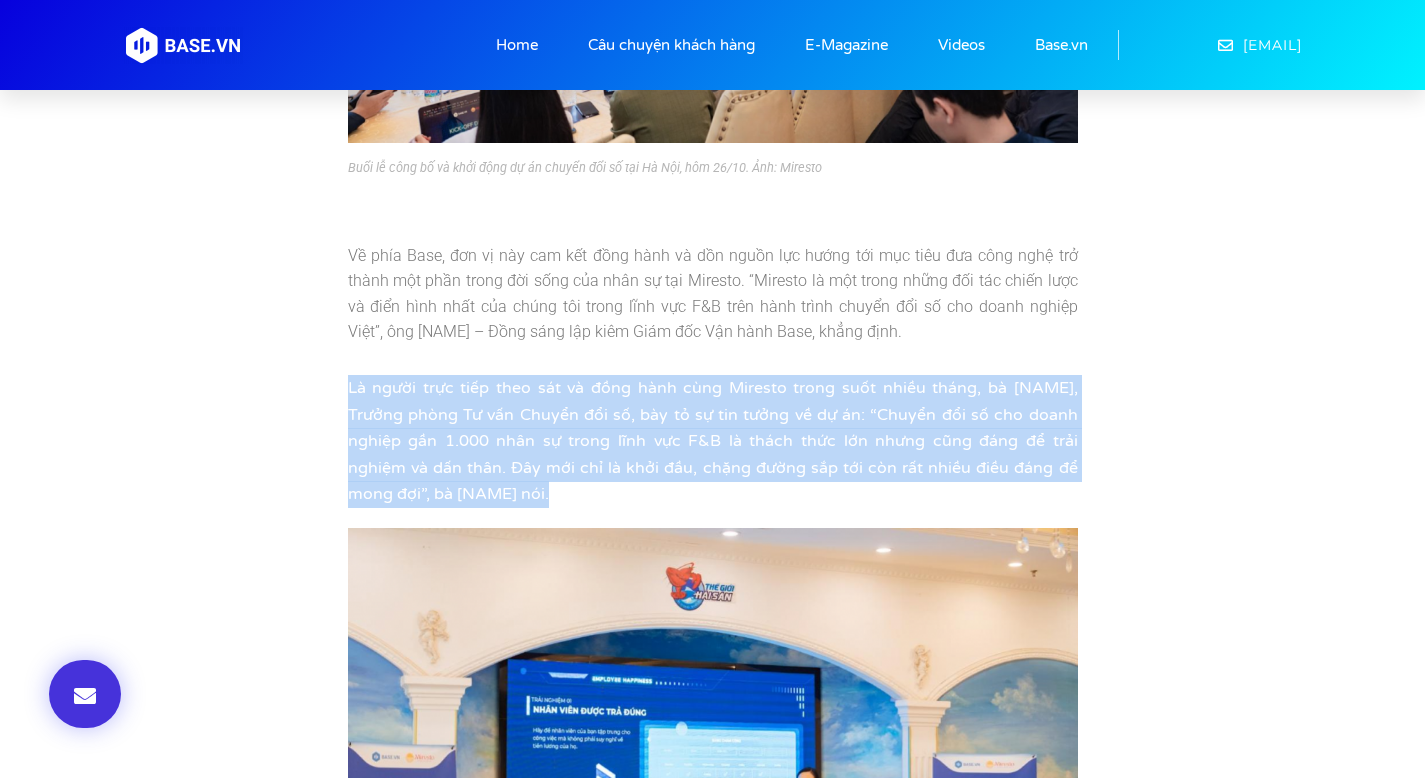 scroll, scrollTop: 2886, scrollLeft: 0, axis: vertical 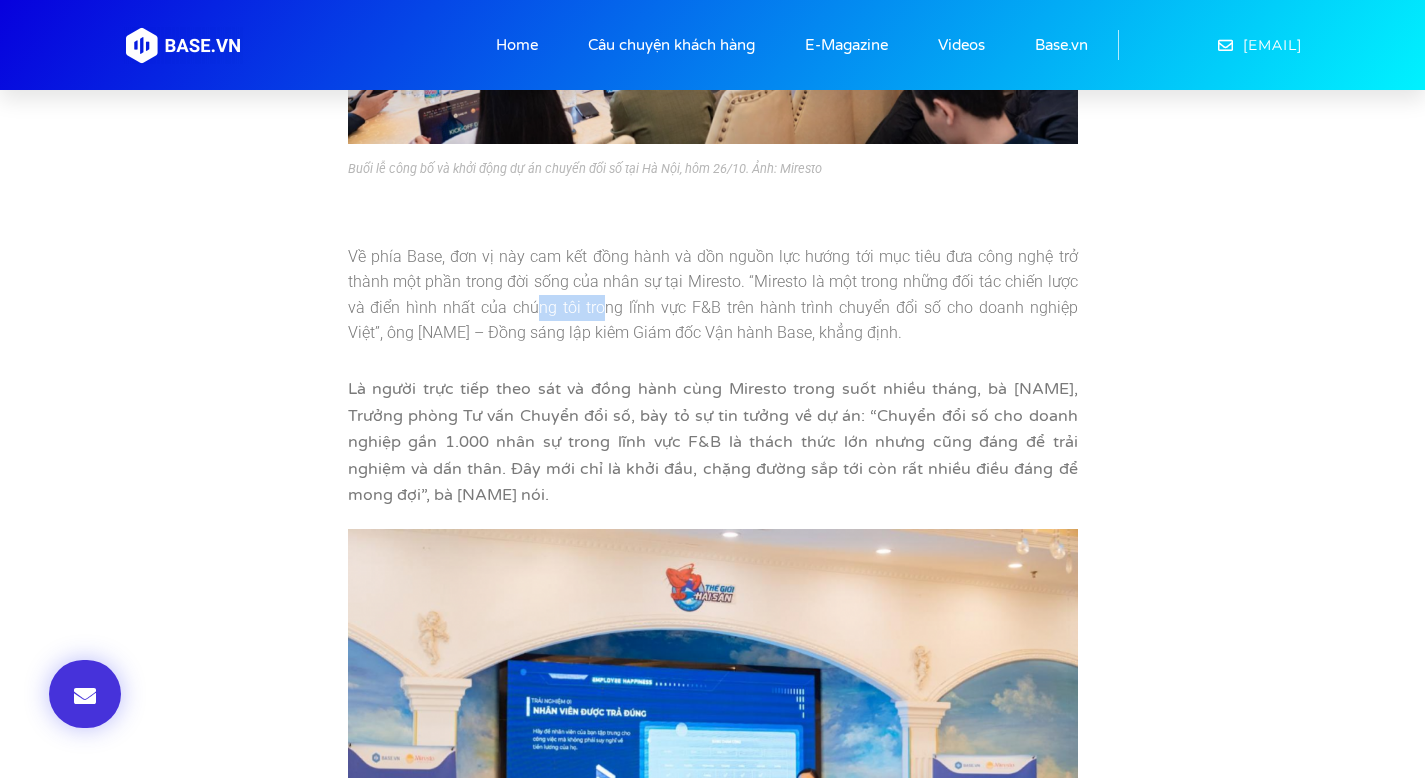 drag, startPoint x: 523, startPoint y: 292, endPoint x: 670, endPoint y: 292, distance: 147 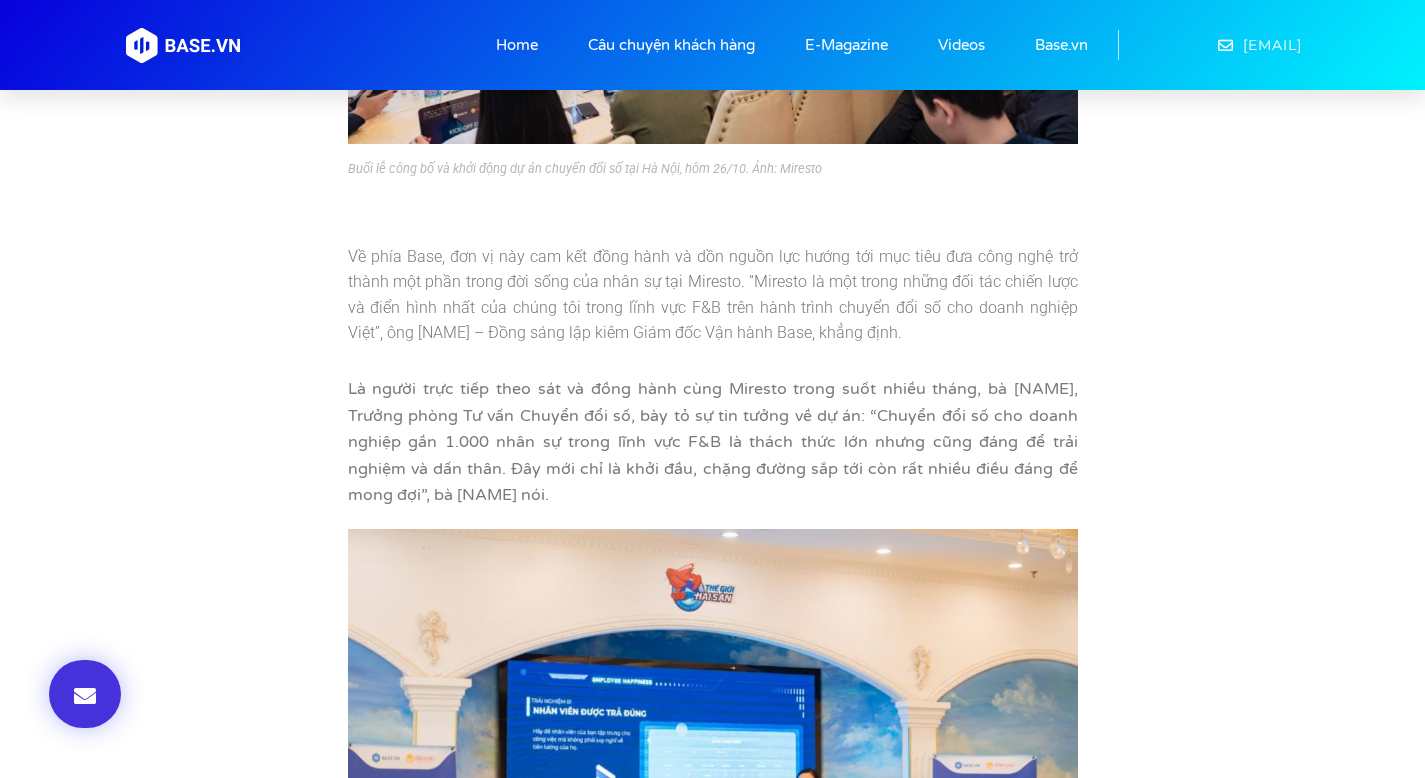 click on "Về phía Base, đơn vị này cam kết đồng hành và dồn nguồn lực hướng tới mục tiêu đưa công nghệ trở thành một phần trong đời sống của nhân sự tại Miresto. “Miresto là một trong những đối tác chiến lược và điển hình nhất của chúng tôi trong lĩnh vực F&B trên hành trình chuyển đổi số cho doanh nghiệp Việt”, ông Trịnh Ngọc Bảo – Đồng sáng lập kiêm Giám đốc Vận hành Base, khẳng định." at bounding box center [713, 295] 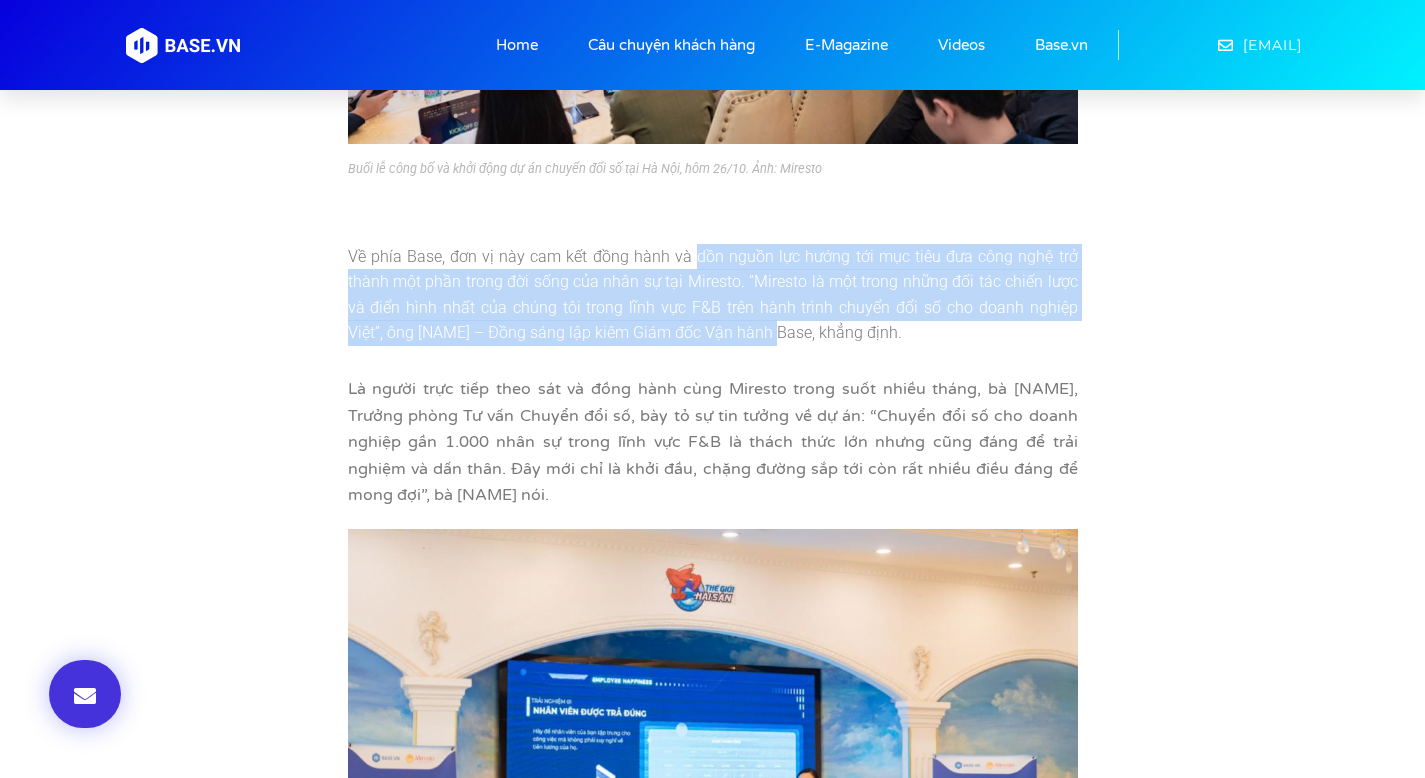 drag, startPoint x: 730, startPoint y: 317, endPoint x: 686, endPoint y: 247, distance: 82.68011 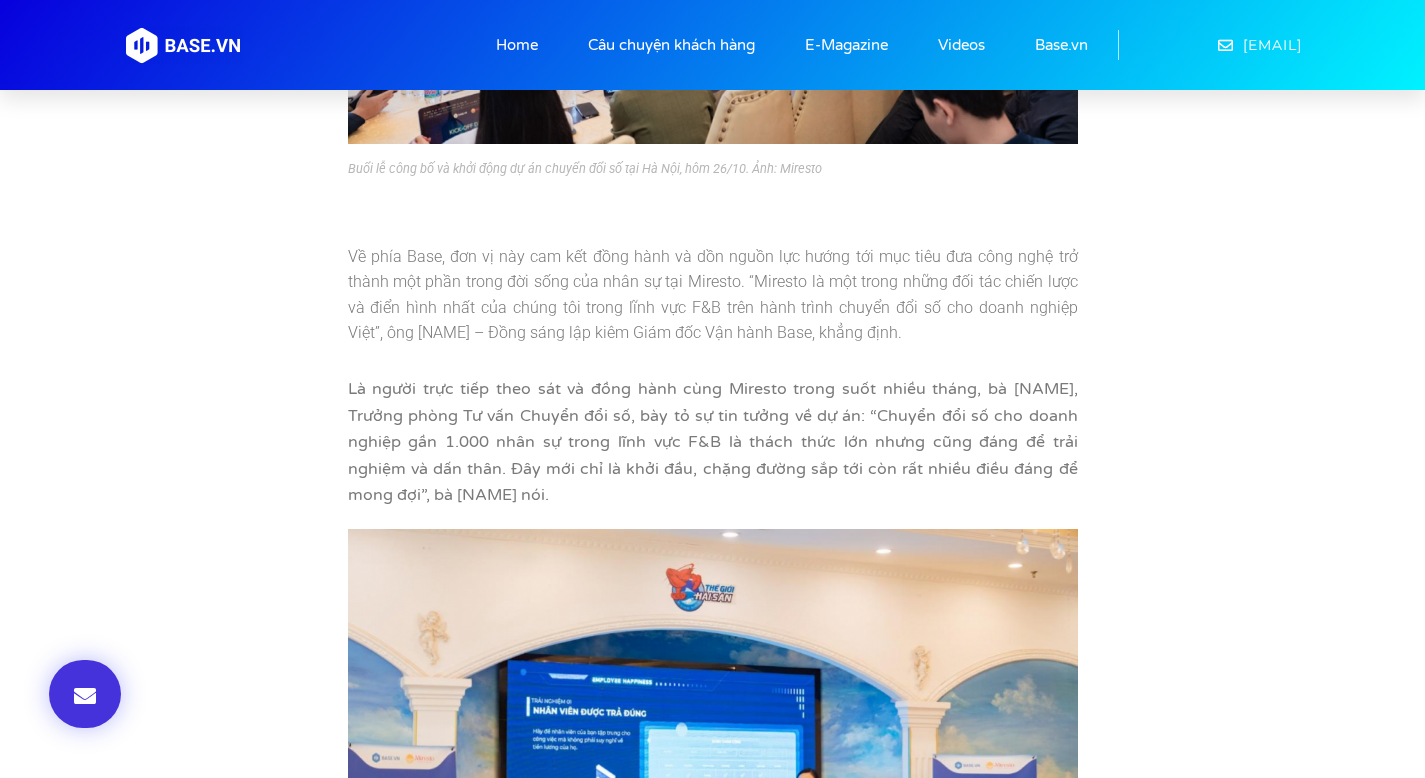 click on "Về phía Base, đơn vị này cam kết đồng hành và dồn nguồn lực hướng tới mục tiêu đưa công nghệ trở thành một phần trong đời sống của nhân sự tại Miresto. “Miresto là một trong những đối tác chiến lược và điển hình nhất của chúng tôi trong lĩnh vực F&B trên hành trình chuyển đổi số cho doanh nghiệp Việt”, ông Trịnh Ngọc Bảo – Đồng sáng lập kiêm Giám đốc Vận hành Base, khẳng định." at bounding box center (713, 295) 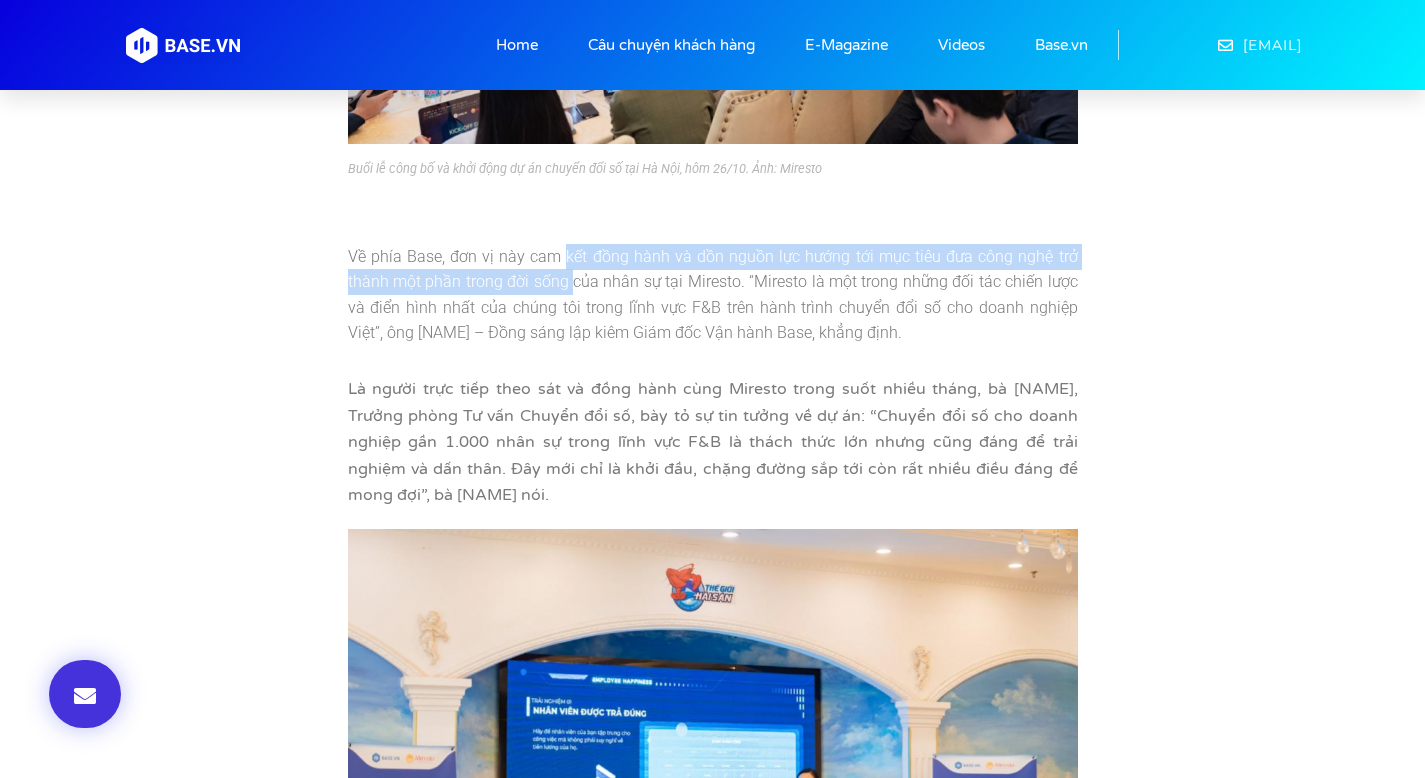 drag, startPoint x: 567, startPoint y: 254, endPoint x: 619, endPoint y: 324, distance: 87.20092 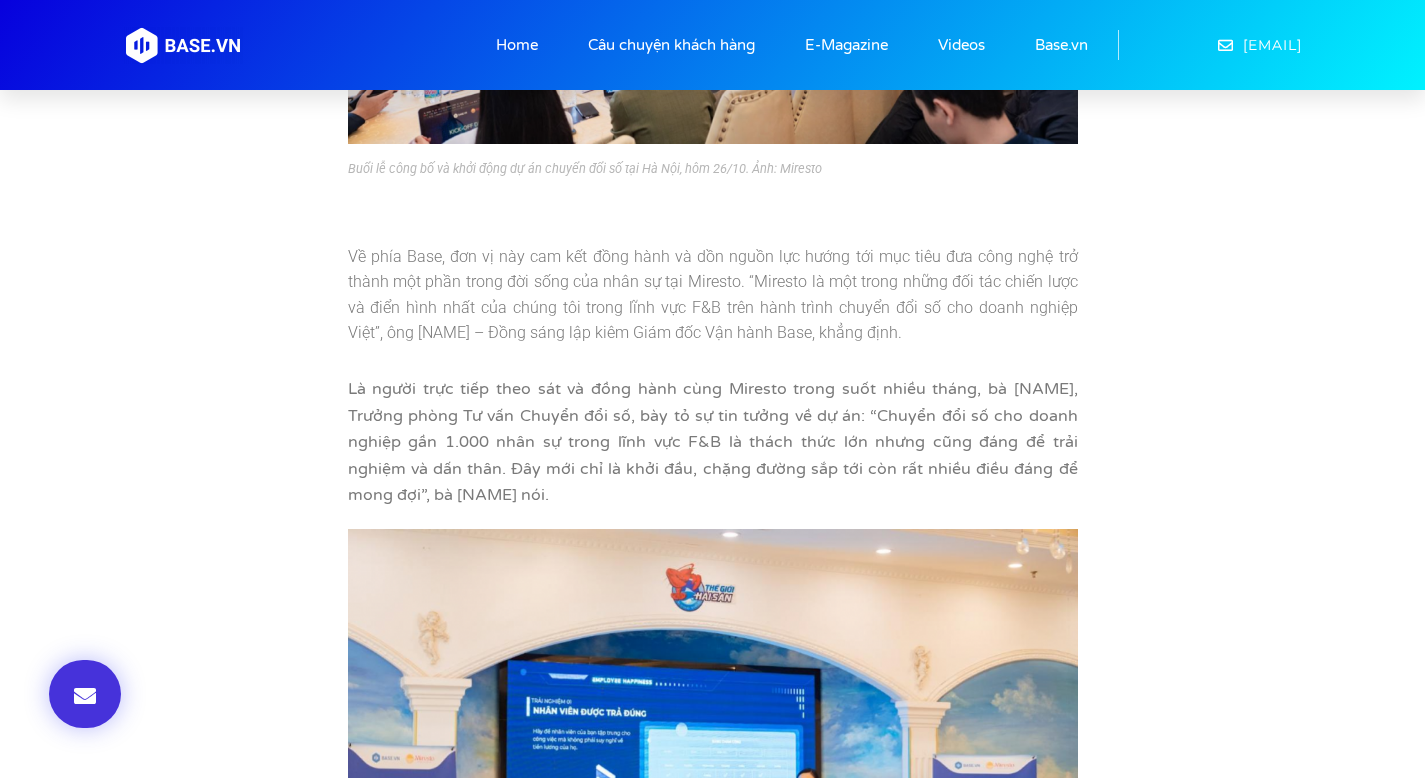 click on "Về phía Base, đơn vị này cam kết đồng hành và dồn nguồn lực hướng tới mục tiêu đưa công nghệ trở thành một phần trong đời sống của nhân sự tại Miresto. “Miresto là một trong những đối tác chiến lược và điển hình nhất của chúng tôi trong lĩnh vực F&B trên hành trình chuyển đổi số cho doanh nghiệp Việt”, ông Trịnh Ngọc Bảo – Đồng sáng lập kiêm Giám đốc Vận hành Base, khẳng định." at bounding box center (713, 295) 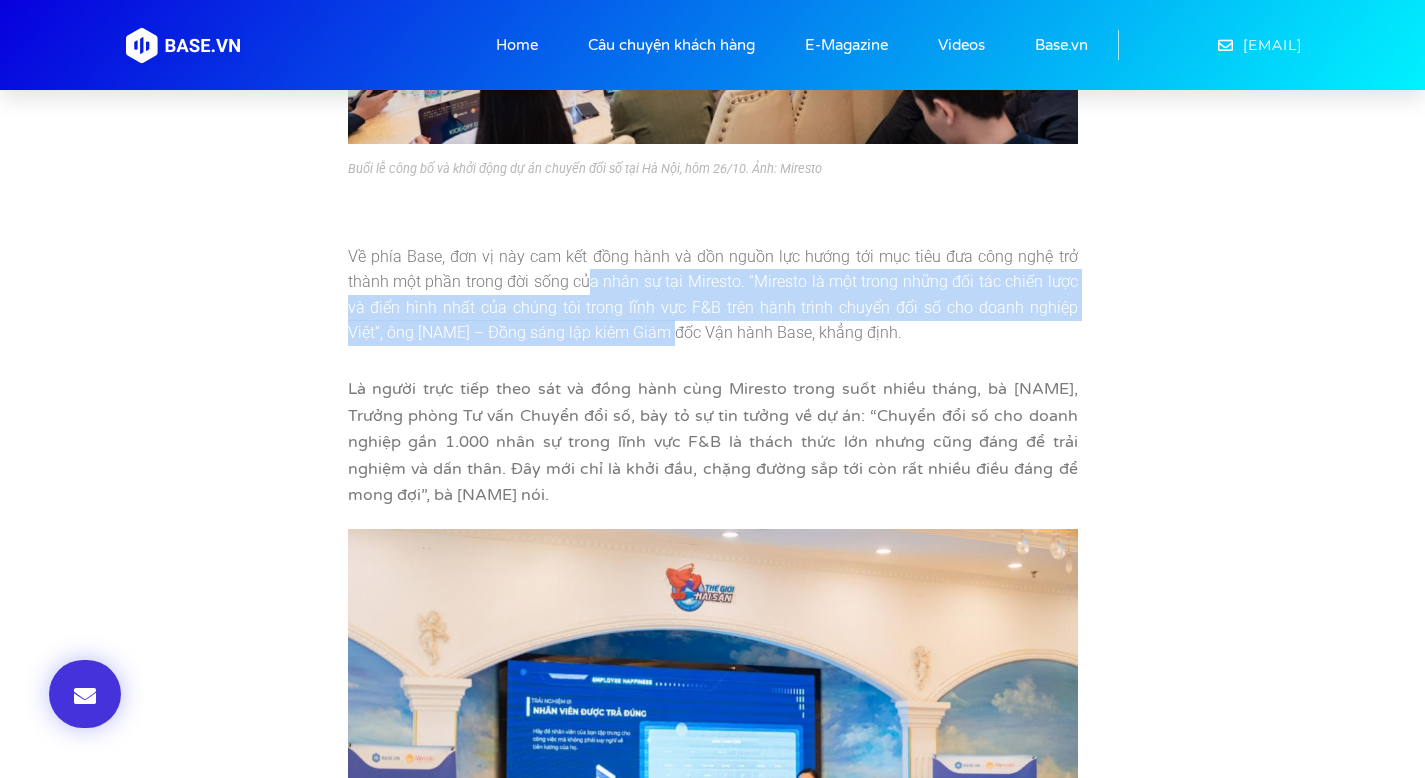 drag, startPoint x: 620, startPoint y: 328, endPoint x: 572, endPoint y: 266, distance: 78.40918 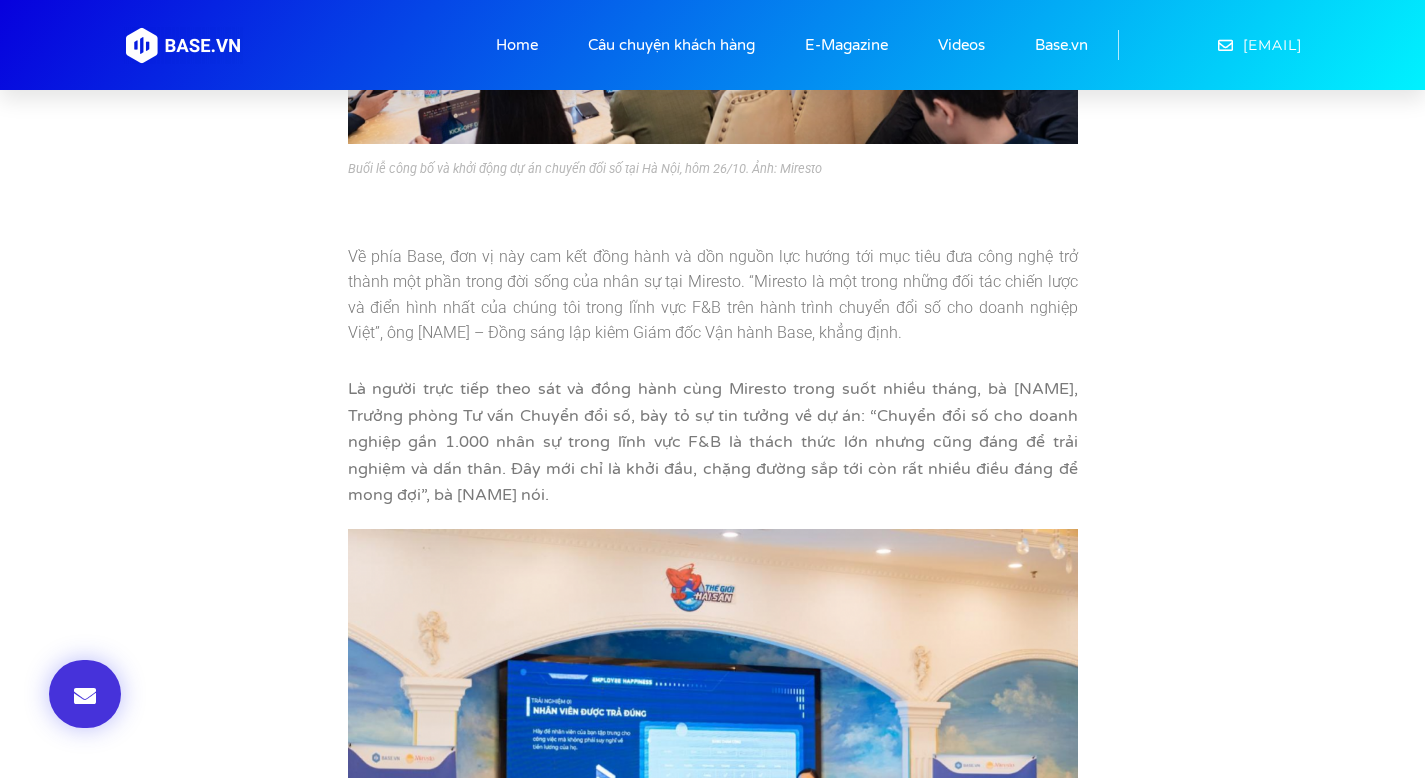 click on "Về phía Base, đơn vị này cam kết đồng hành và dồn nguồn lực hướng tới mục tiêu đưa công nghệ trở thành một phần trong đời sống của nhân sự tại Miresto. “Miresto là một trong những đối tác chiến lược và điển hình nhất của chúng tôi trong lĩnh vực F&B trên hành trình chuyển đổi số cho doanh nghiệp Việt”, ông Trịnh Ngọc Bảo – Đồng sáng lập kiêm Giám đốc Vận hành Base, khẳng định." at bounding box center [713, 295] 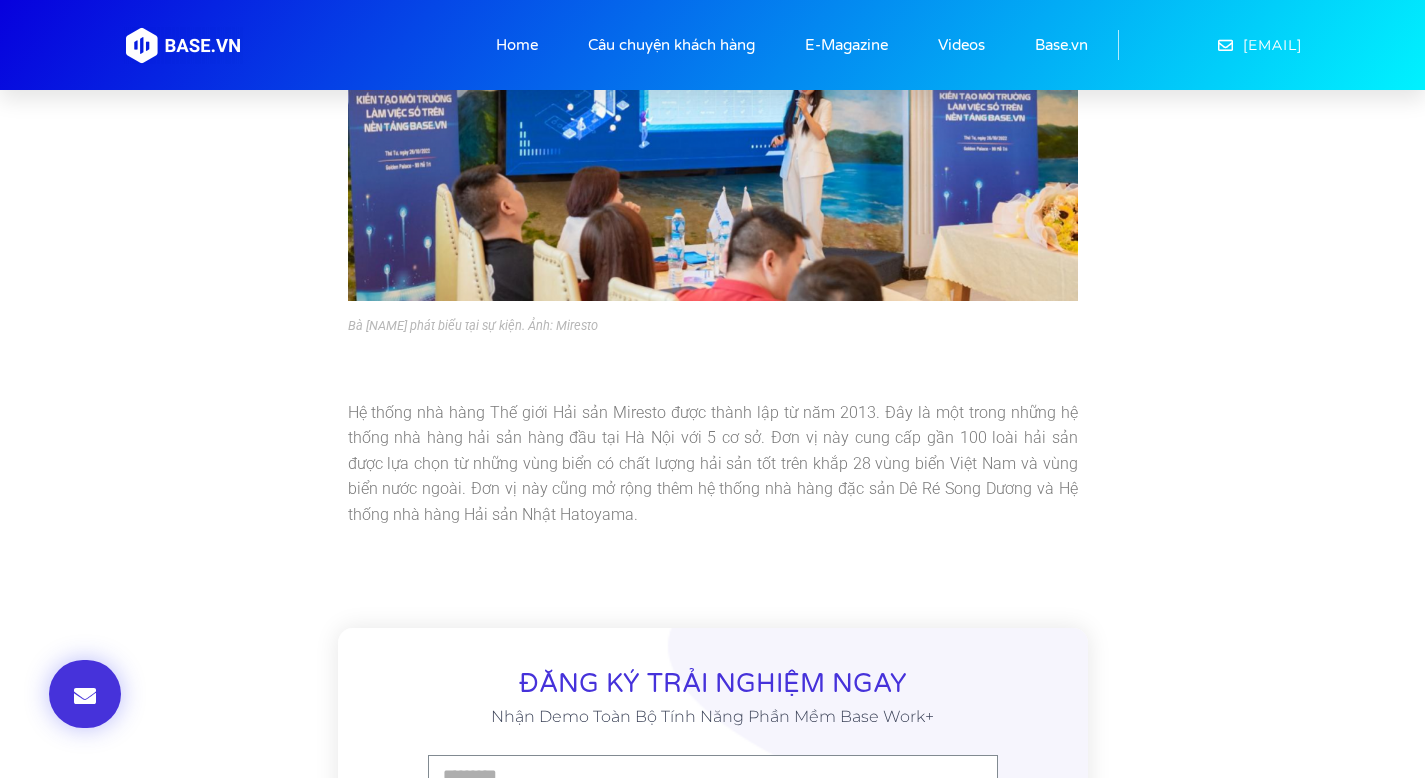 scroll, scrollTop: 3230, scrollLeft: 0, axis: vertical 